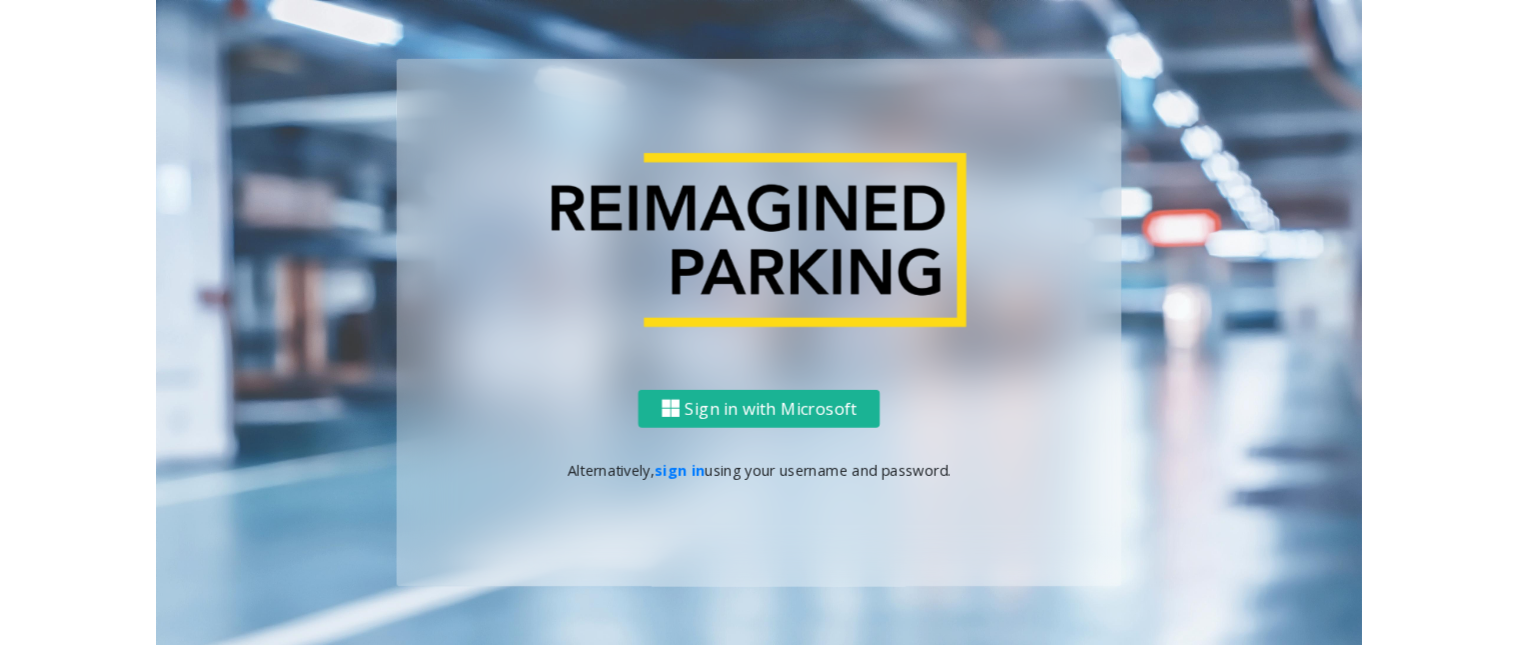 scroll, scrollTop: 0, scrollLeft: 0, axis: both 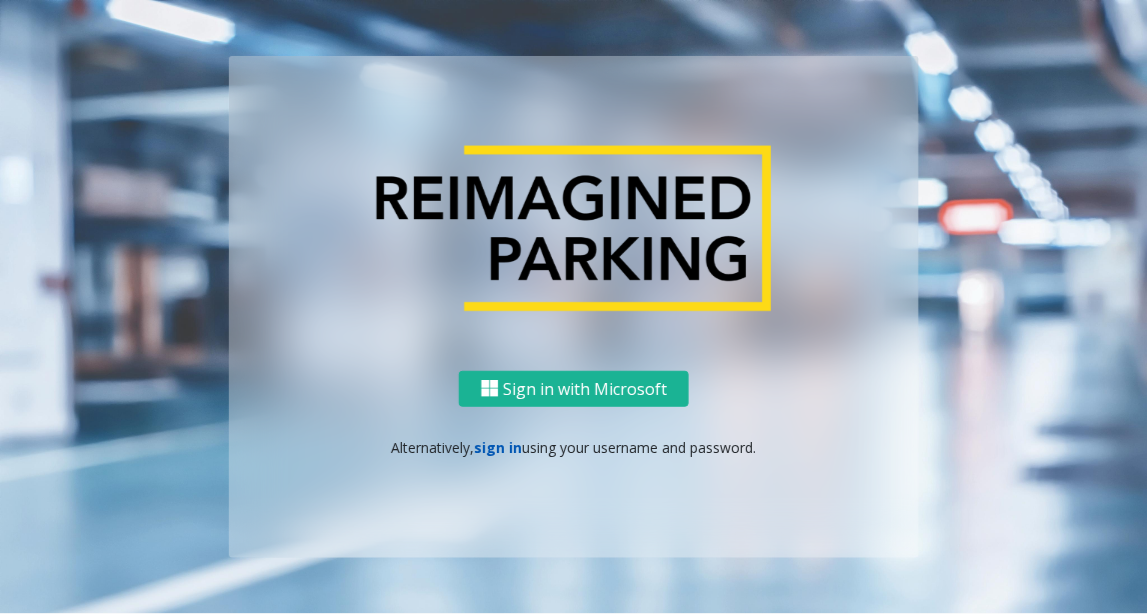 click on "sign in" 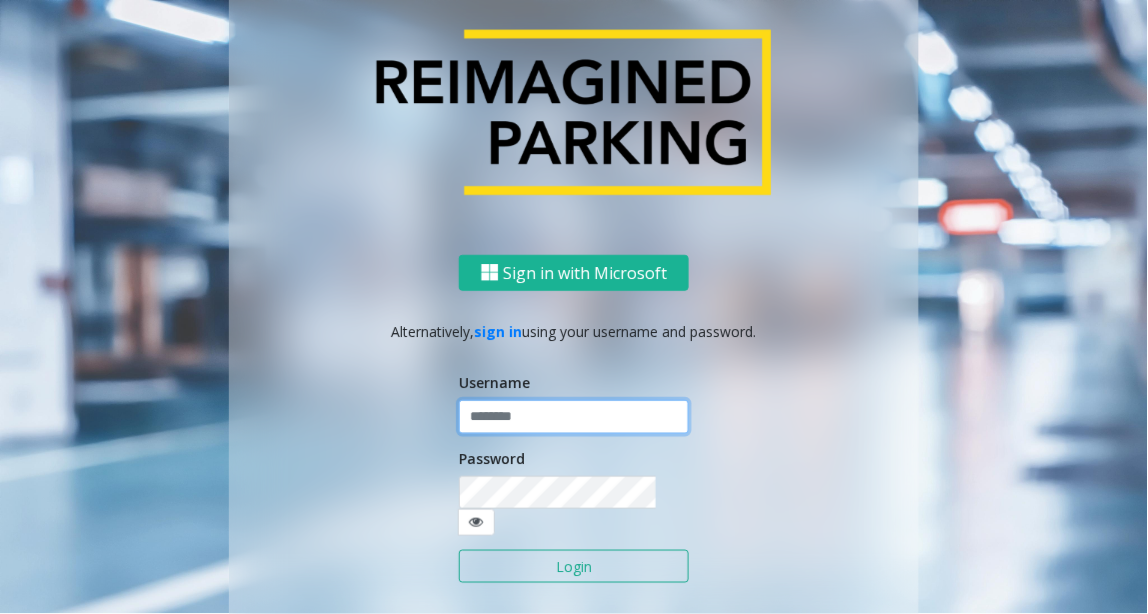 click 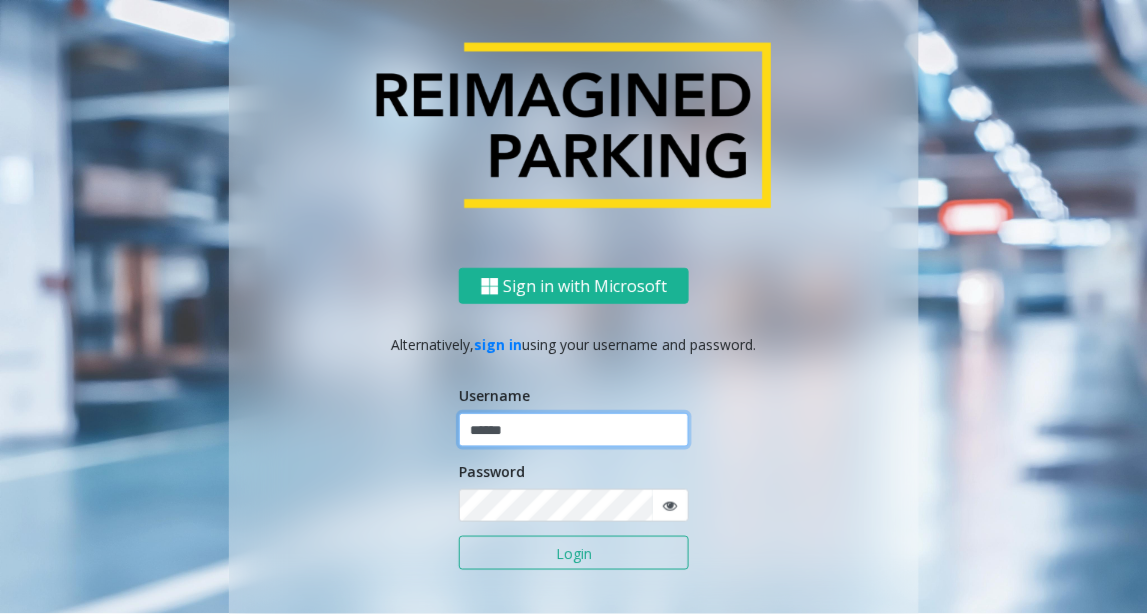 type on "******" 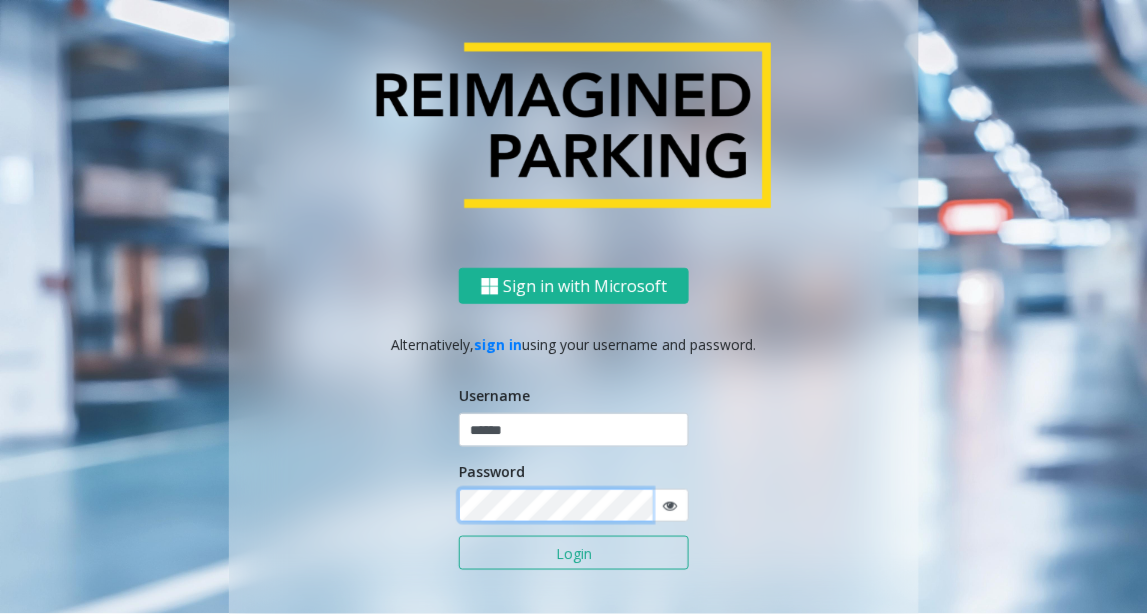 click on "Login" 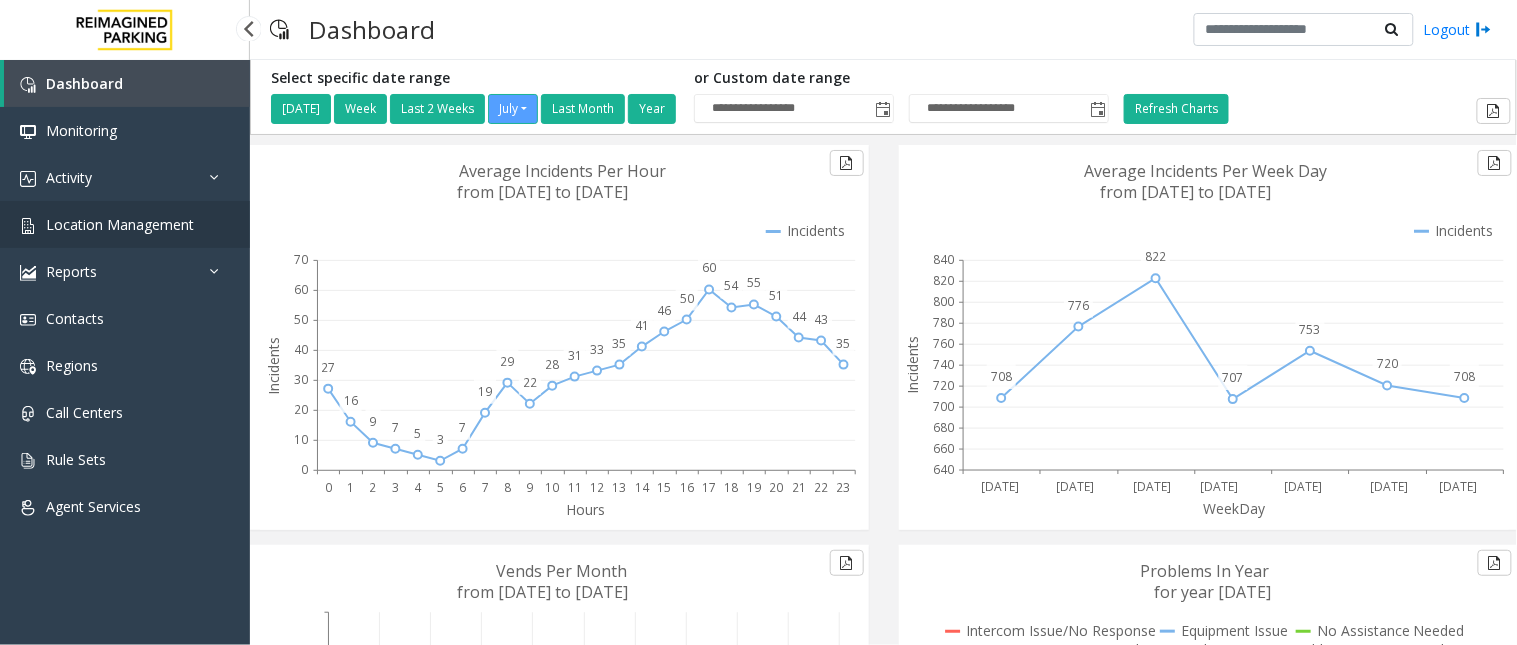 click on "Location Management" at bounding box center (120, 224) 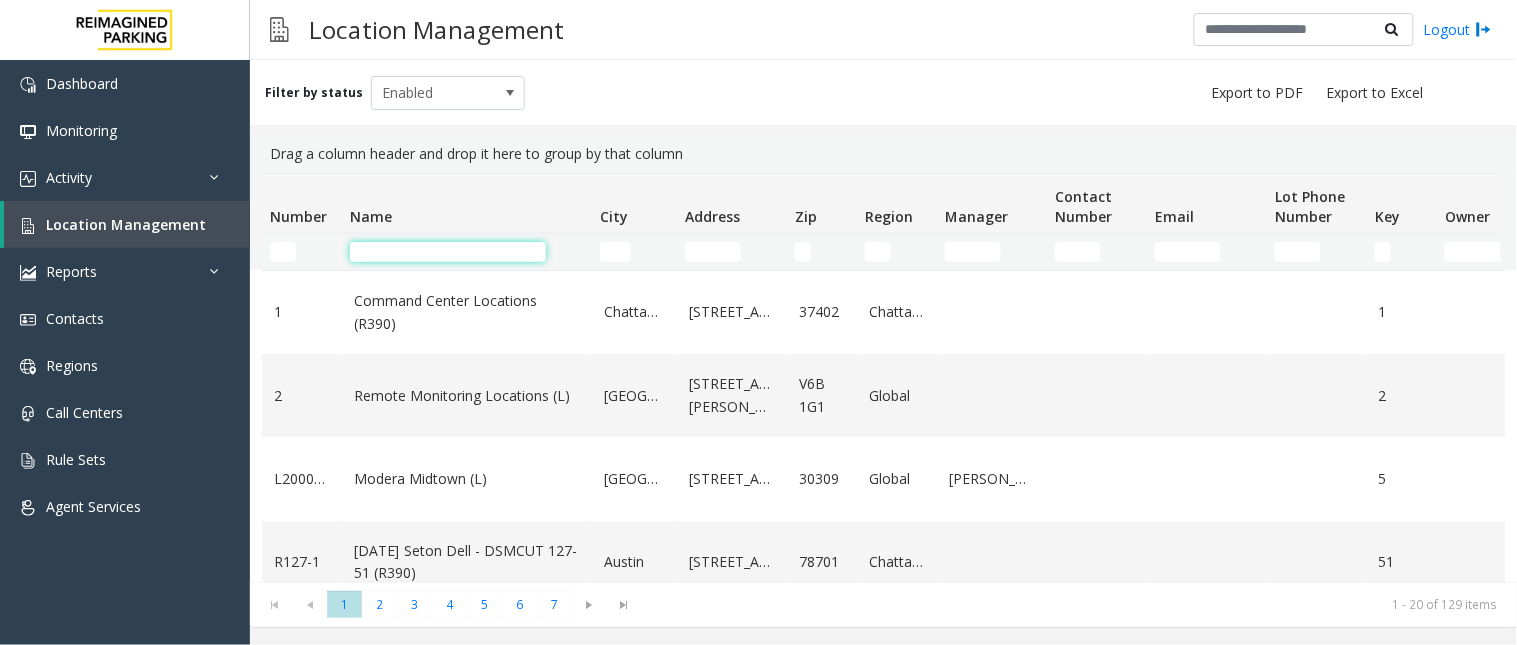 click 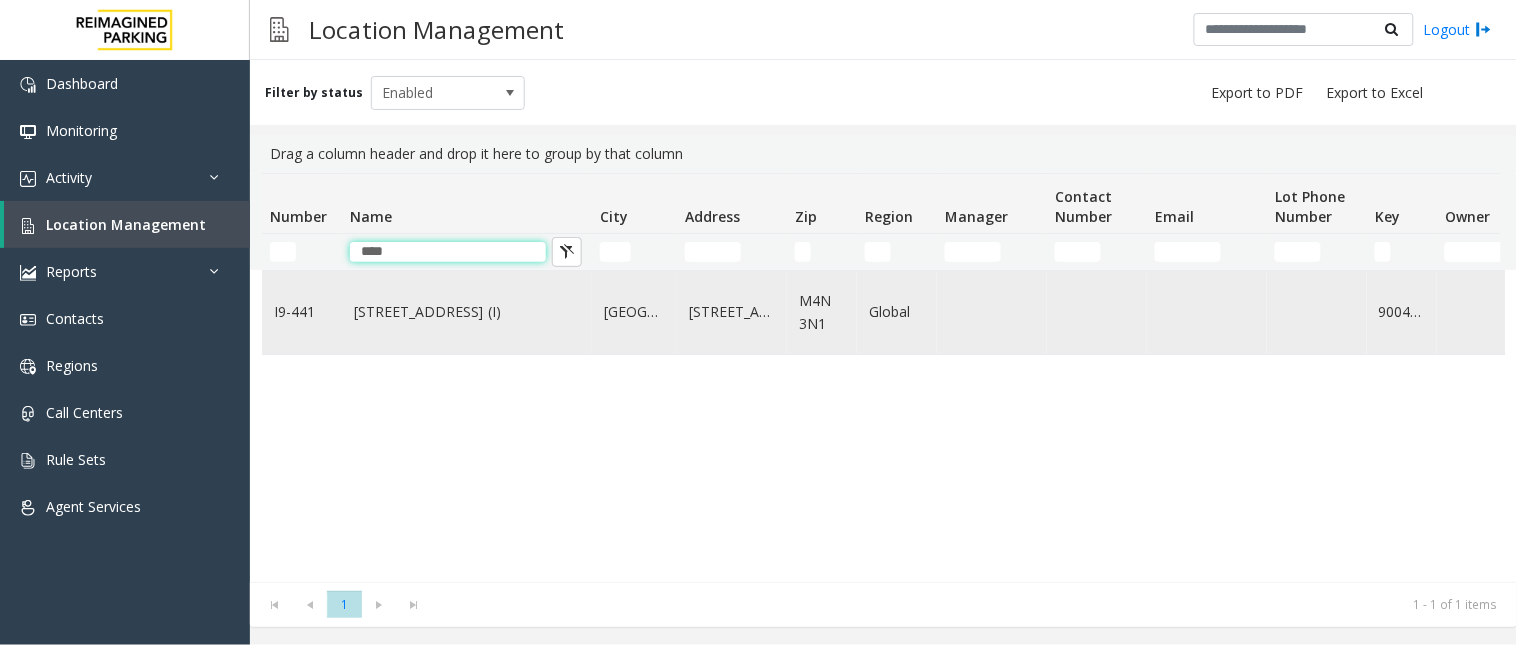 type on "****" 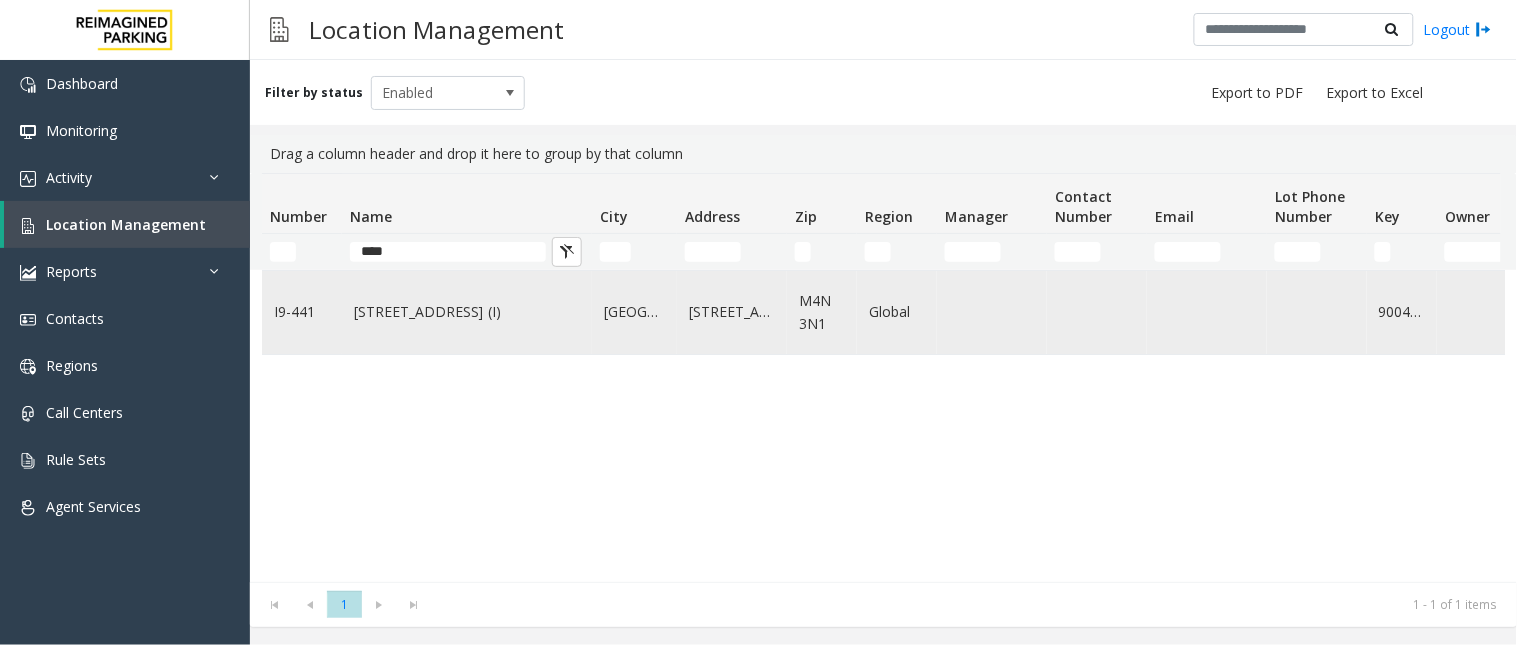 click on "[STREET_ADDRESS] (I)" 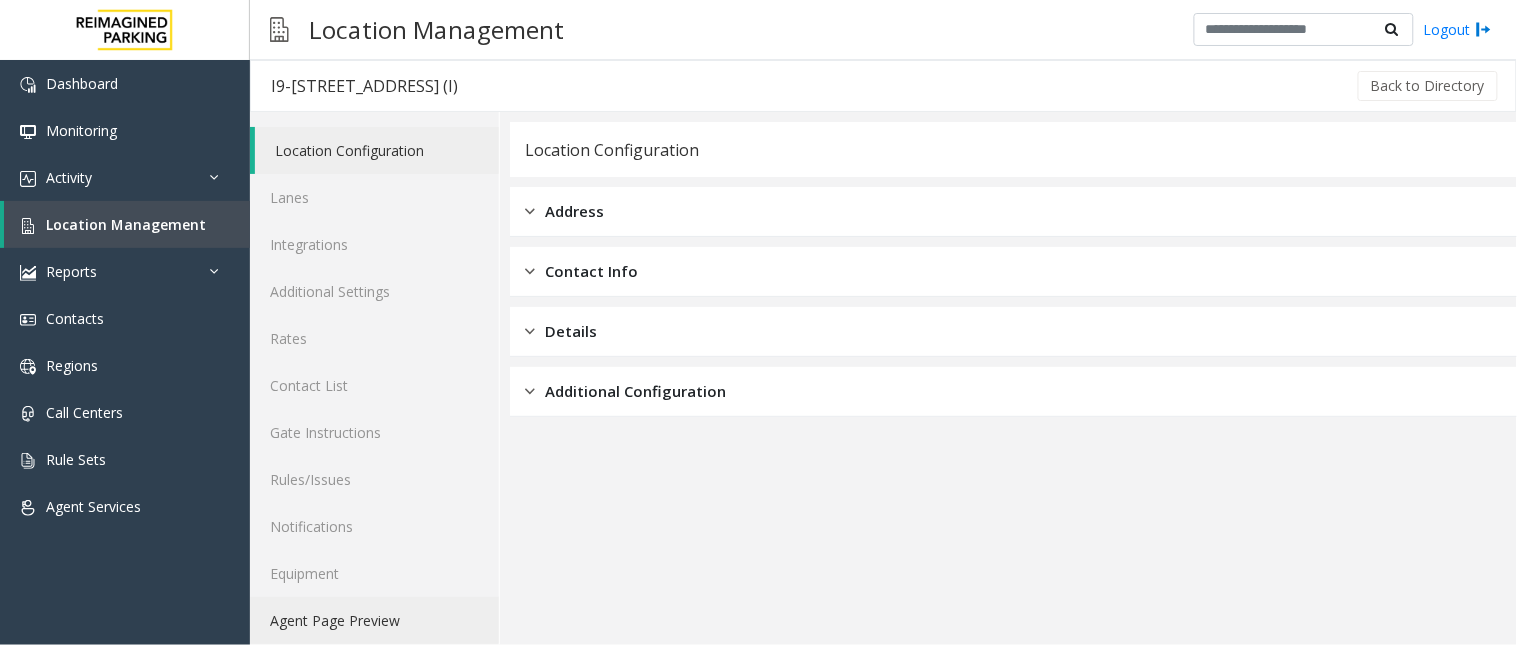 click on "Agent Page Preview" 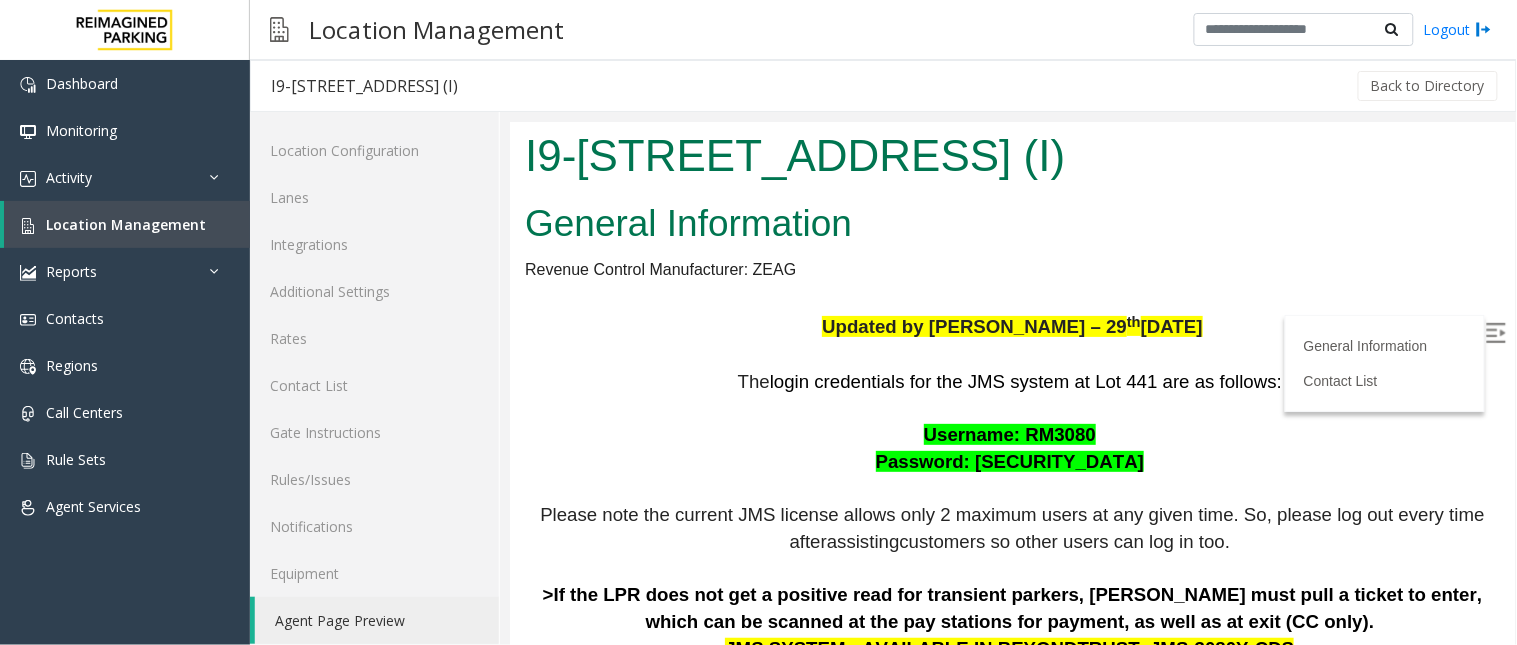 scroll, scrollTop: 0, scrollLeft: 0, axis: both 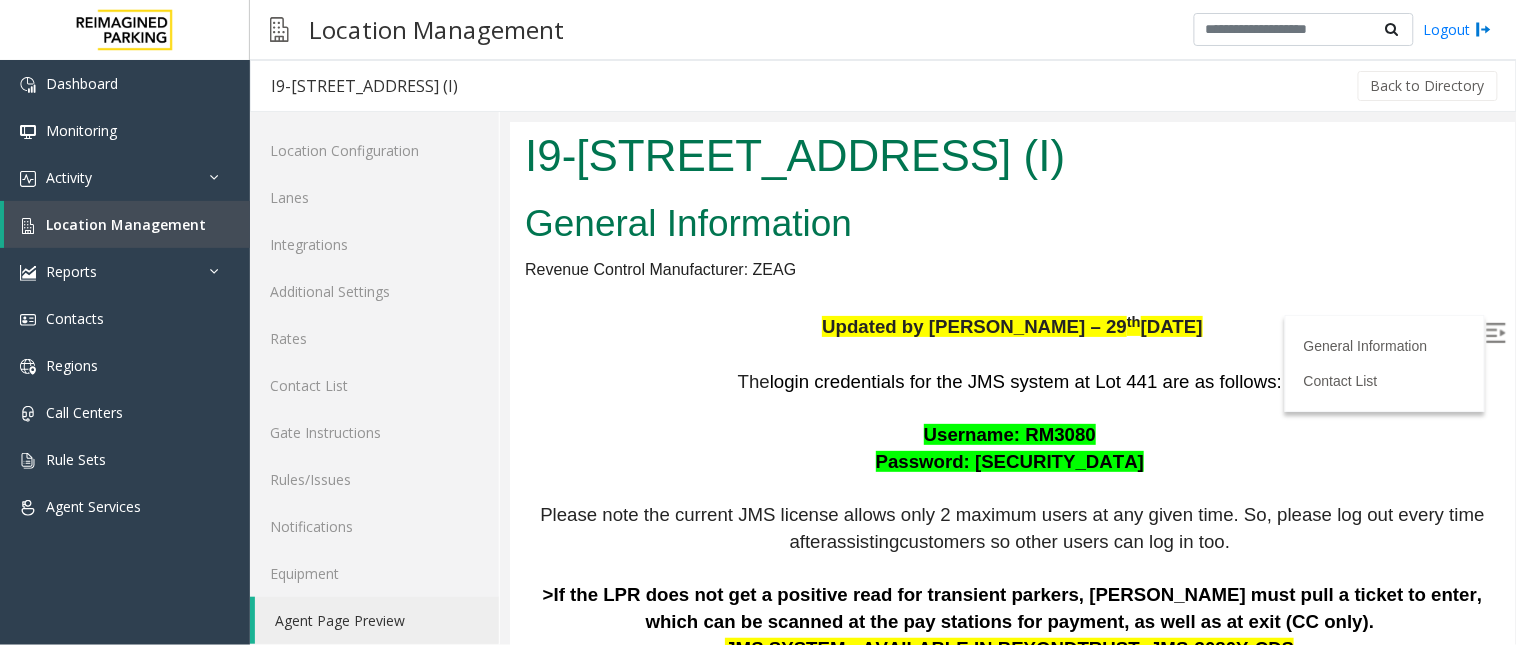 click at bounding box center (1497, 335) 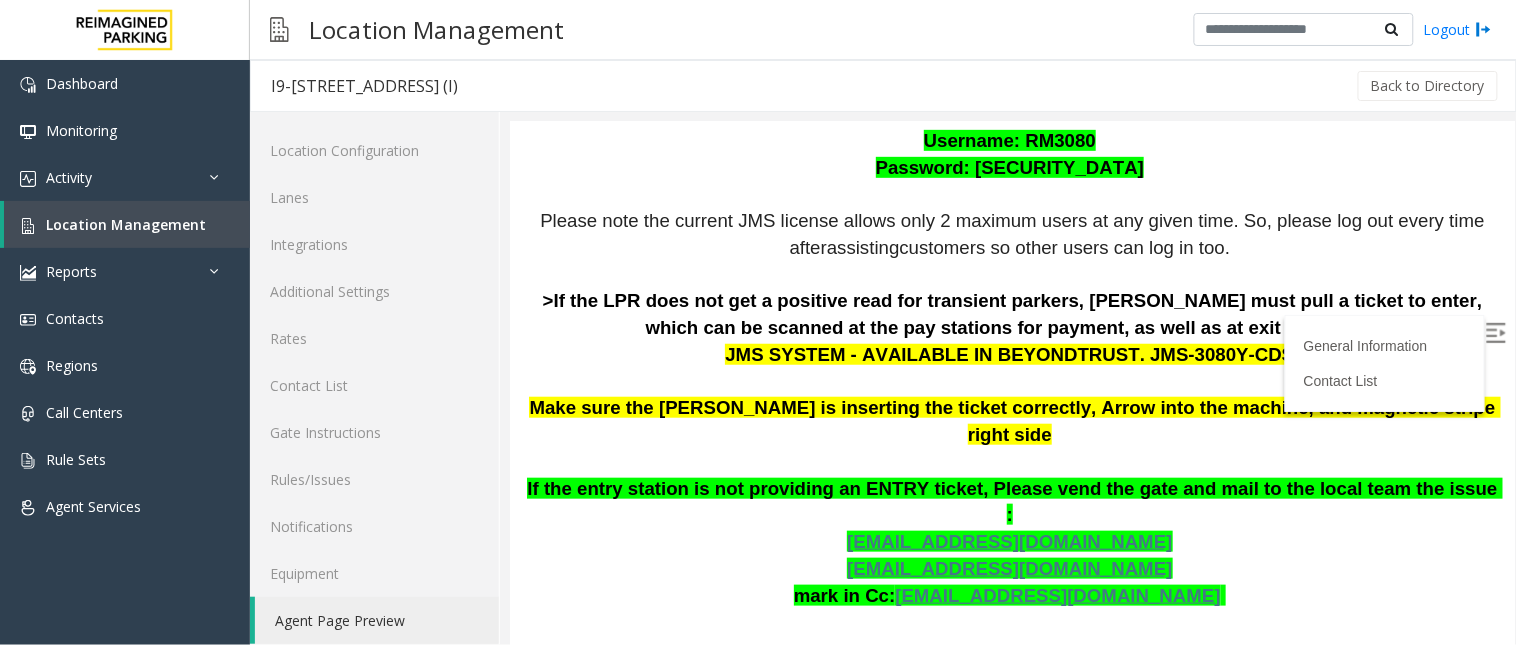 scroll, scrollTop: 333, scrollLeft: 0, axis: vertical 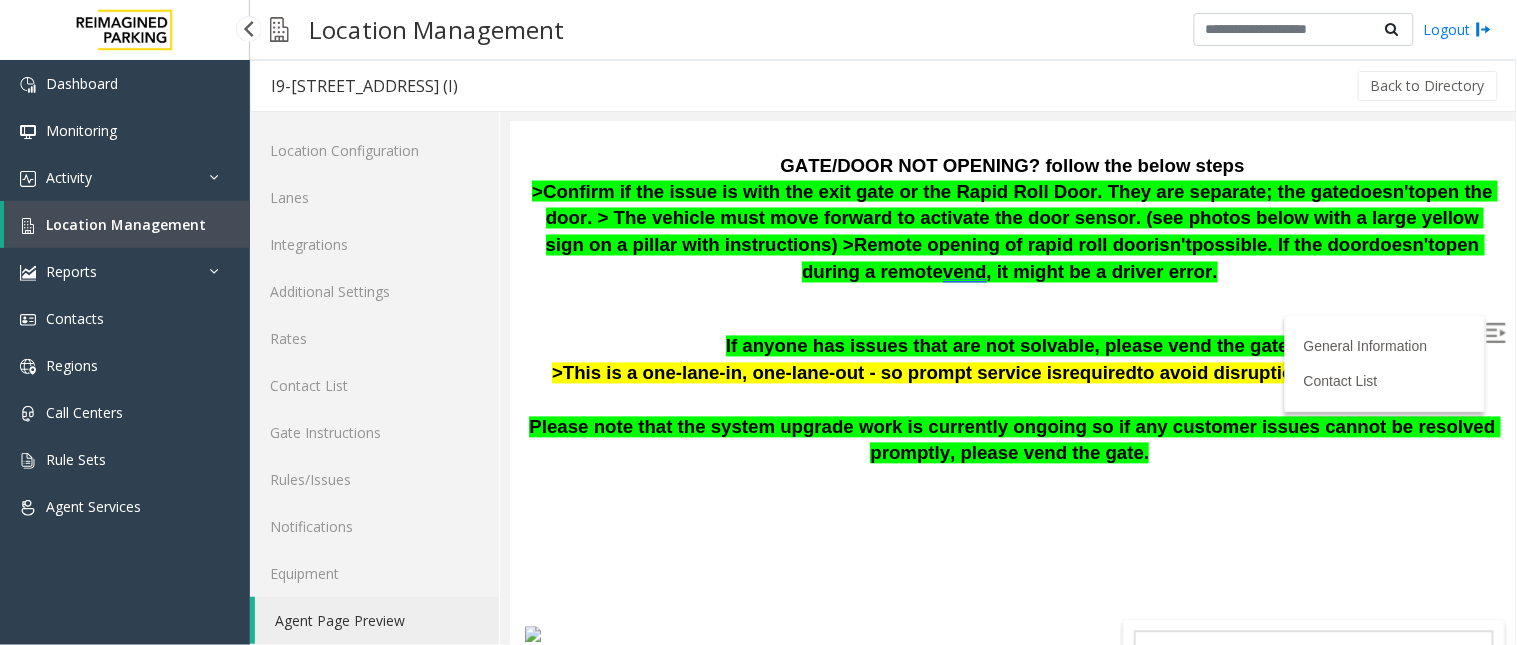 click on "Location Management" at bounding box center [127, 224] 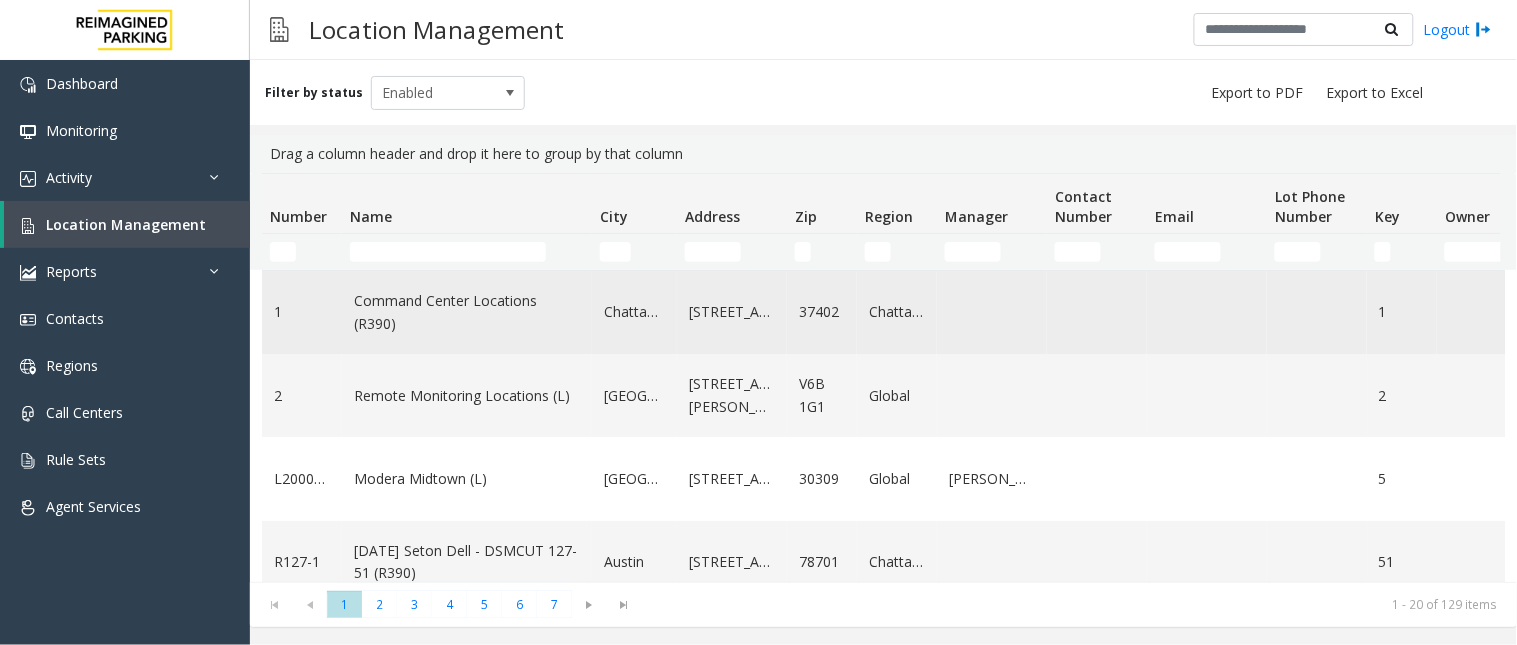 scroll, scrollTop: 111, scrollLeft: 0, axis: vertical 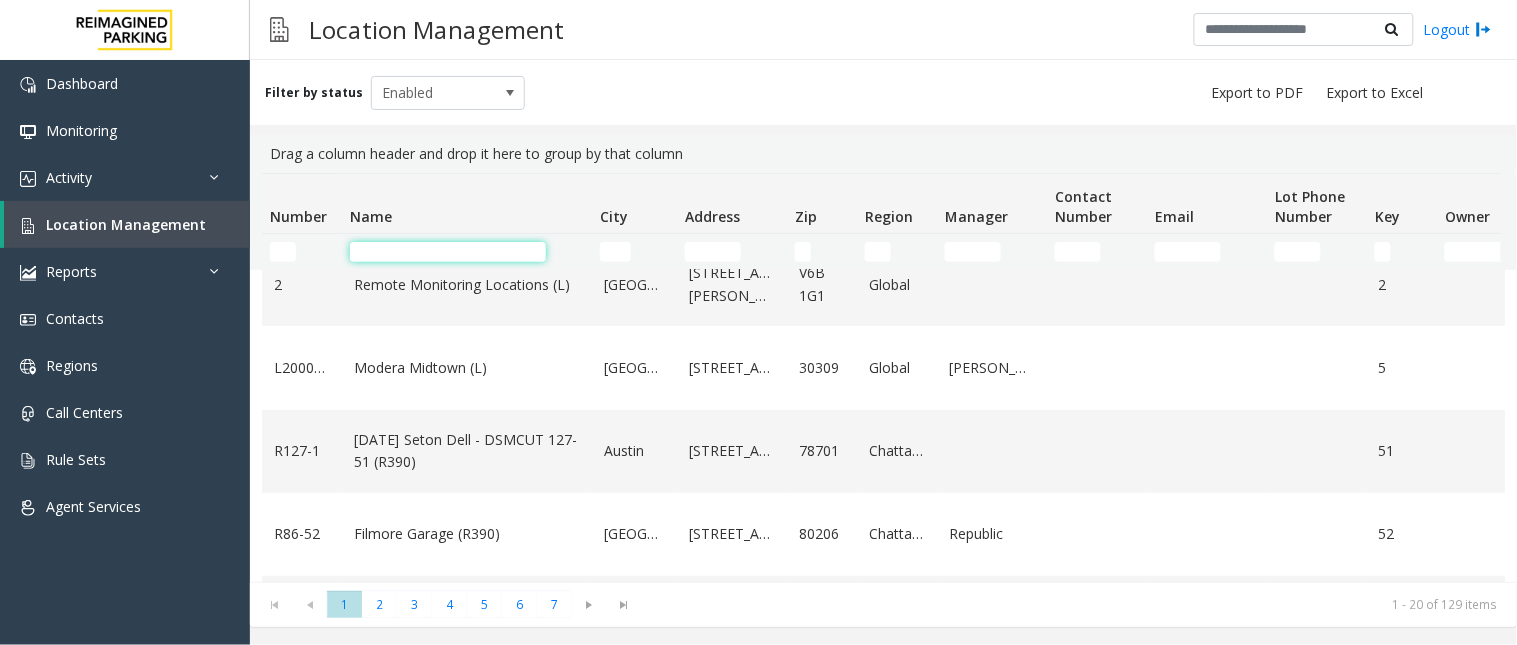 click 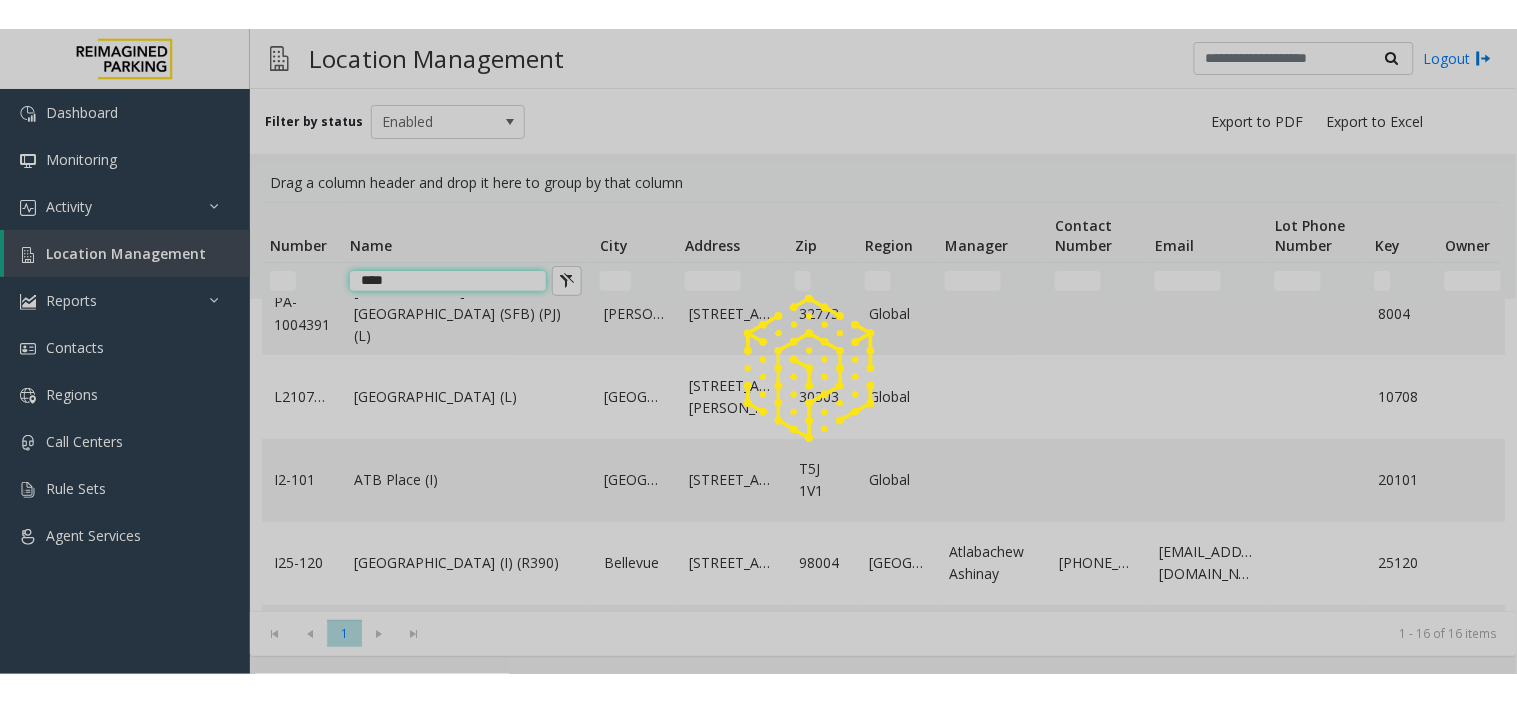 scroll, scrollTop: 0, scrollLeft: 0, axis: both 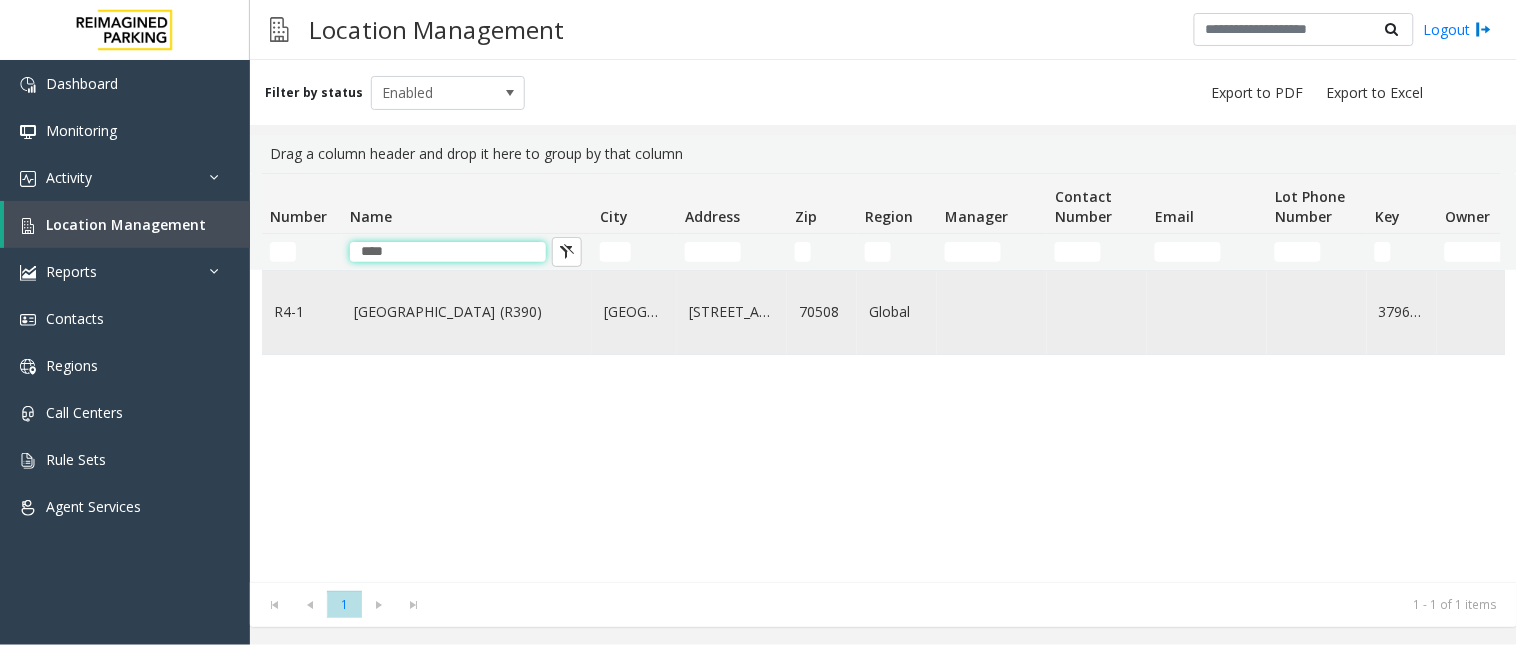 type on "****" 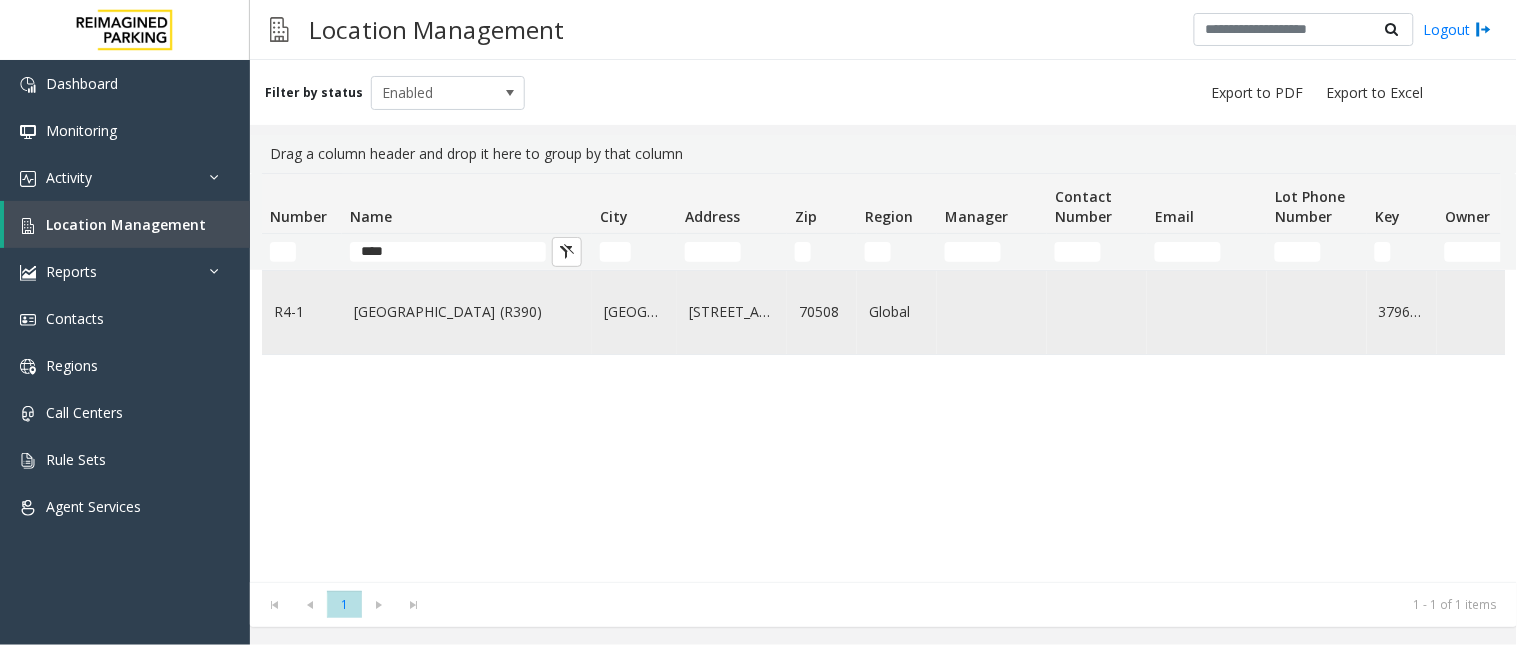click on "[GEOGRAPHIC_DATA] (R390)" 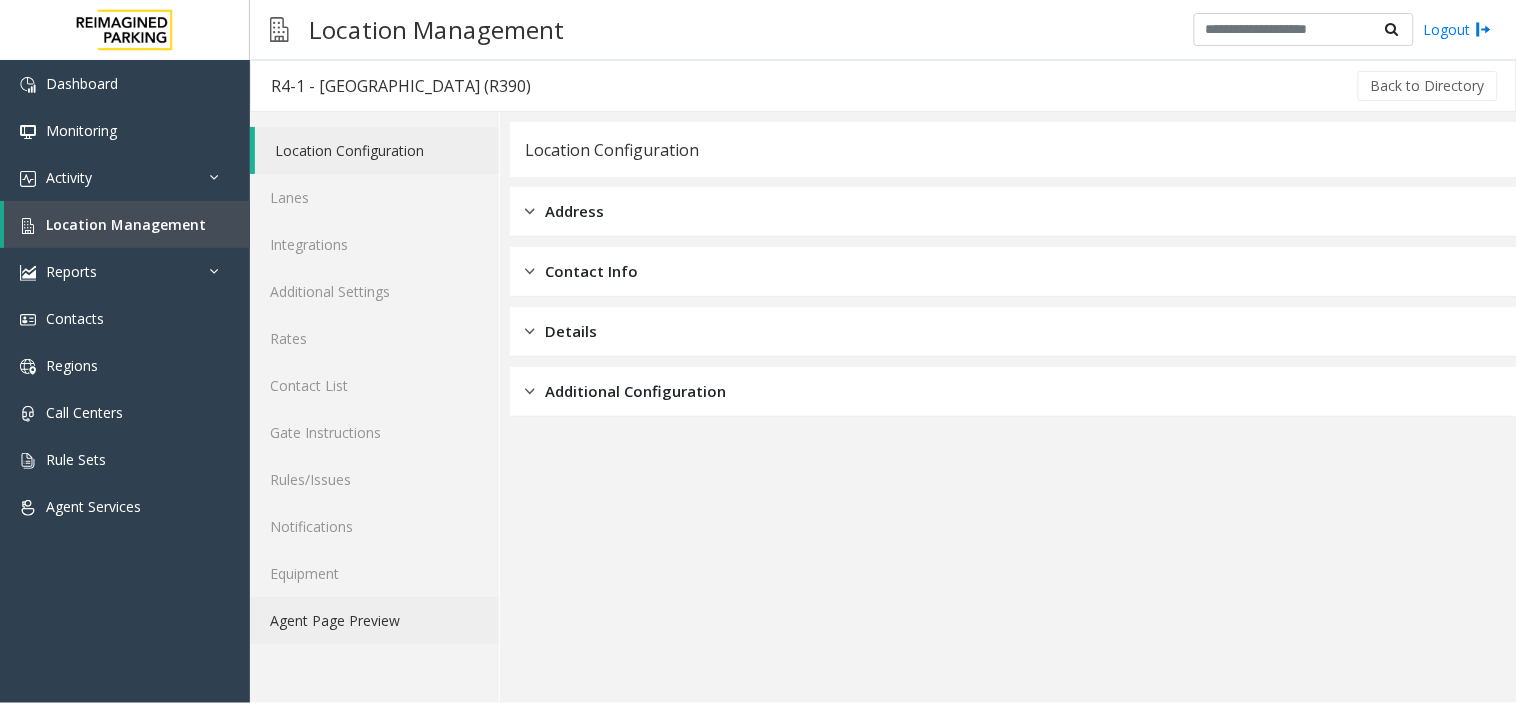 click on "Agent Page Preview" 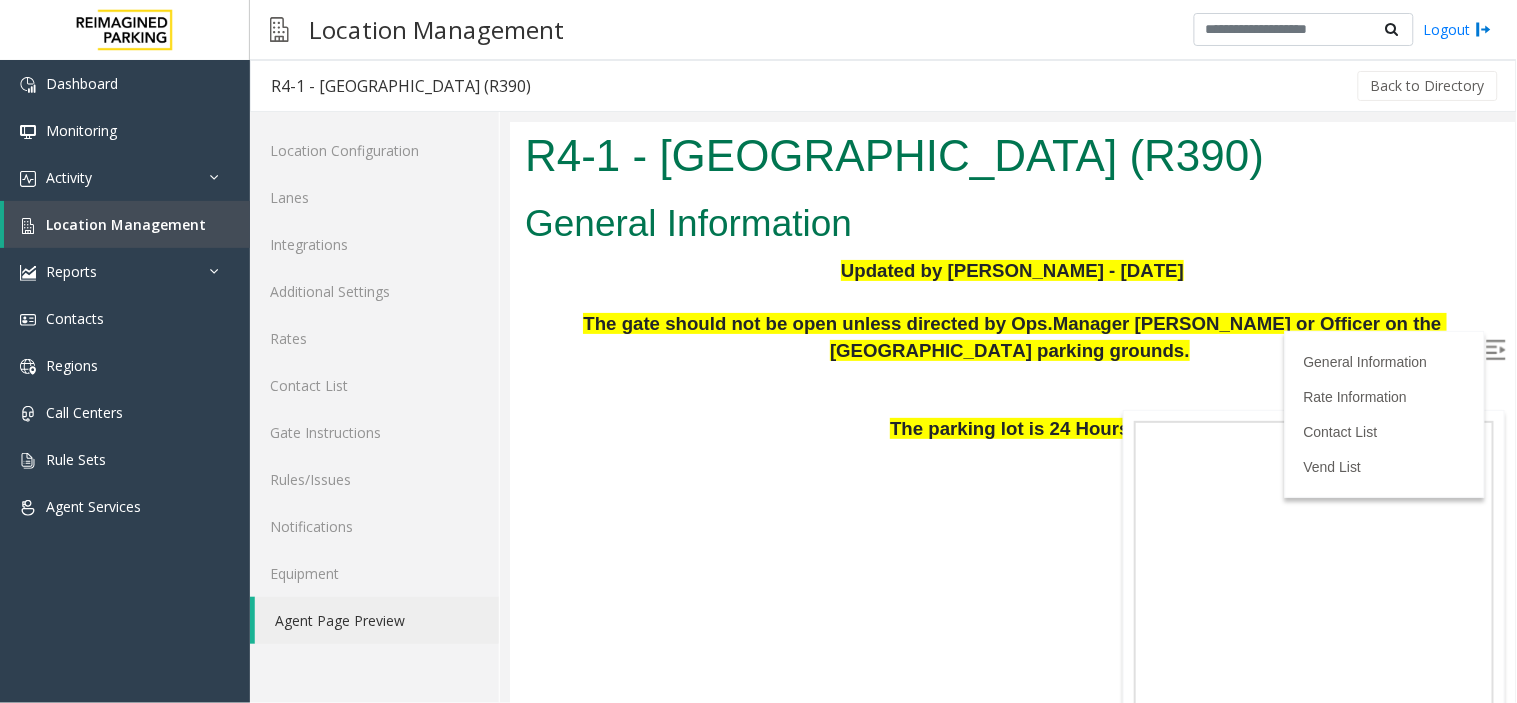 scroll, scrollTop: 0, scrollLeft: 0, axis: both 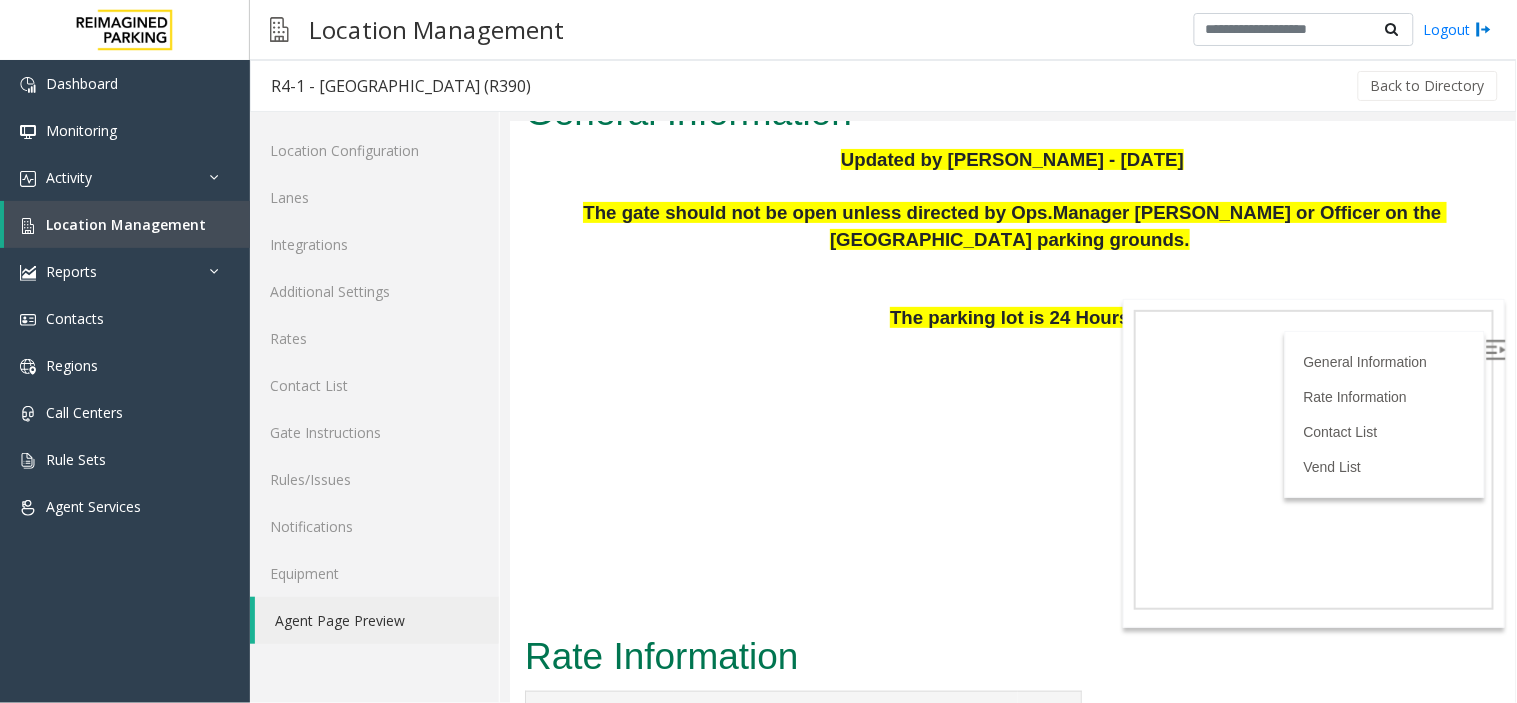 click at bounding box center [1495, 349] 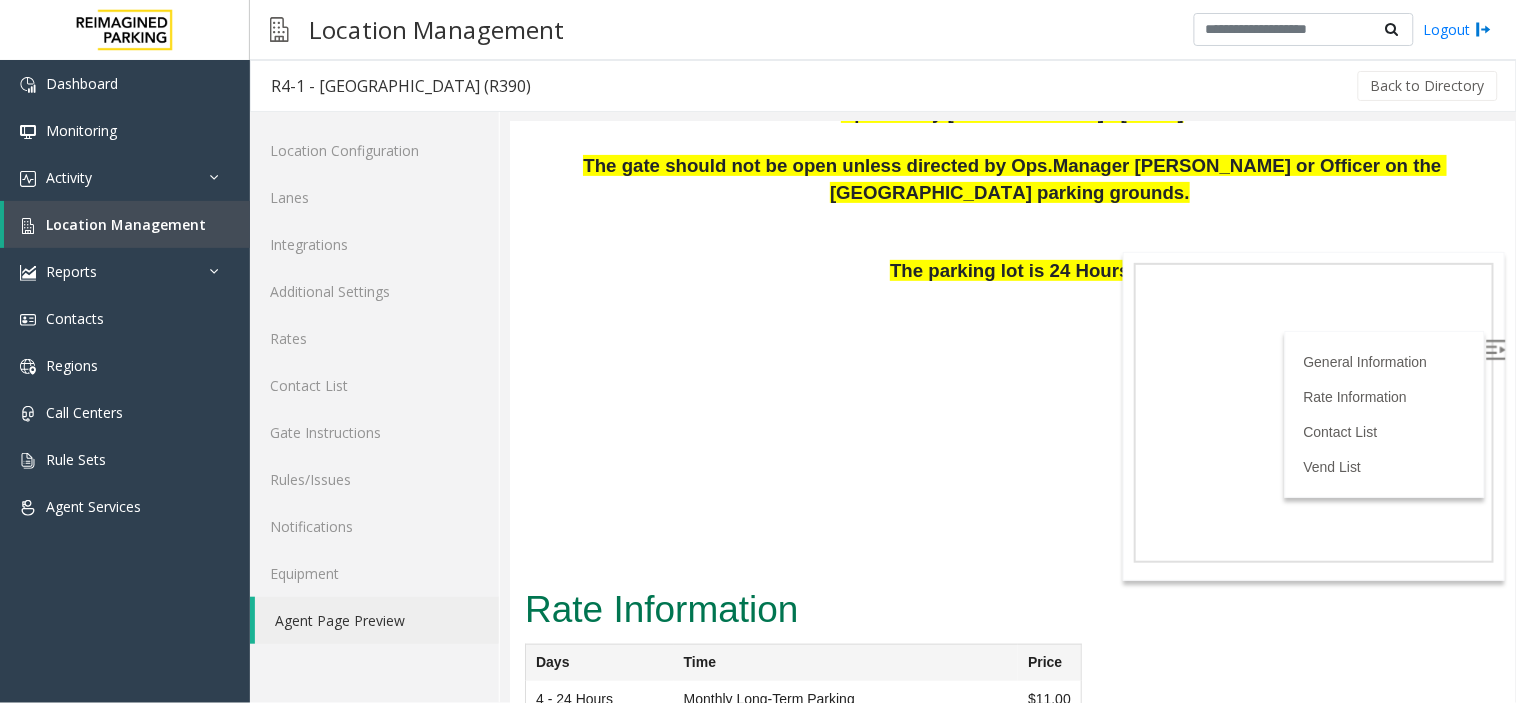 scroll, scrollTop: 0, scrollLeft: 0, axis: both 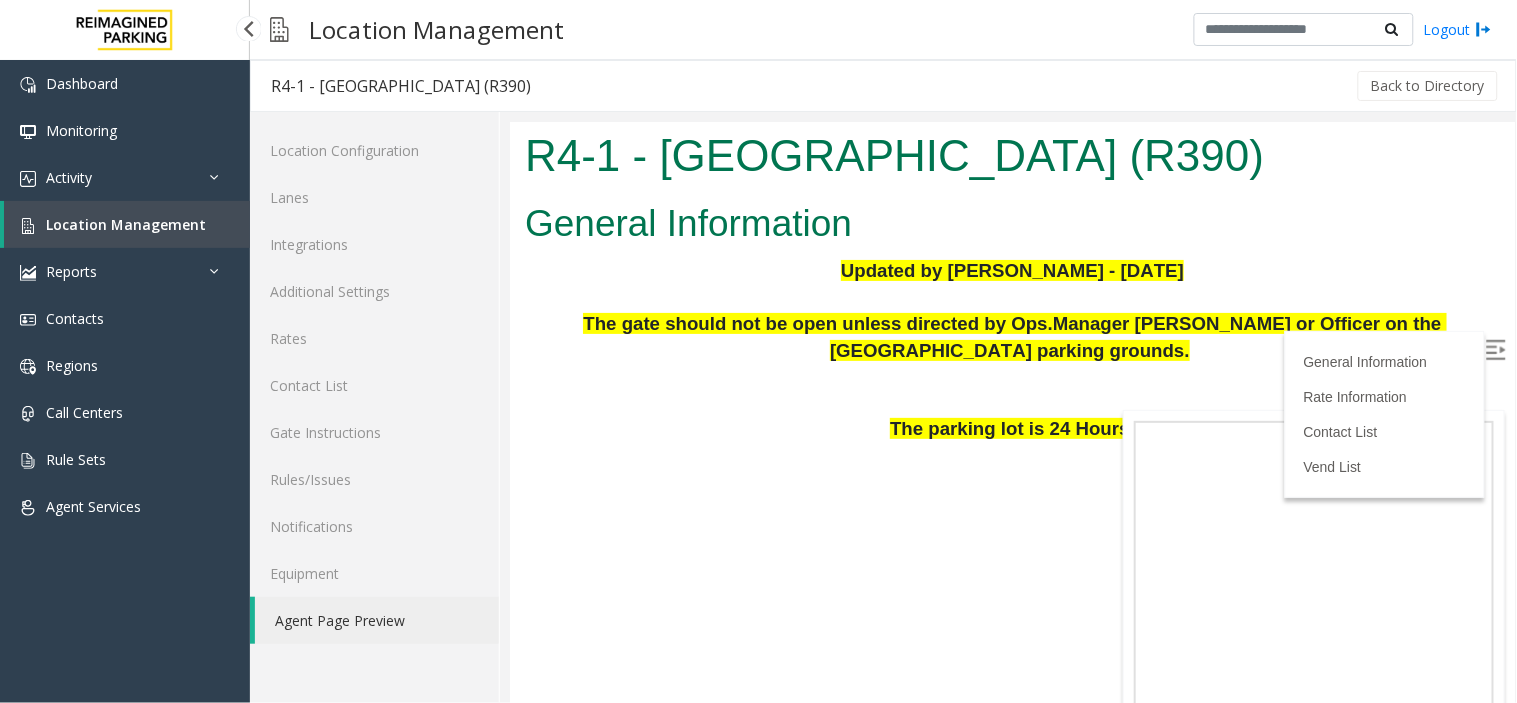 click on "Location Management" at bounding box center (127, 224) 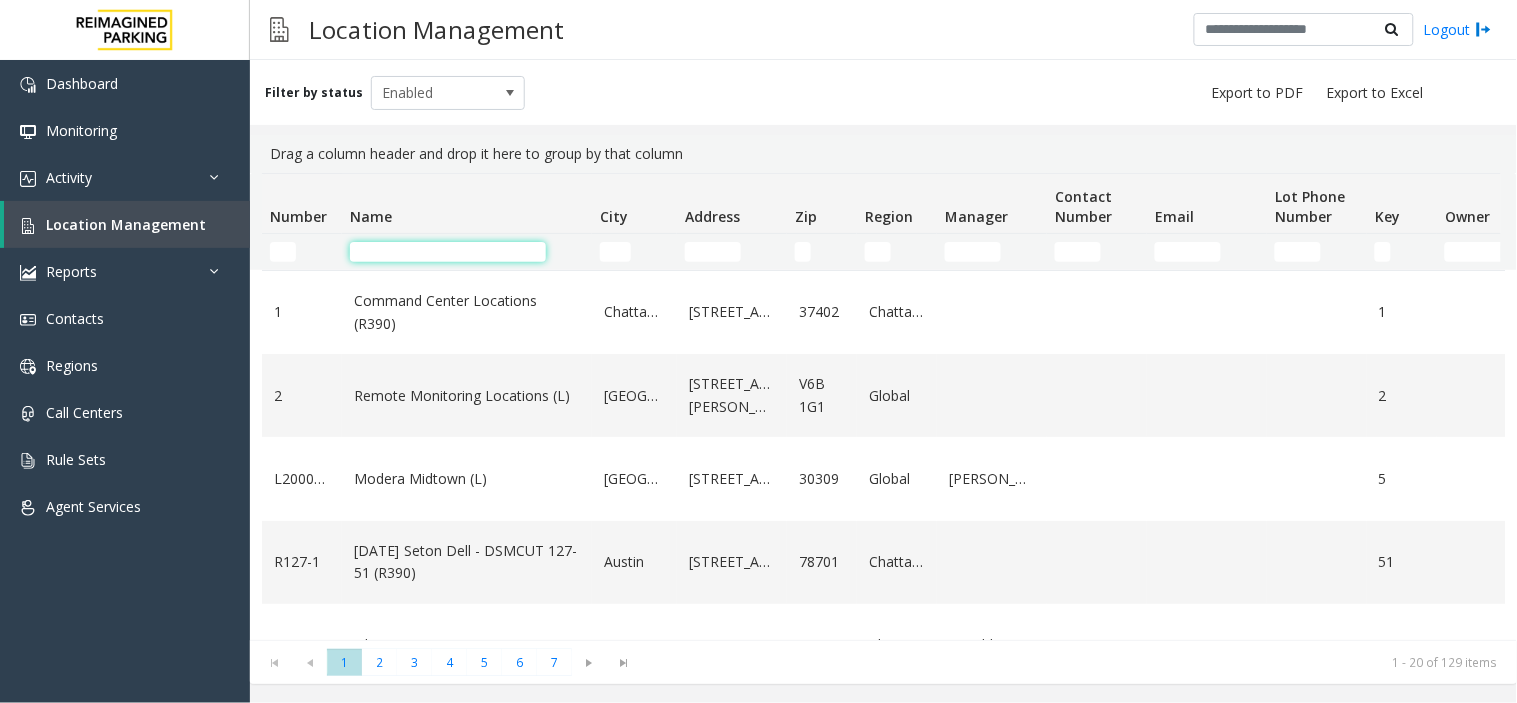 click 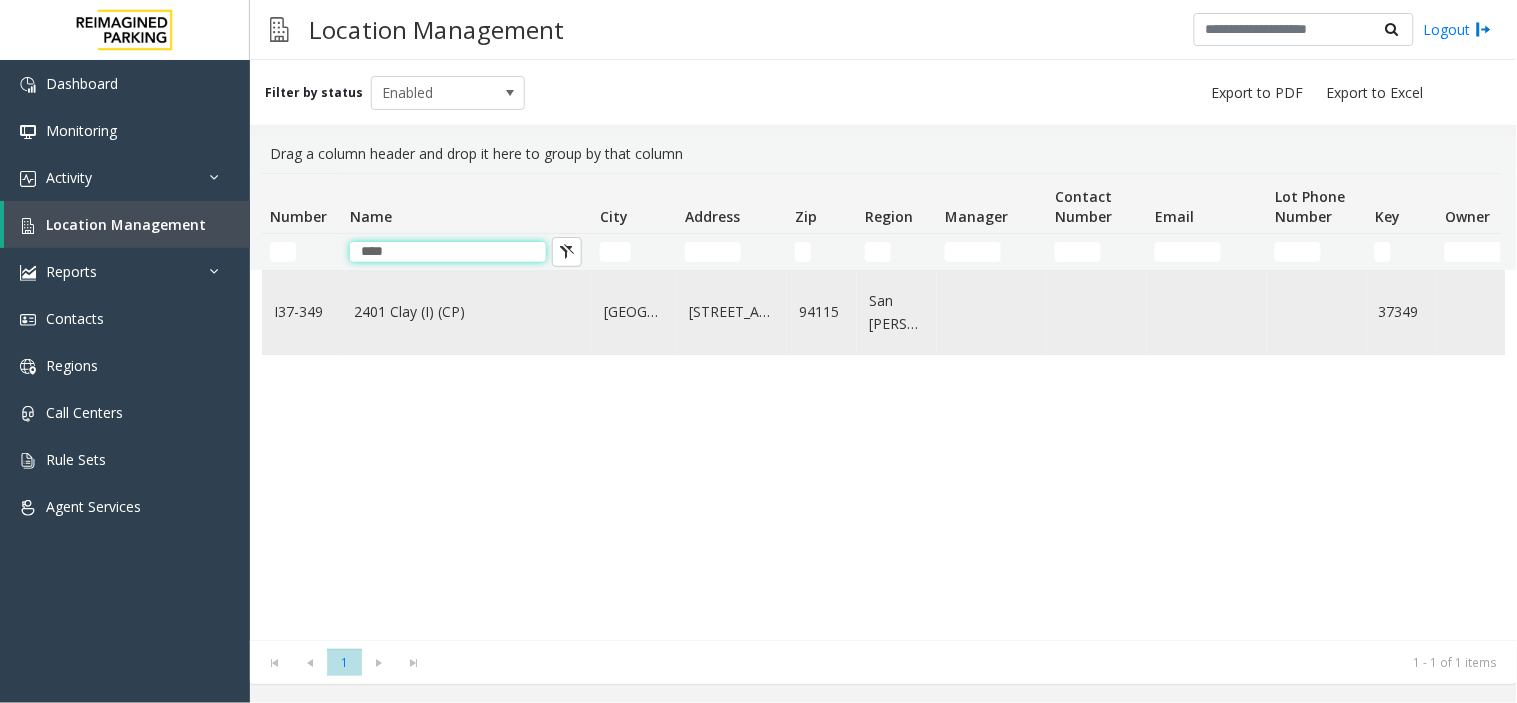 type on "****" 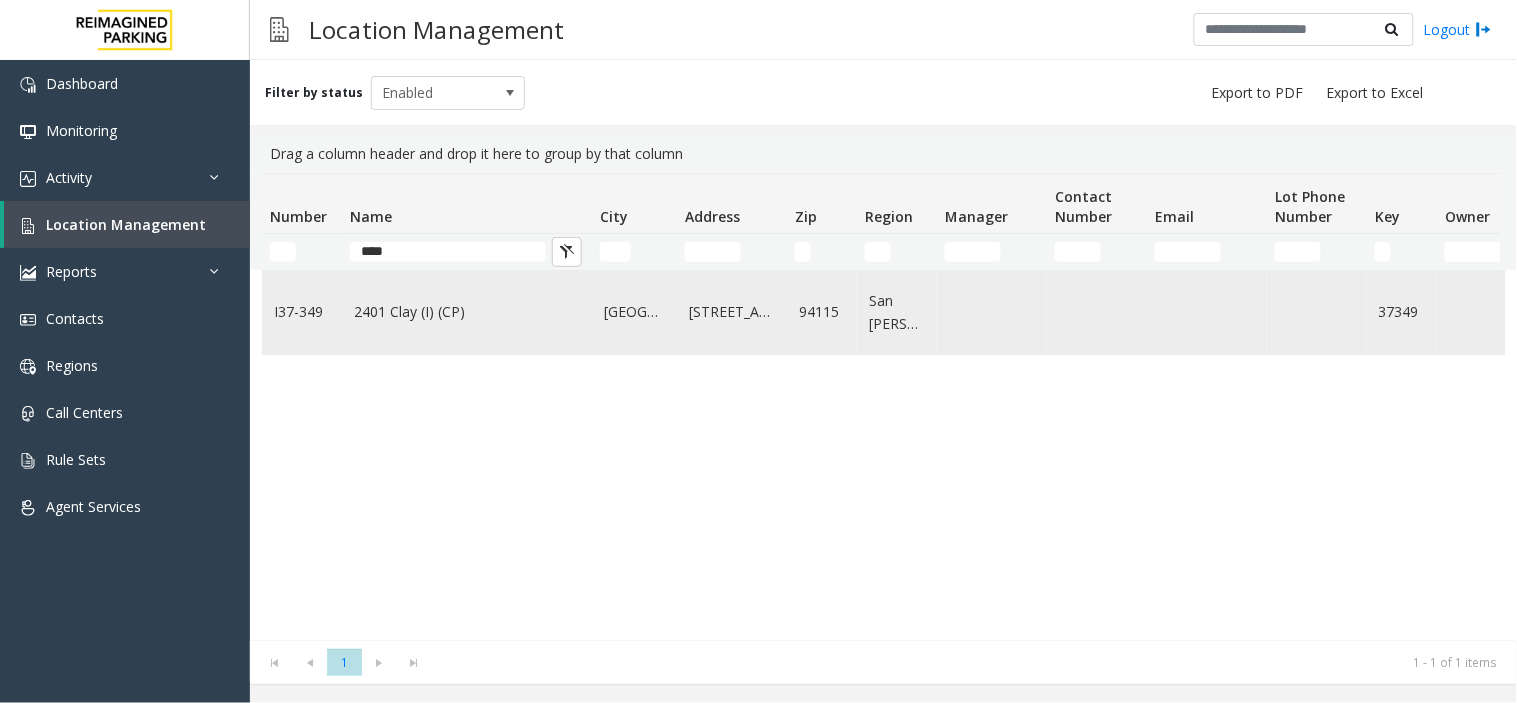 click on "2401 Clay (I) (CP)" 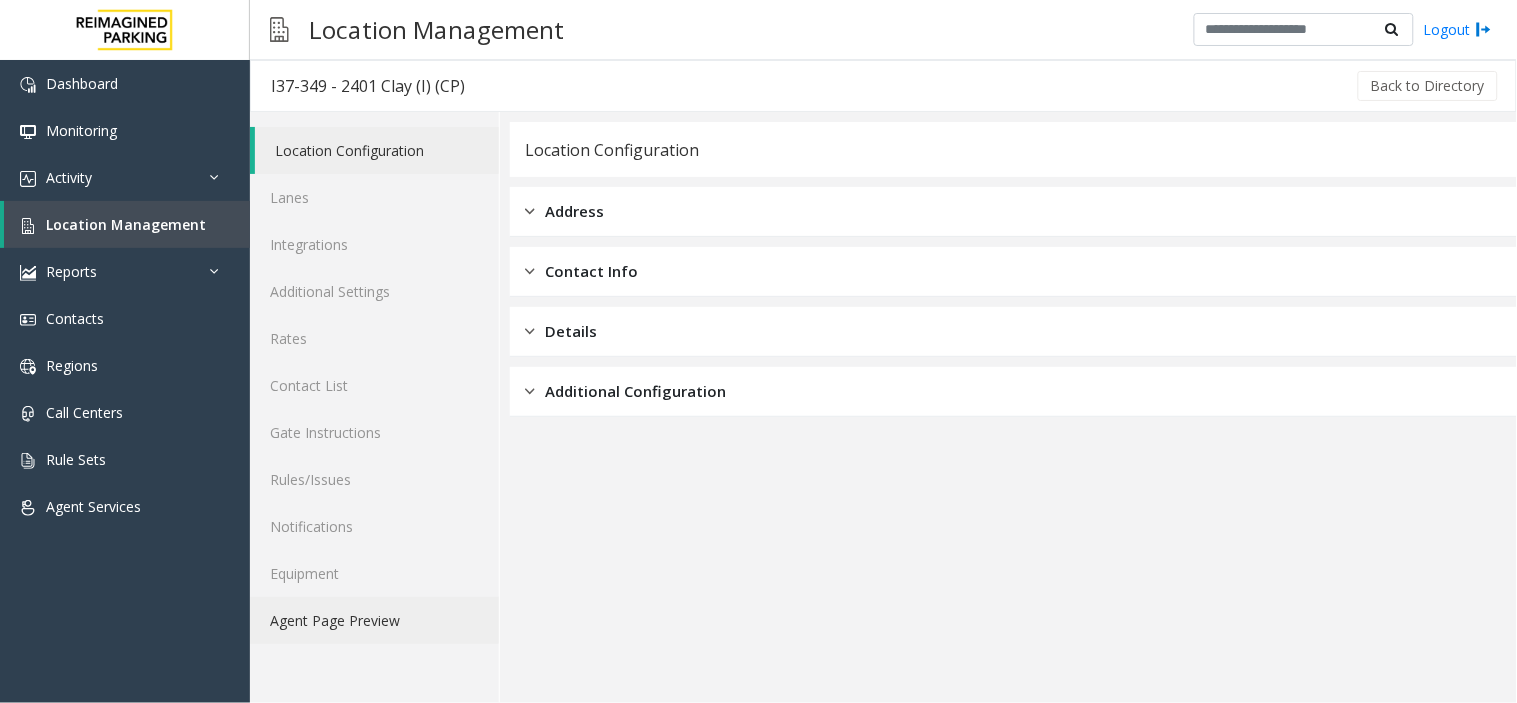 click on "Agent Page Preview" 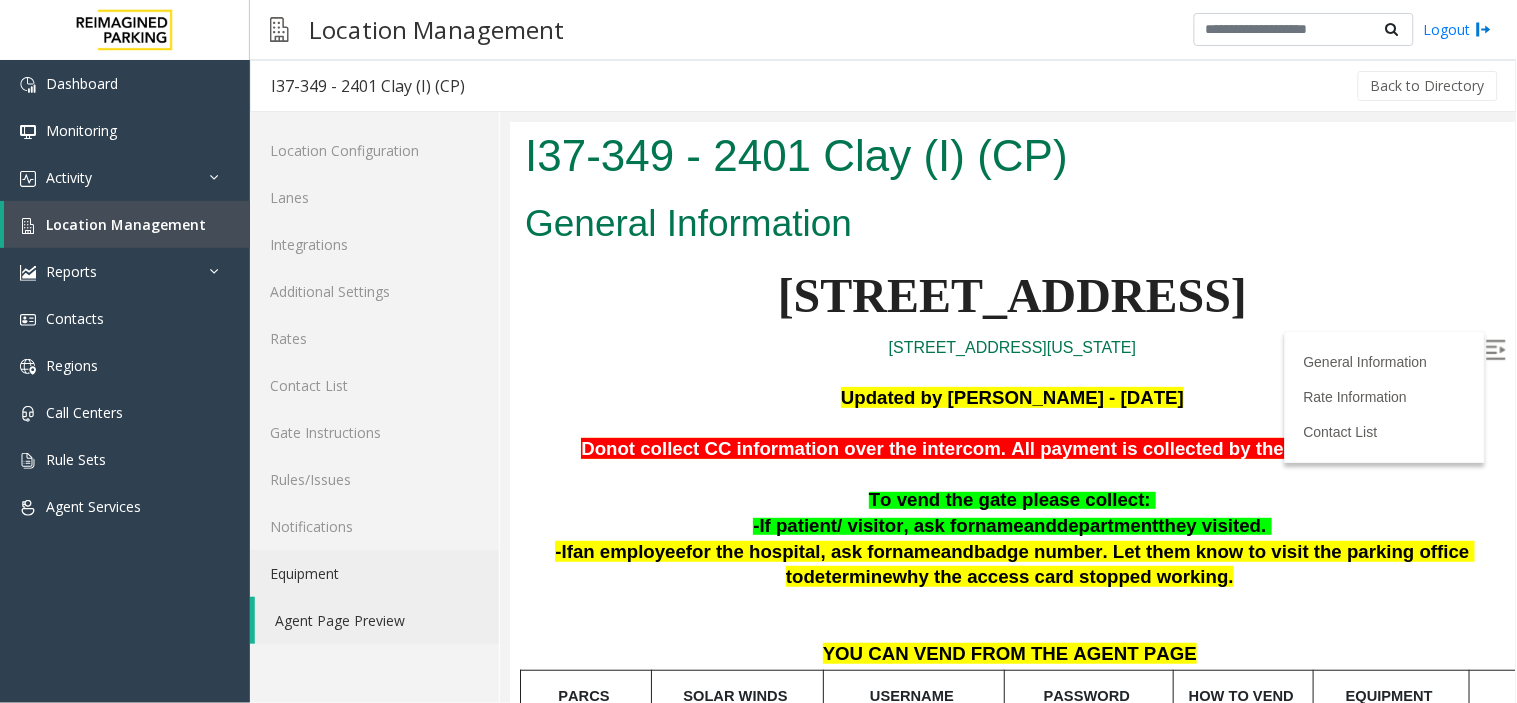 scroll, scrollTop: 111, scrollLeft: 0, axis: vertical 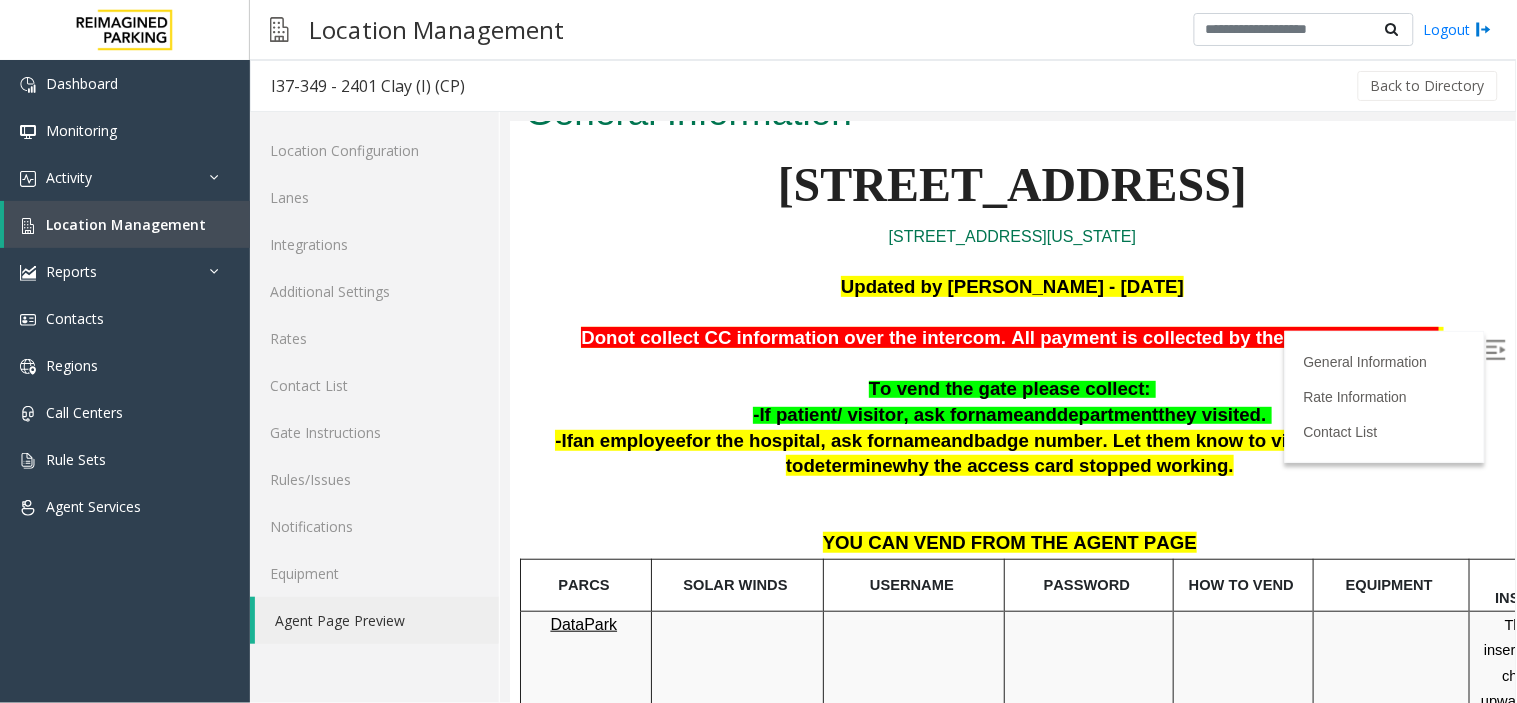 click at bounding box center (1495, 349) 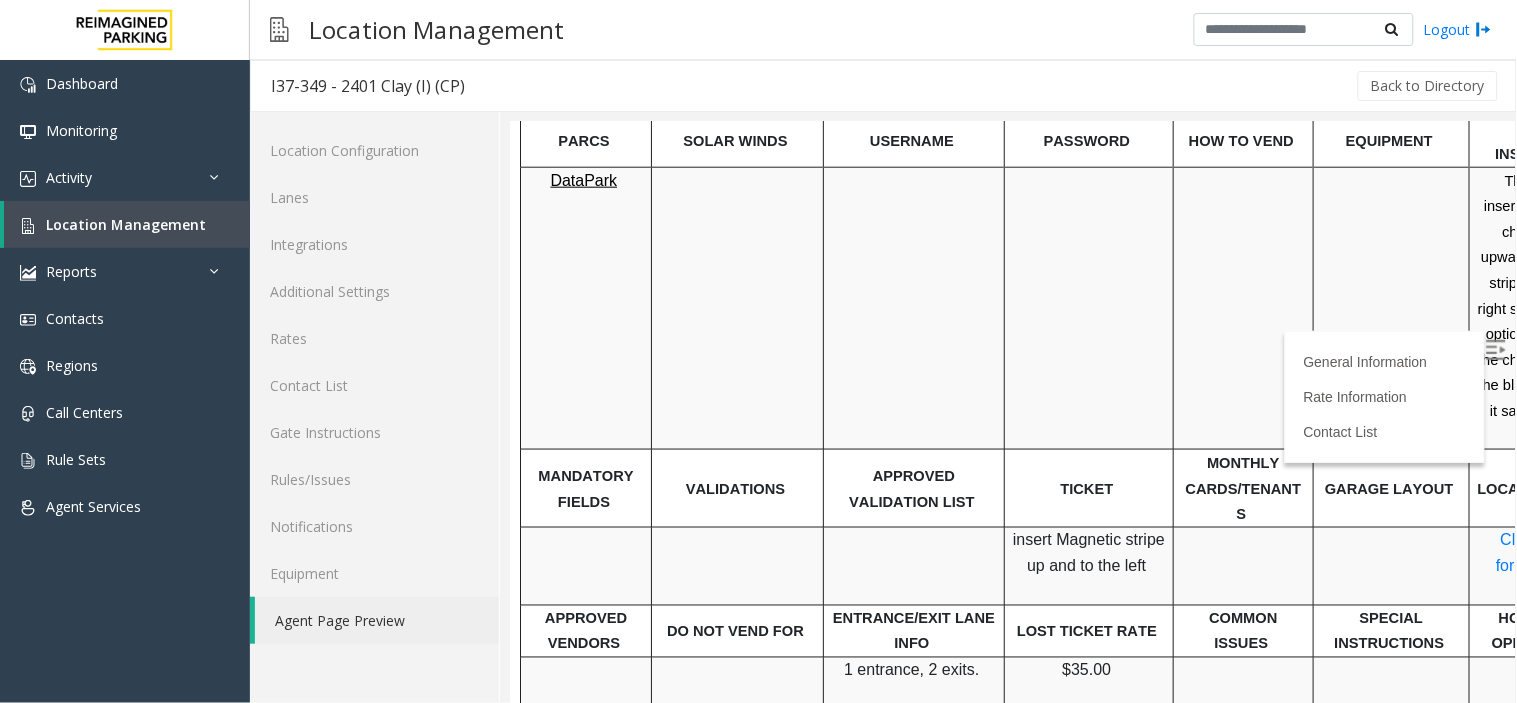scroll, scrollTop: 666, scrollLeft: 0, axis: vertical 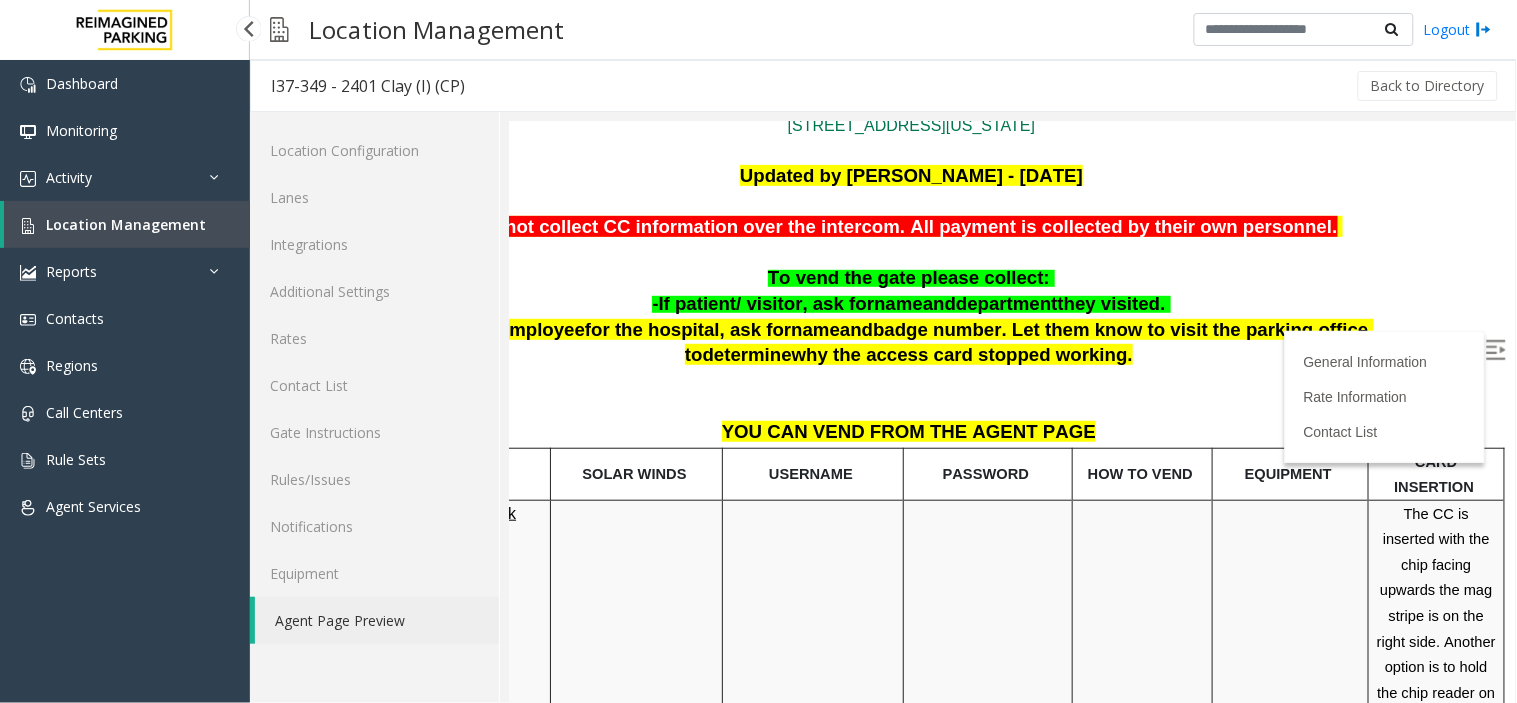 click on "Location Management" at bounding box center [126, 224] 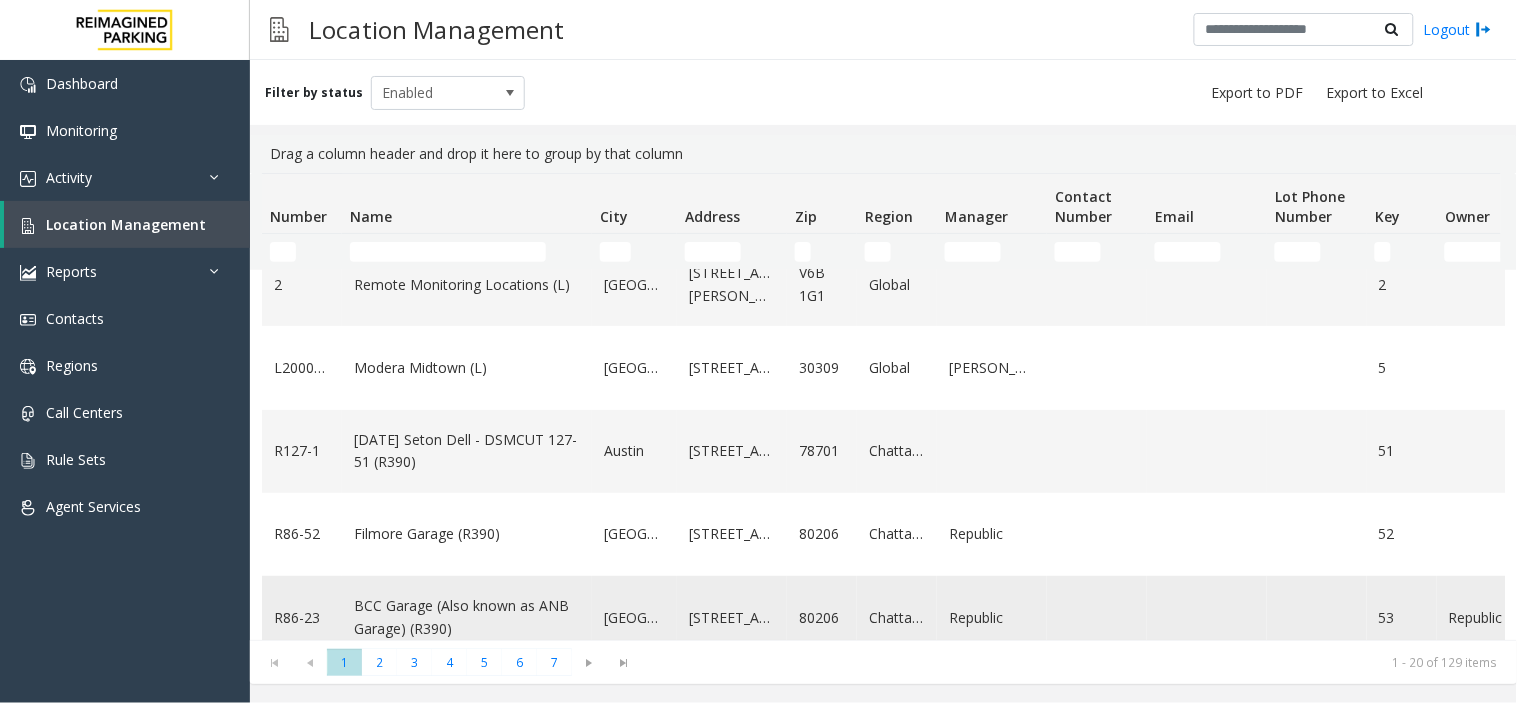 scroll, scrollTop: 0, scrollLeft: 0, axis: both 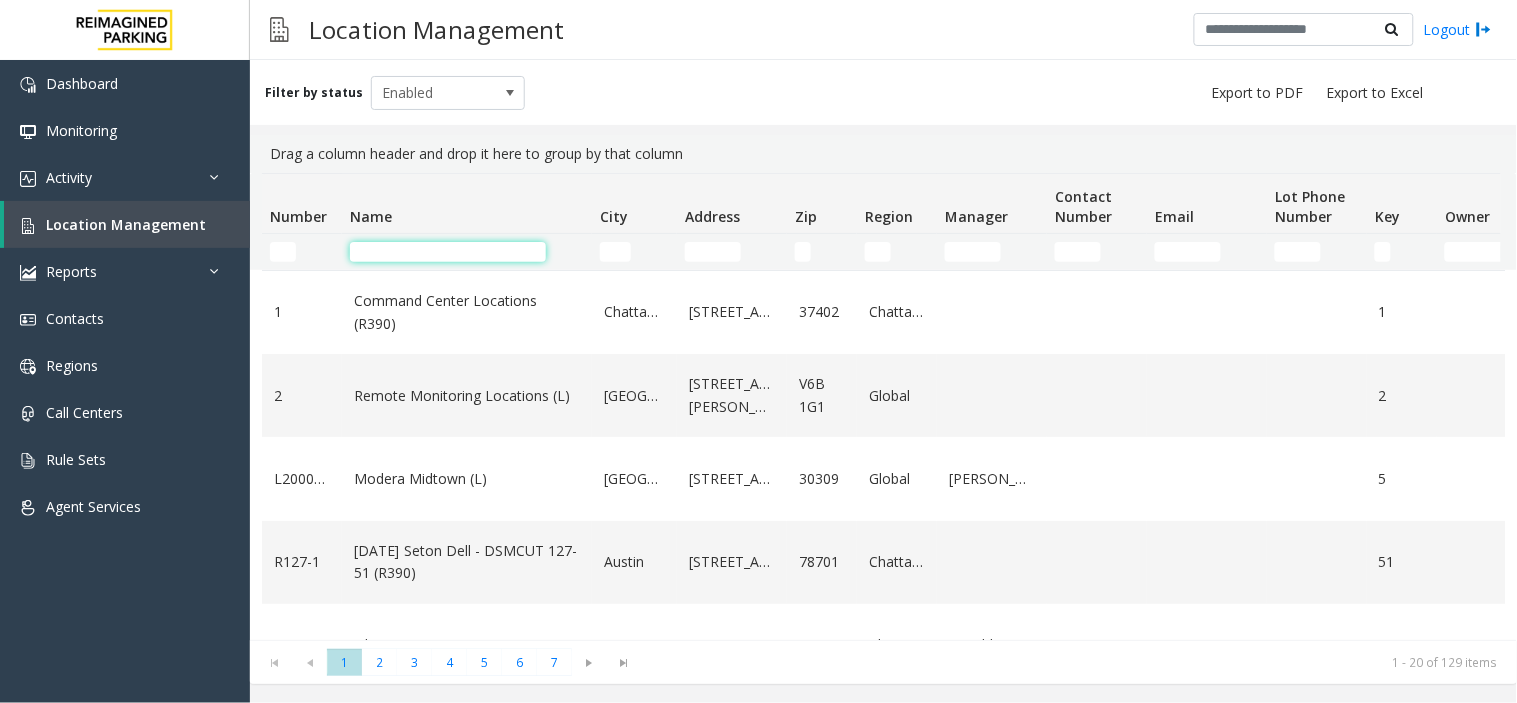 click 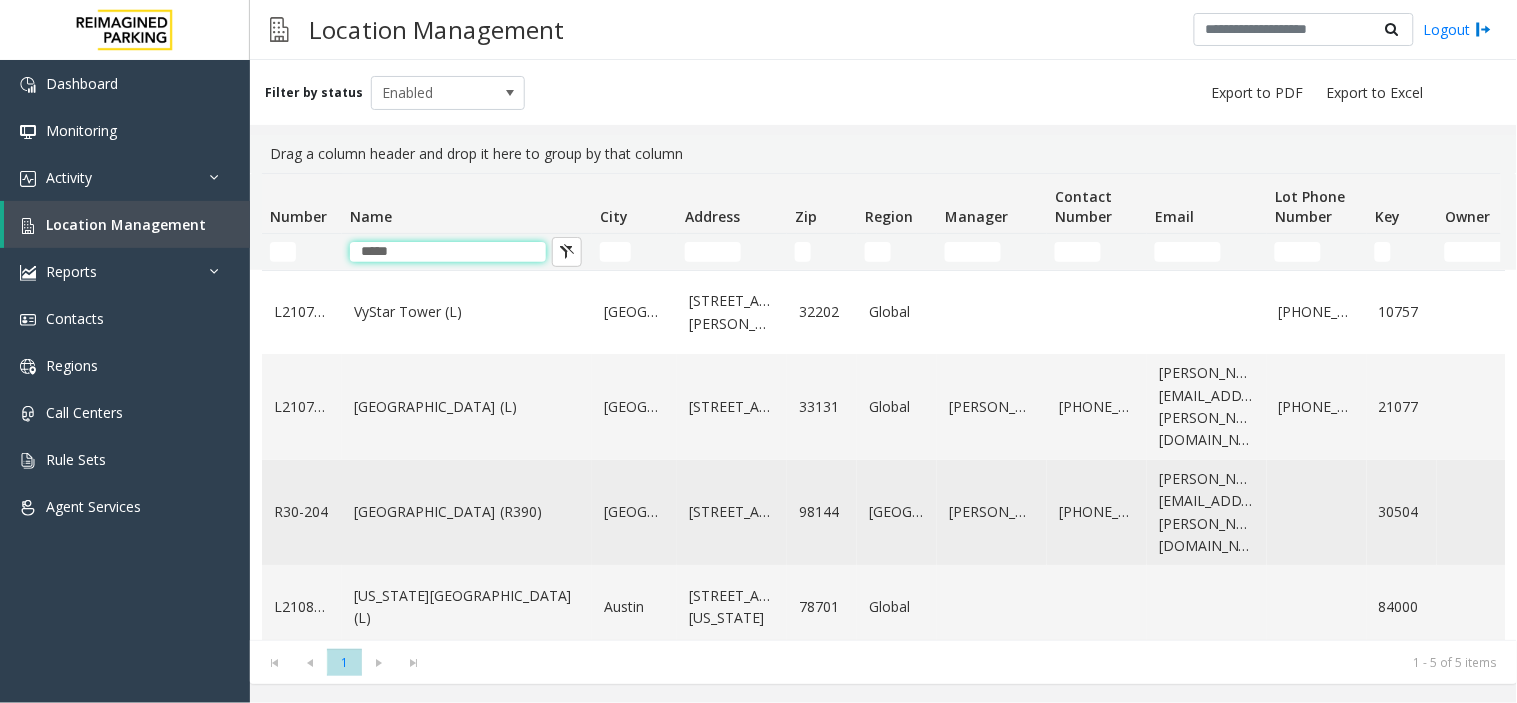 type on "*****" 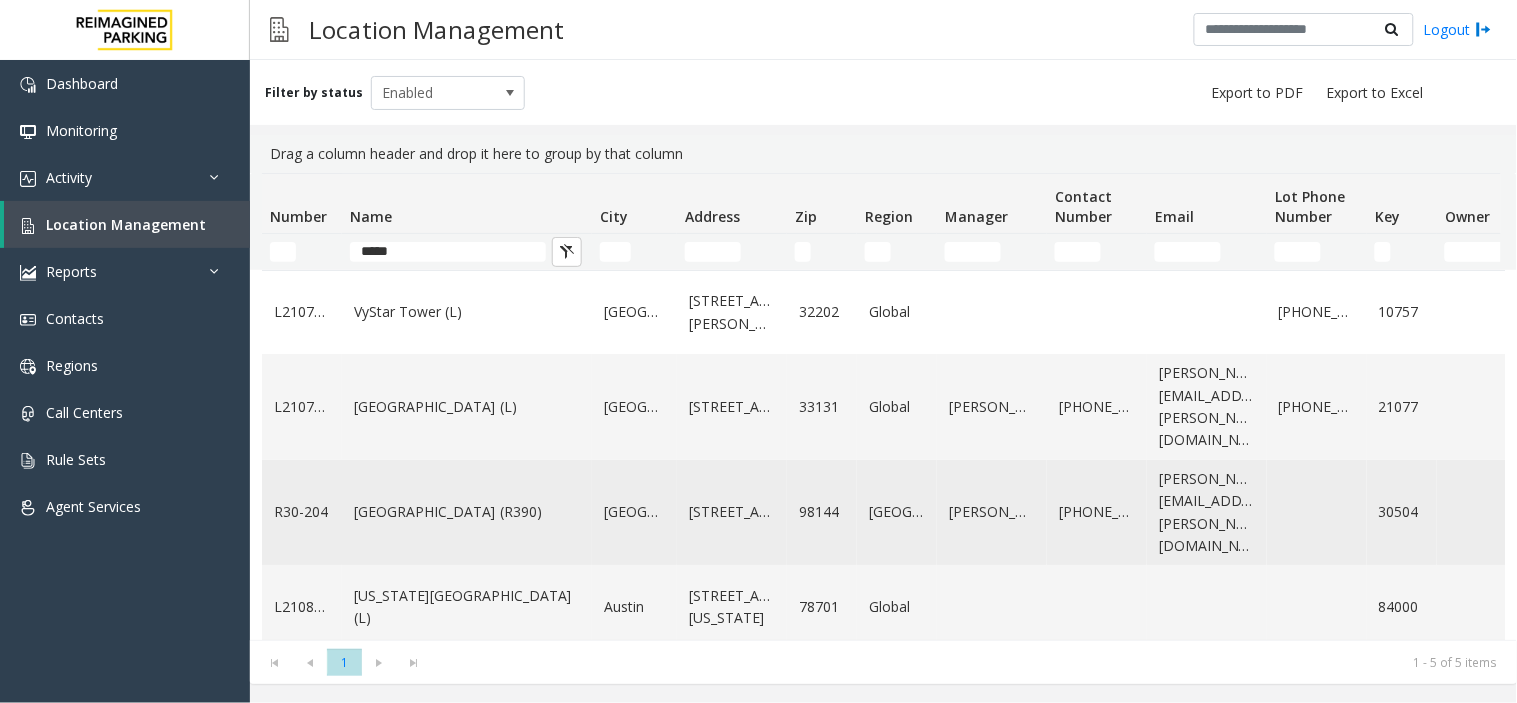 click on "[GEOGRAPHIC_DATA] (R390)" 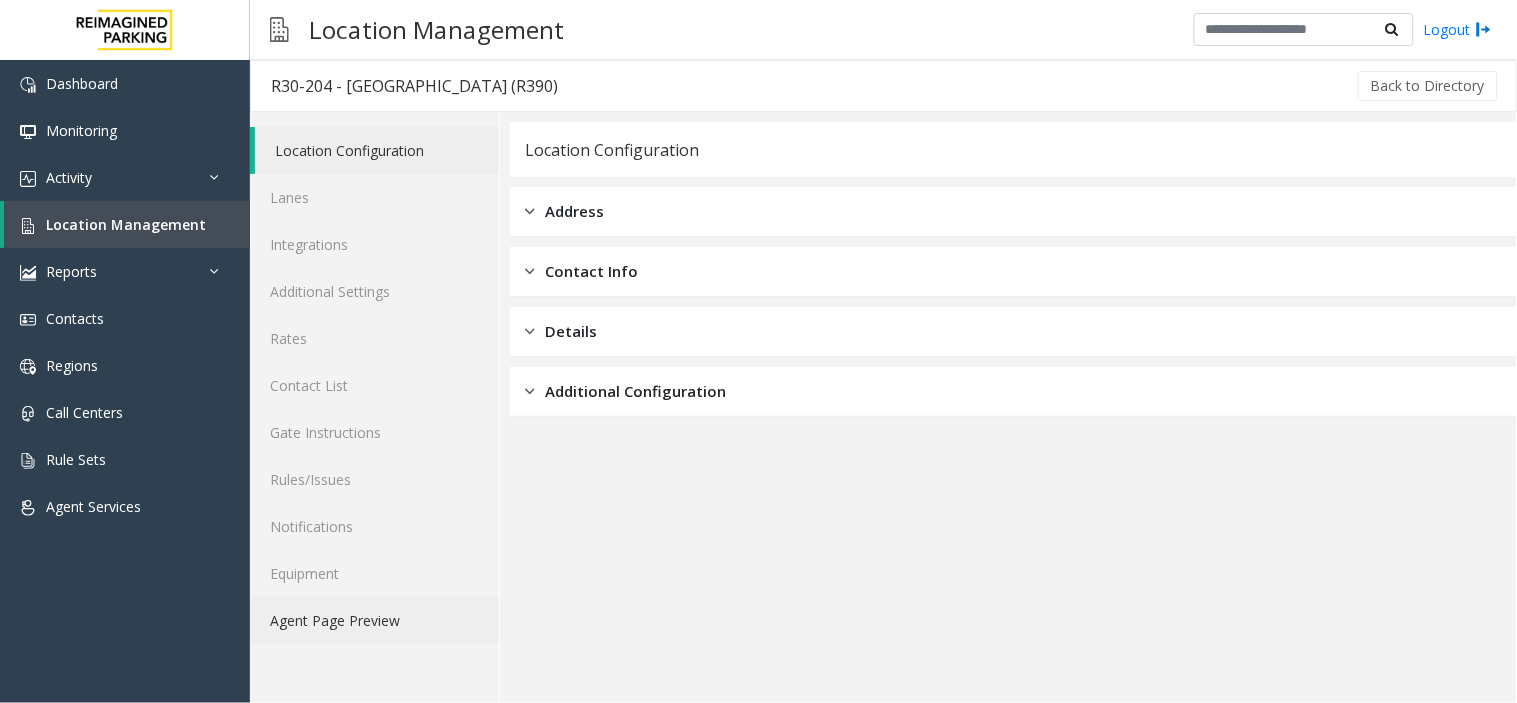 click on "Agent Page Preview" 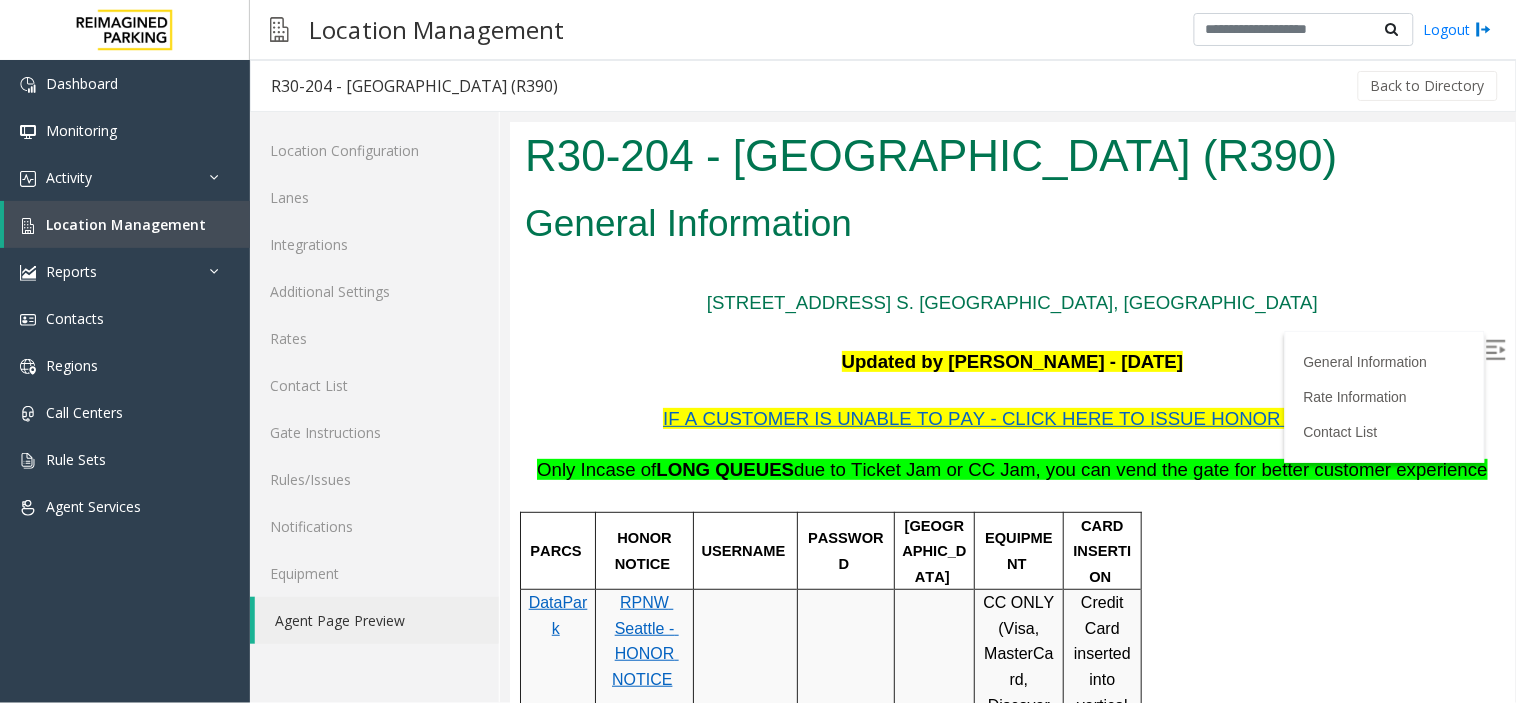scroll, scrollTop: 0, scrollLeft: 0, axis: both 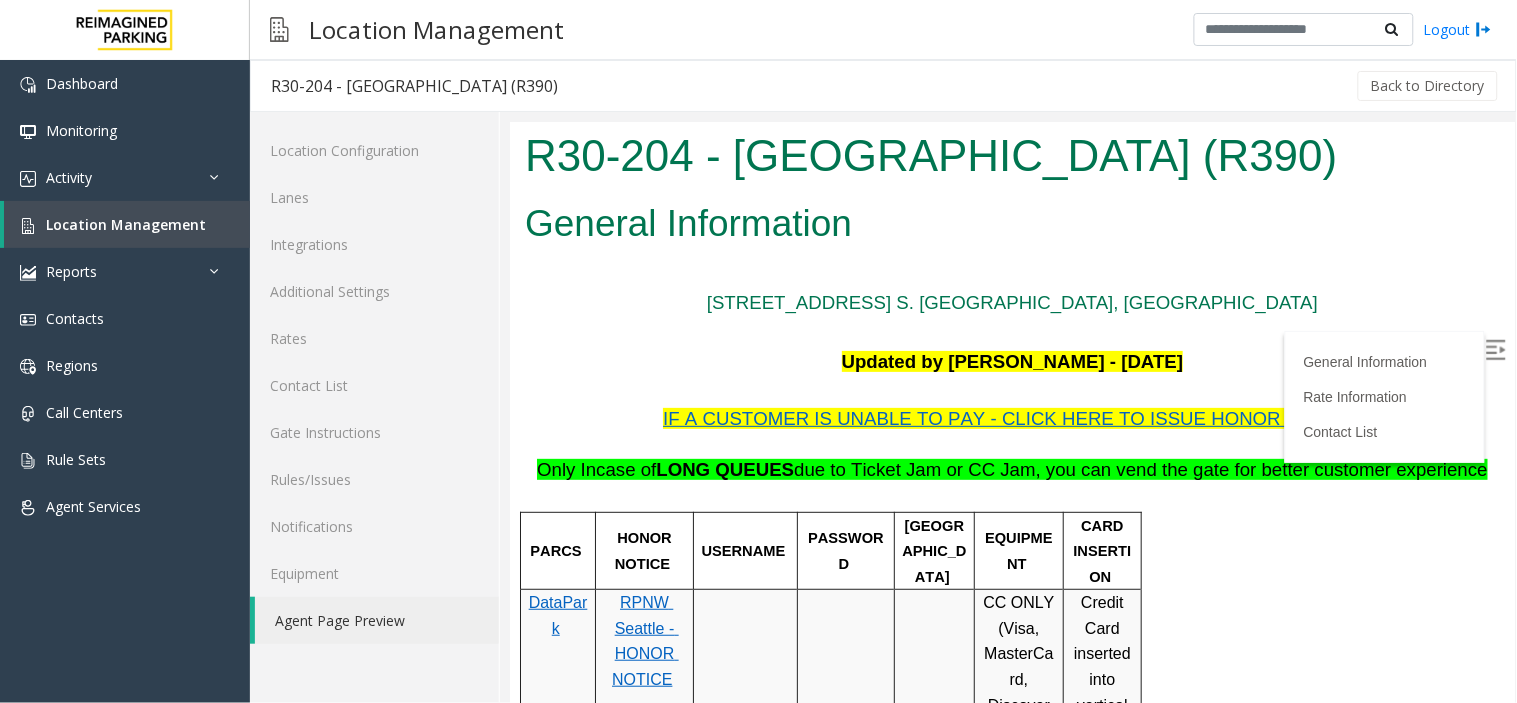 click at bounding box center [1495, 349] 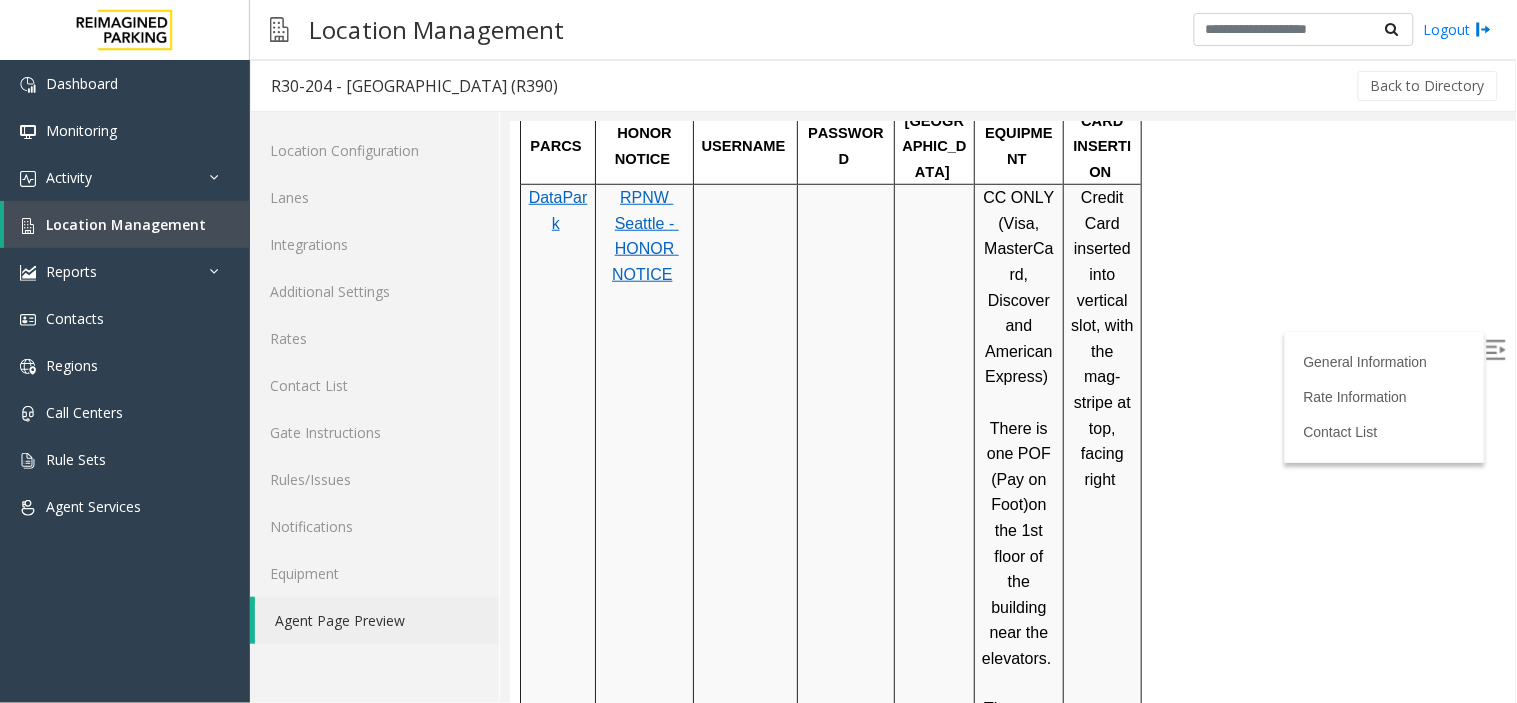 scroll, scrollTop: 444, scrollLeft: 0, axis: vertical 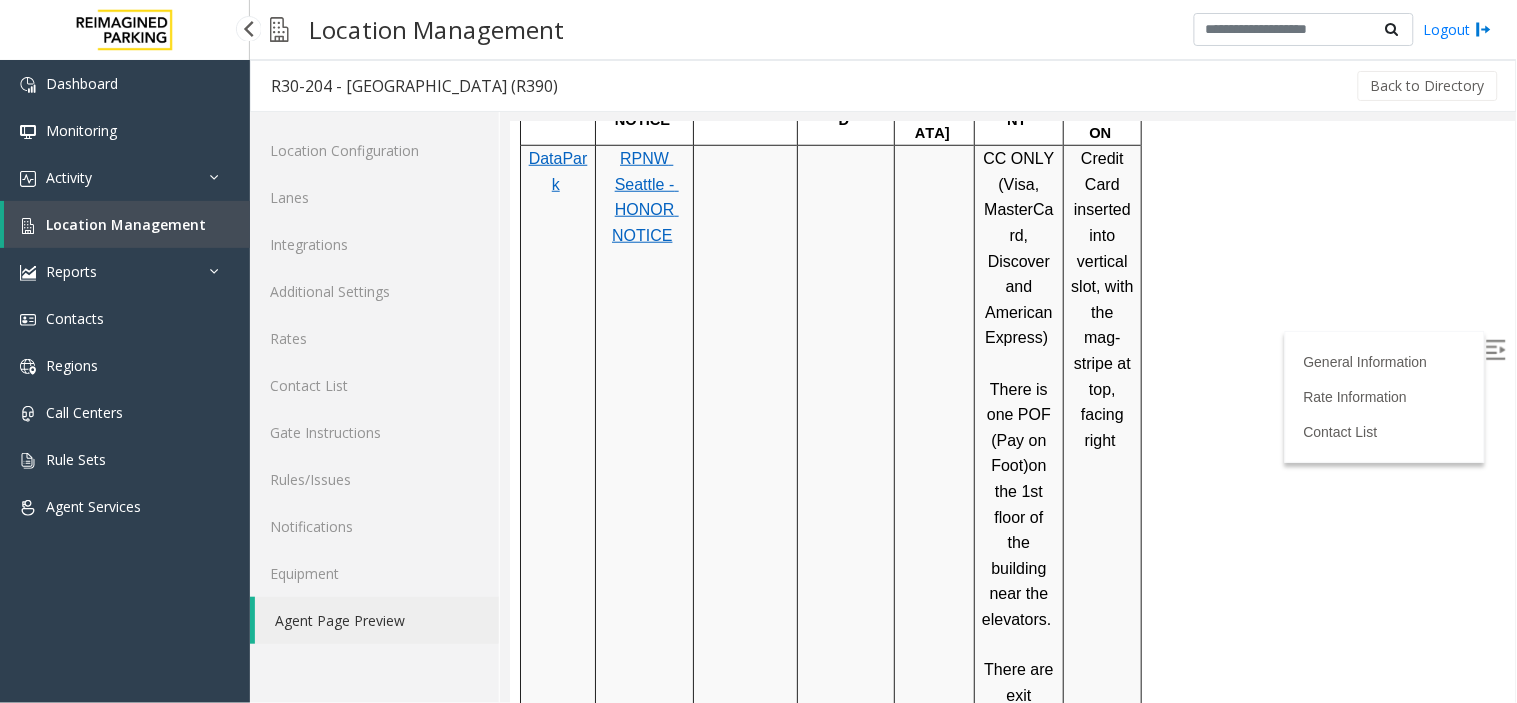 click on "Location Management" at bounding box center (127, 224) 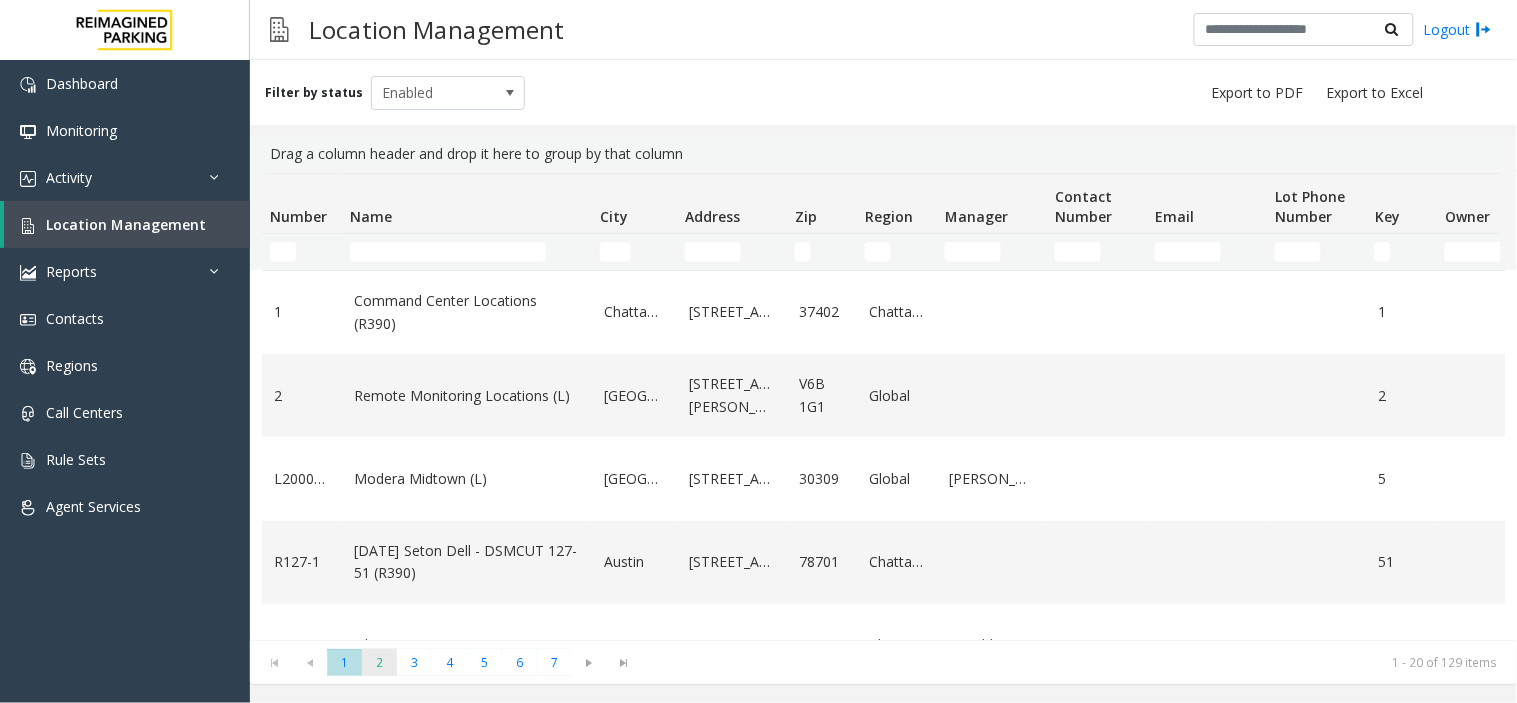 click on "2" 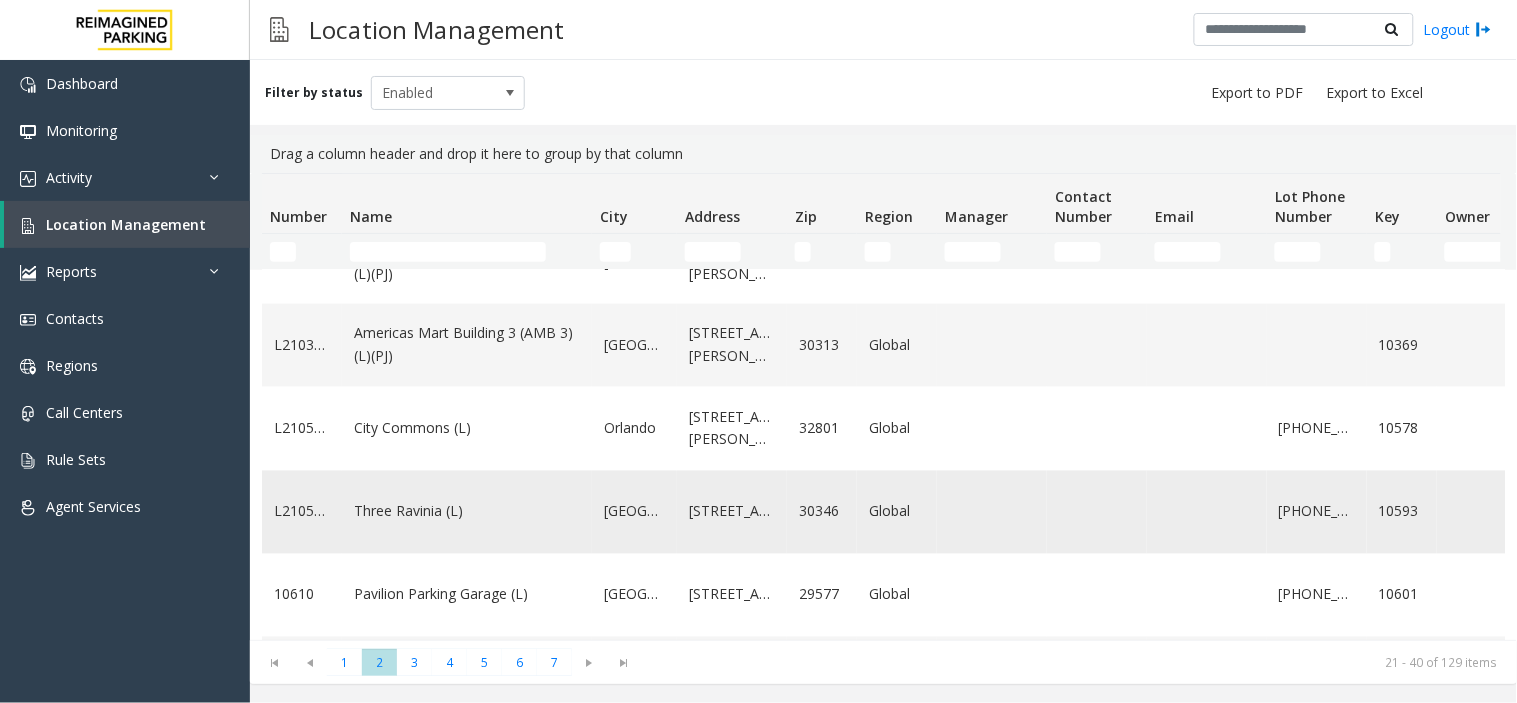 scroll, scrollTop: 888, scrollLeft: 0, axis: vertical 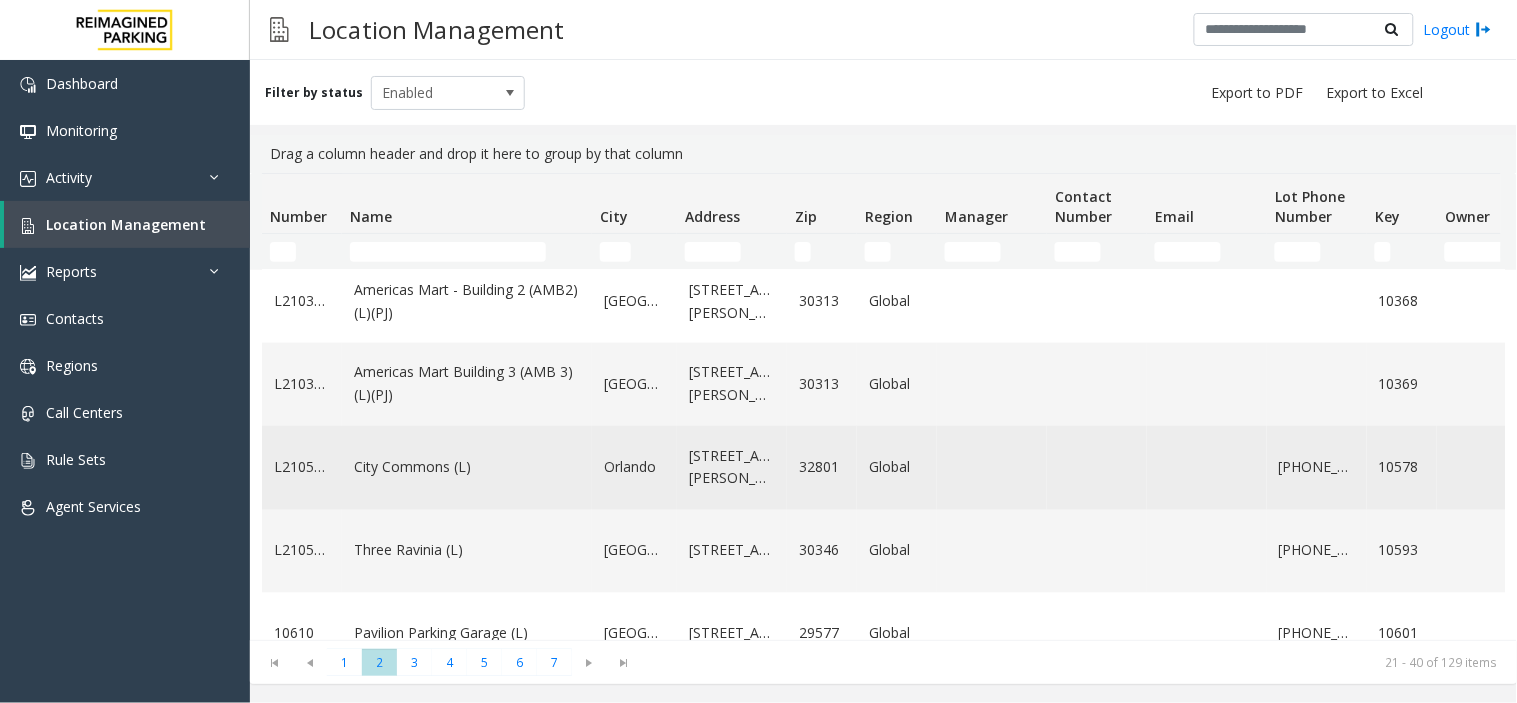 click on "City Commons (L)" 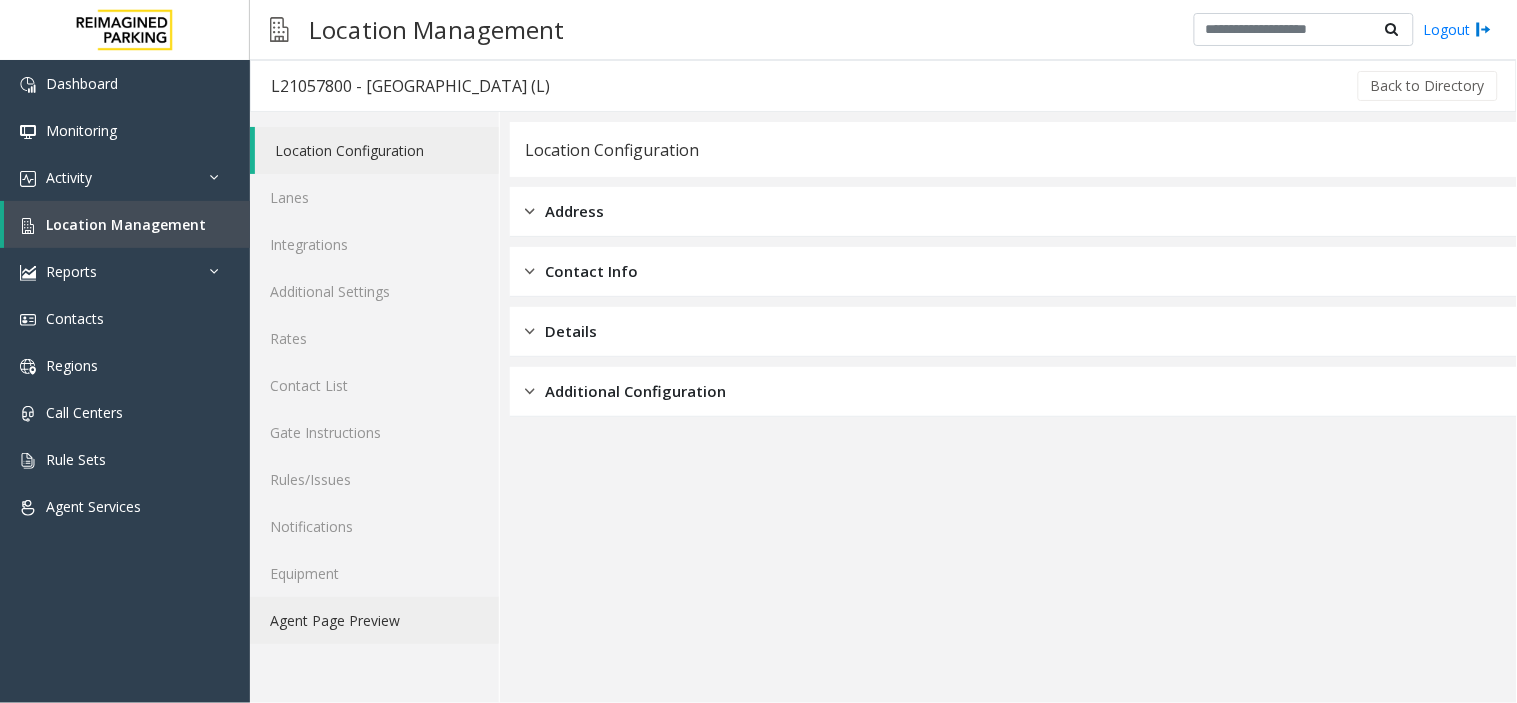 click on "Agent Page Preview" 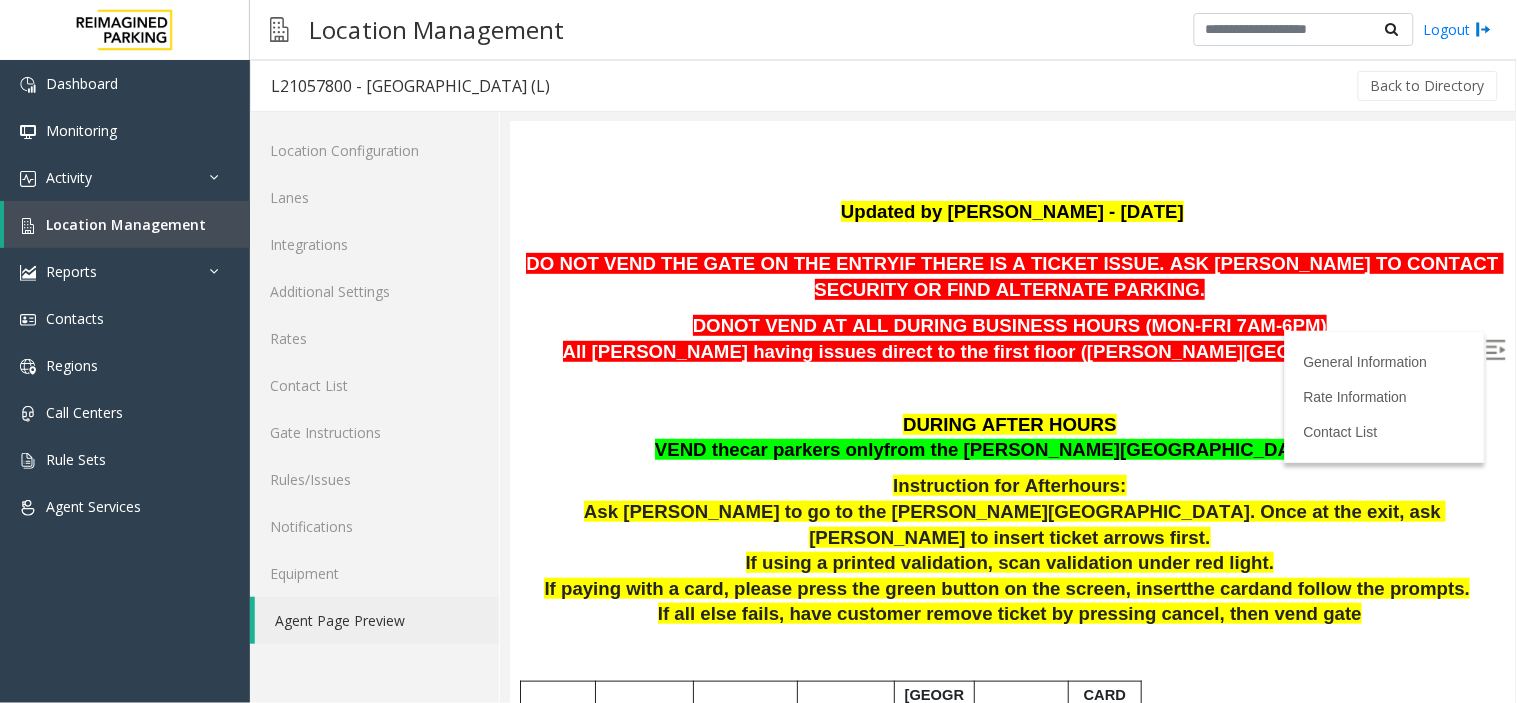 scroll, scrollTop: 222, scrollLeft: 0, axis: vertical 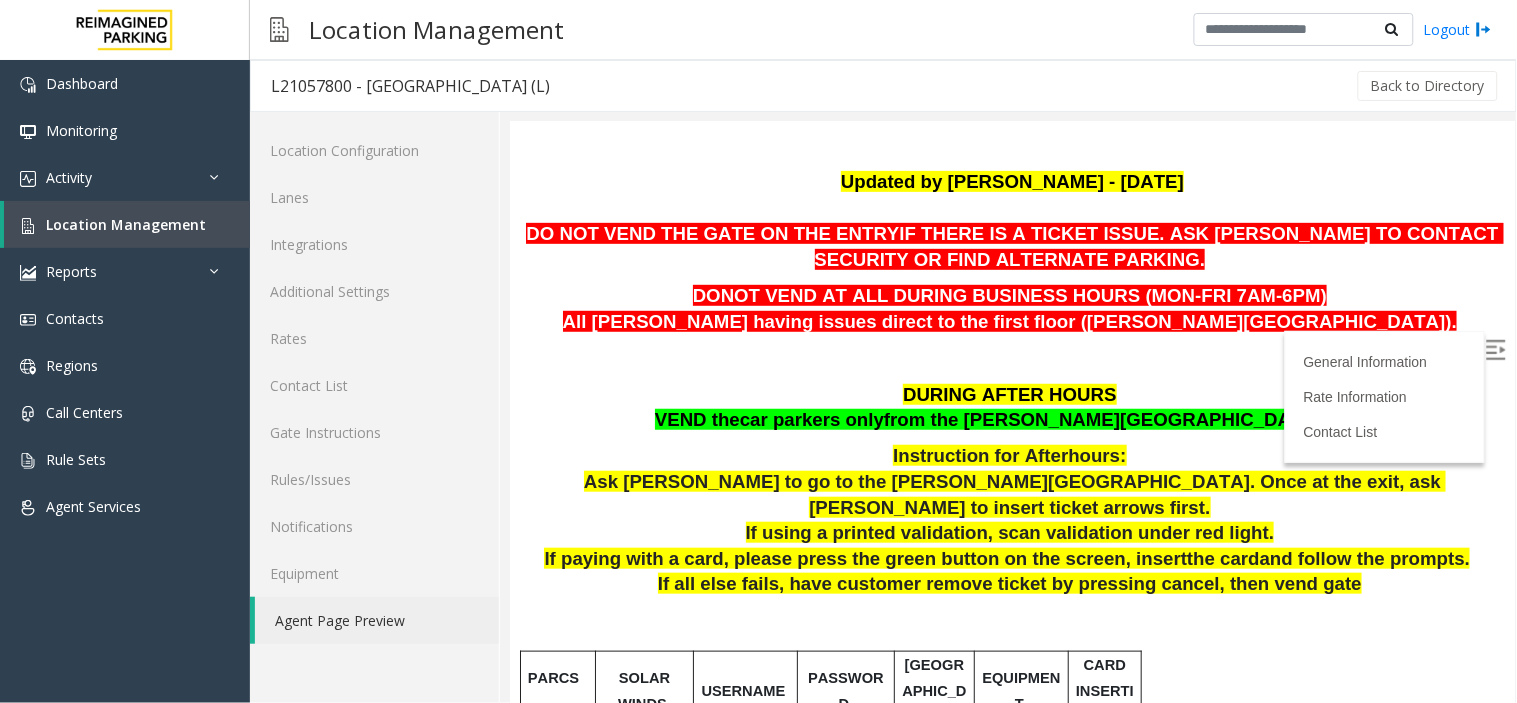 click at bounding box center [1495, 349] 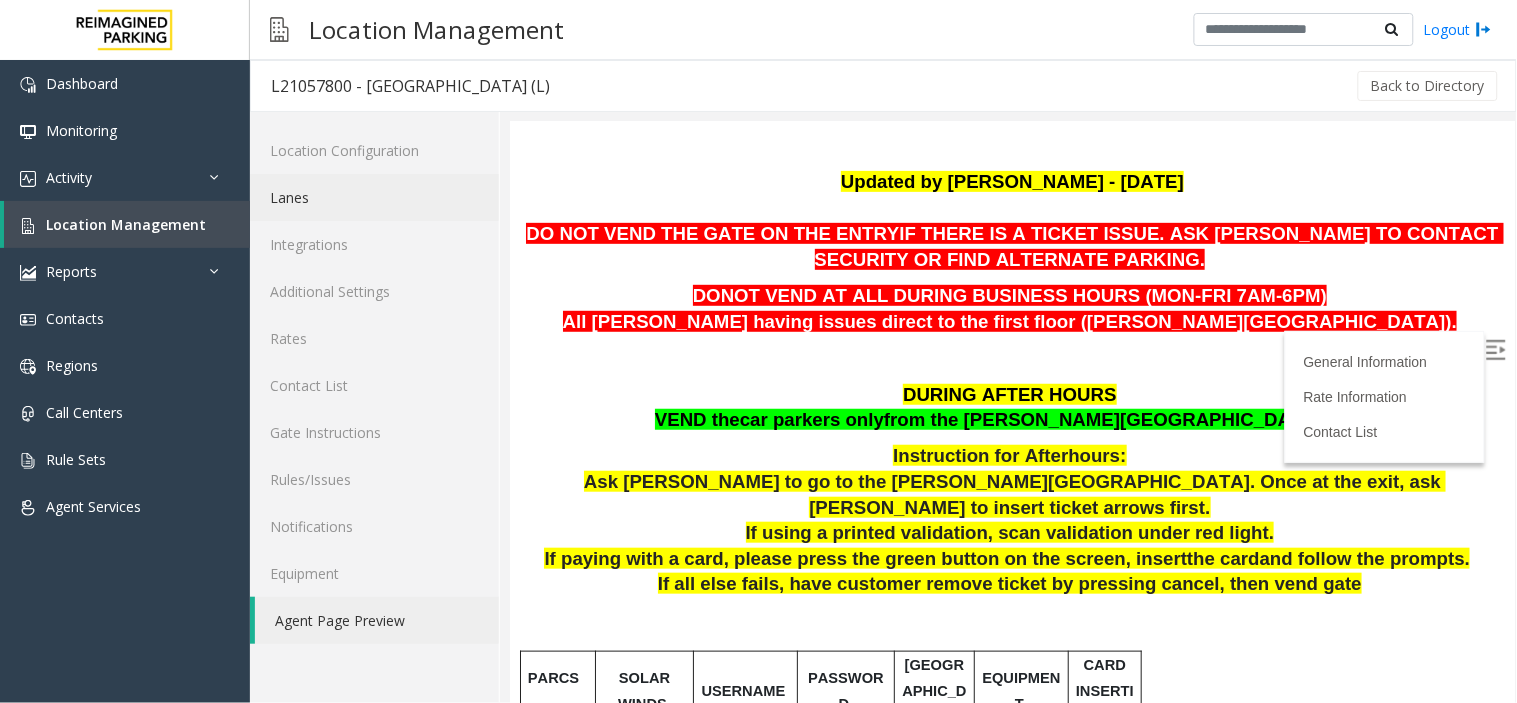 click on "Lanes" 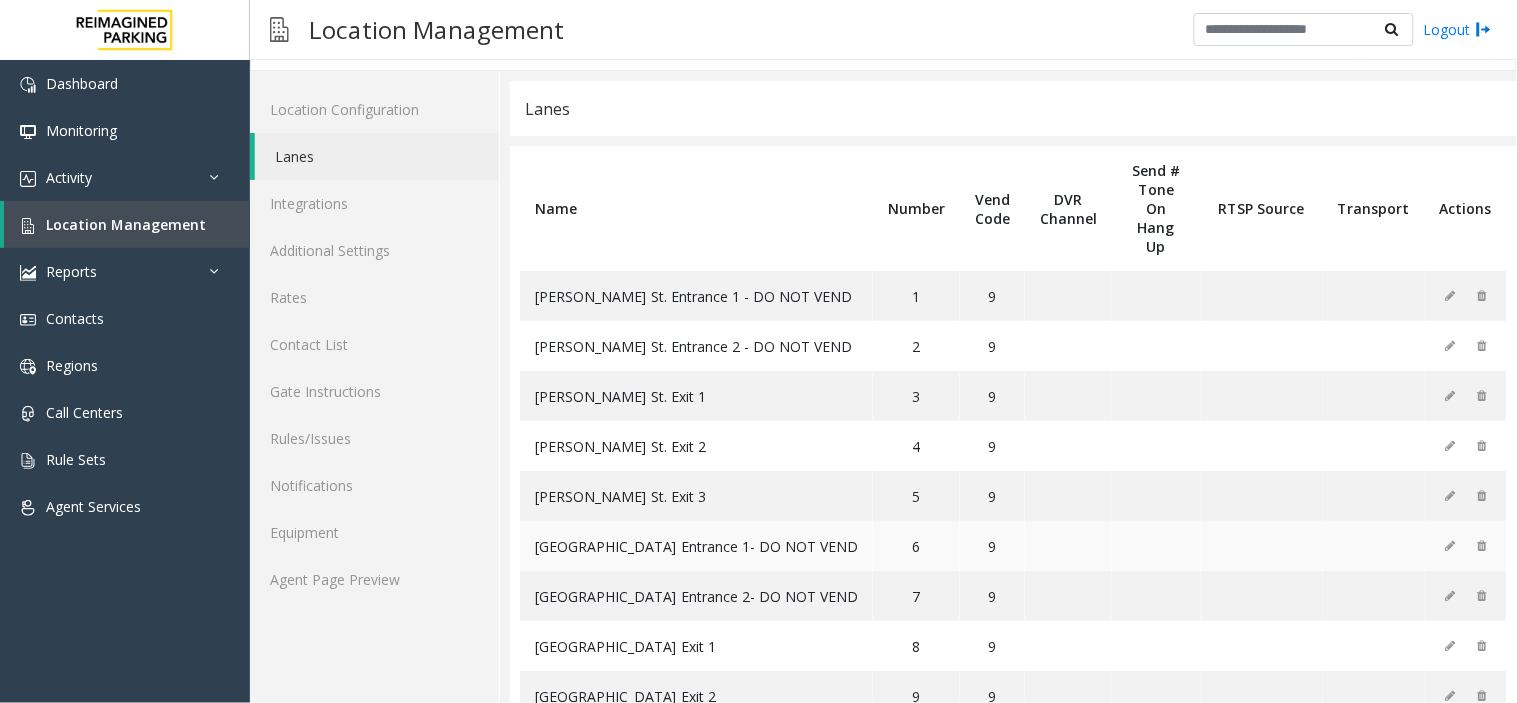 scroll, scrollTop: 0, scrollLeft: 0, axis: both 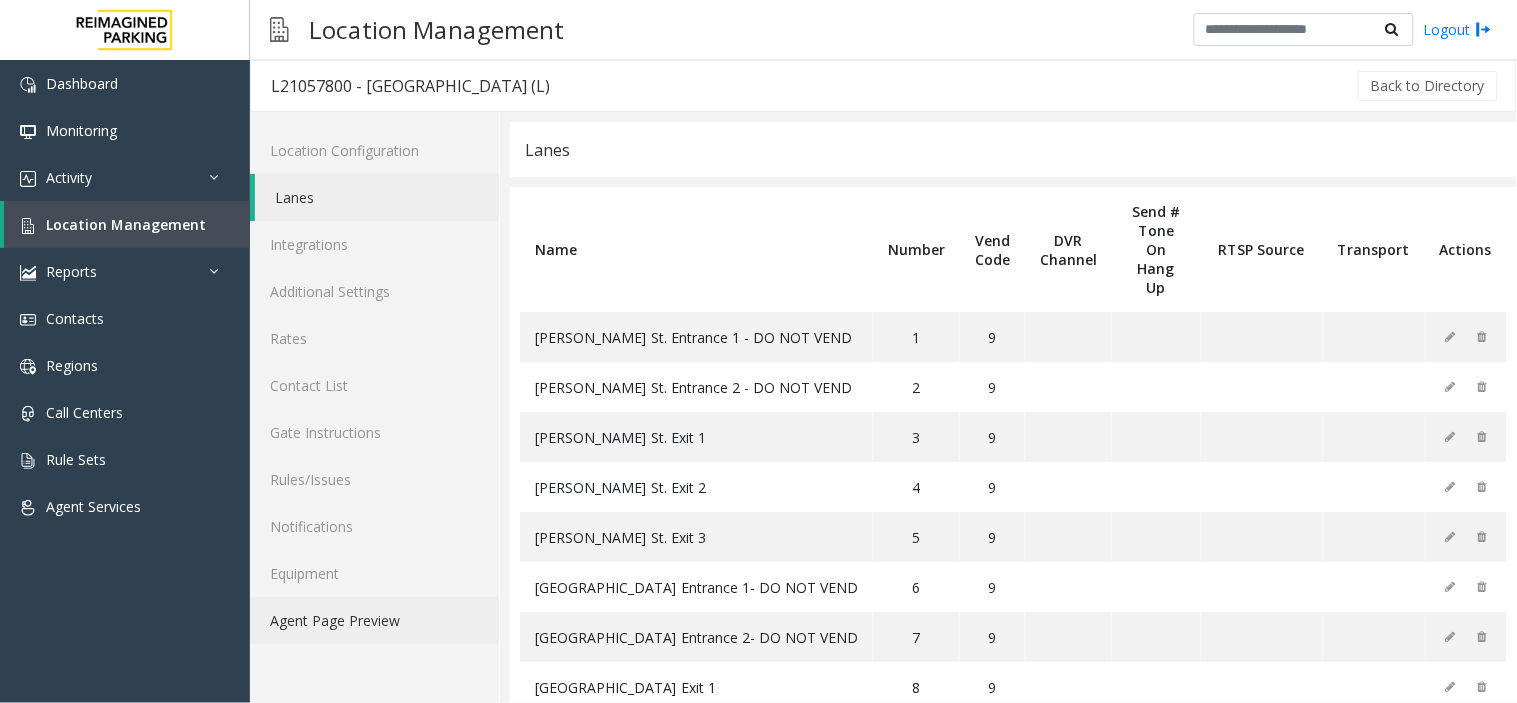 click on "Agent Page Preview" 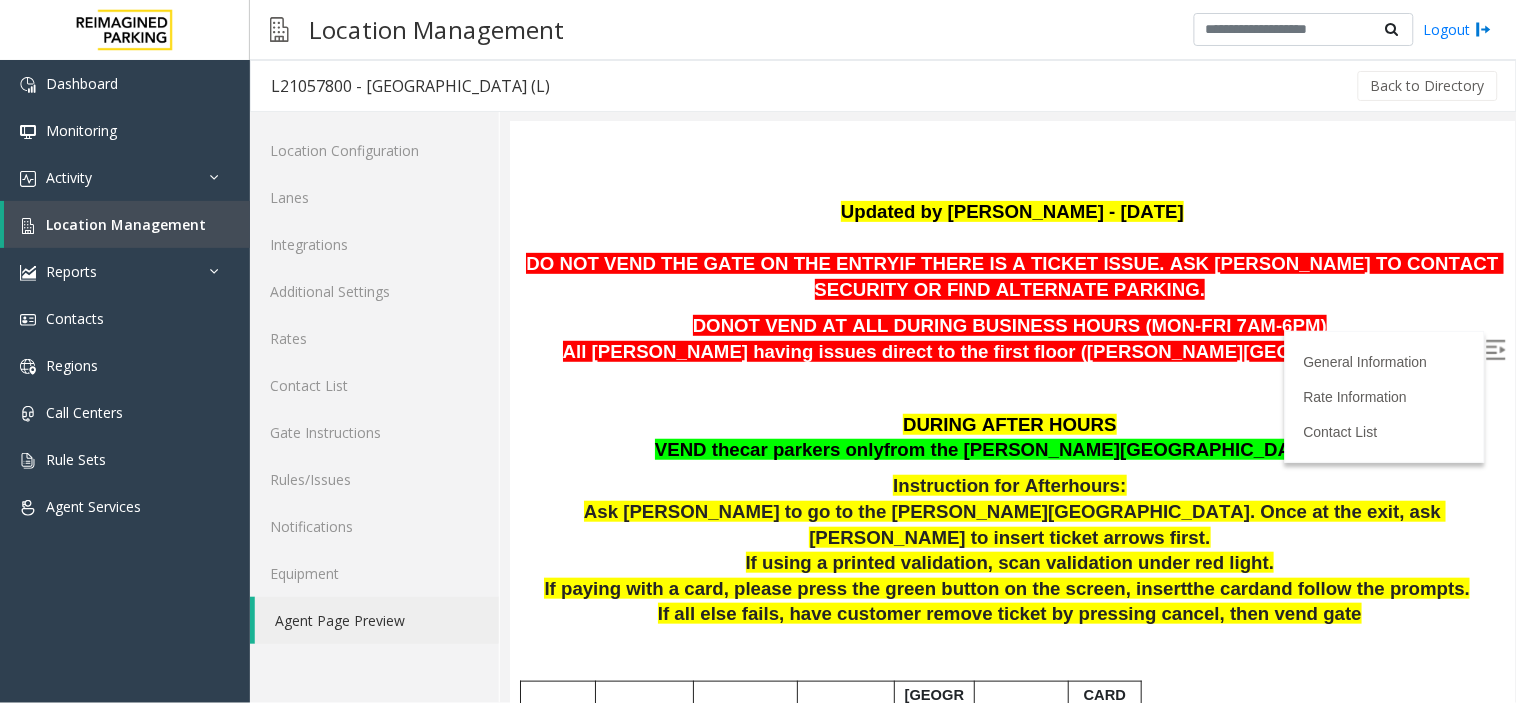 scroll, scrollTop: 222, scrollLeft: 0, axis: vertical 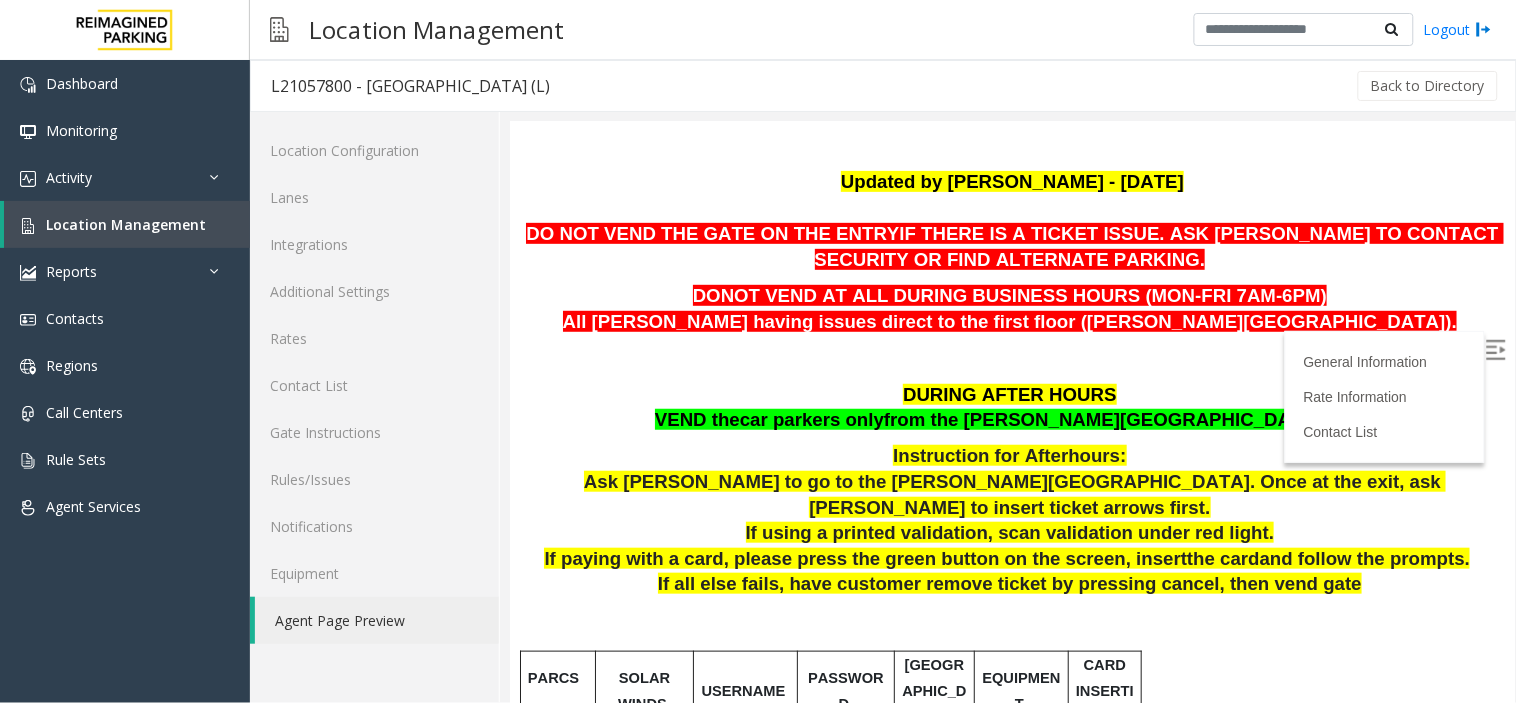 click at bounding box center [1495, 349] 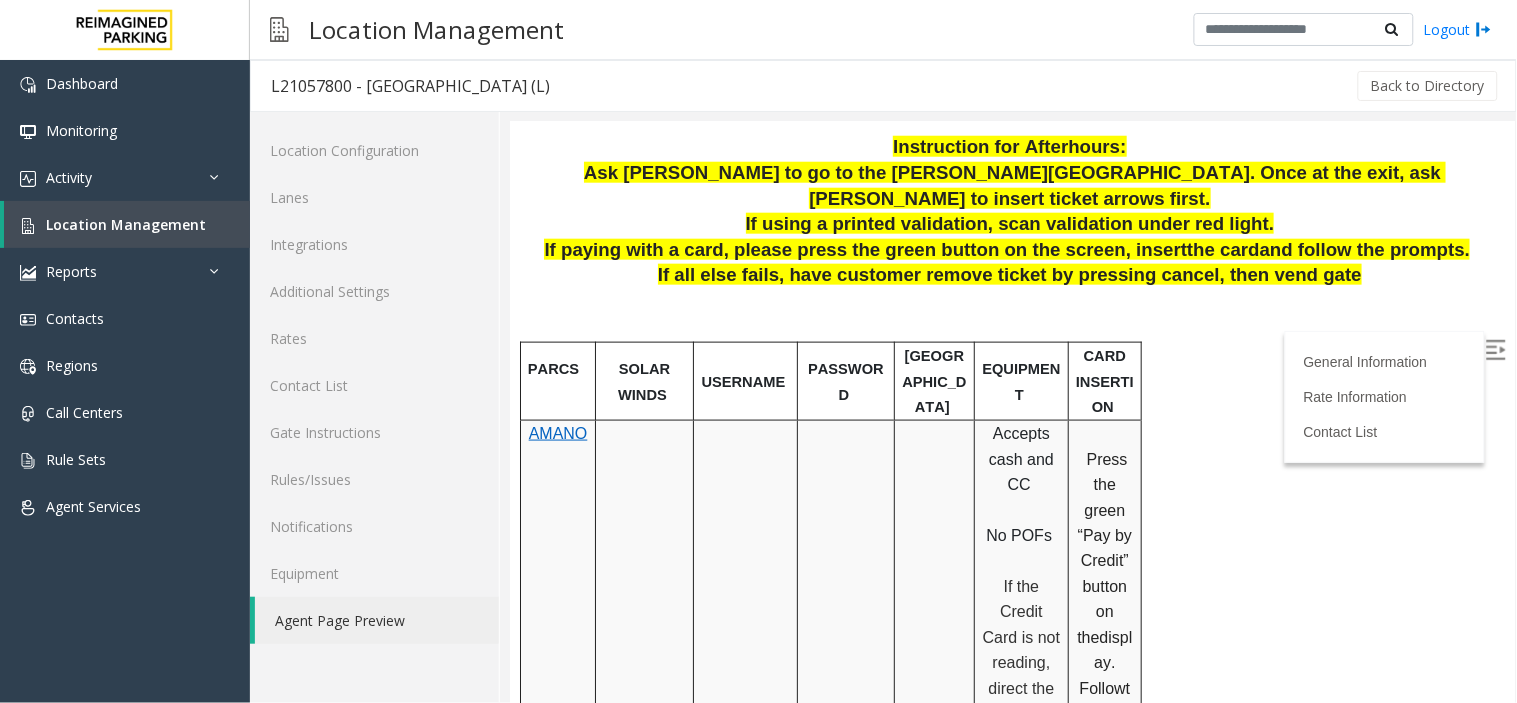 scroll, scrollTop: 555, scrollLeft: 0, axis: vertical 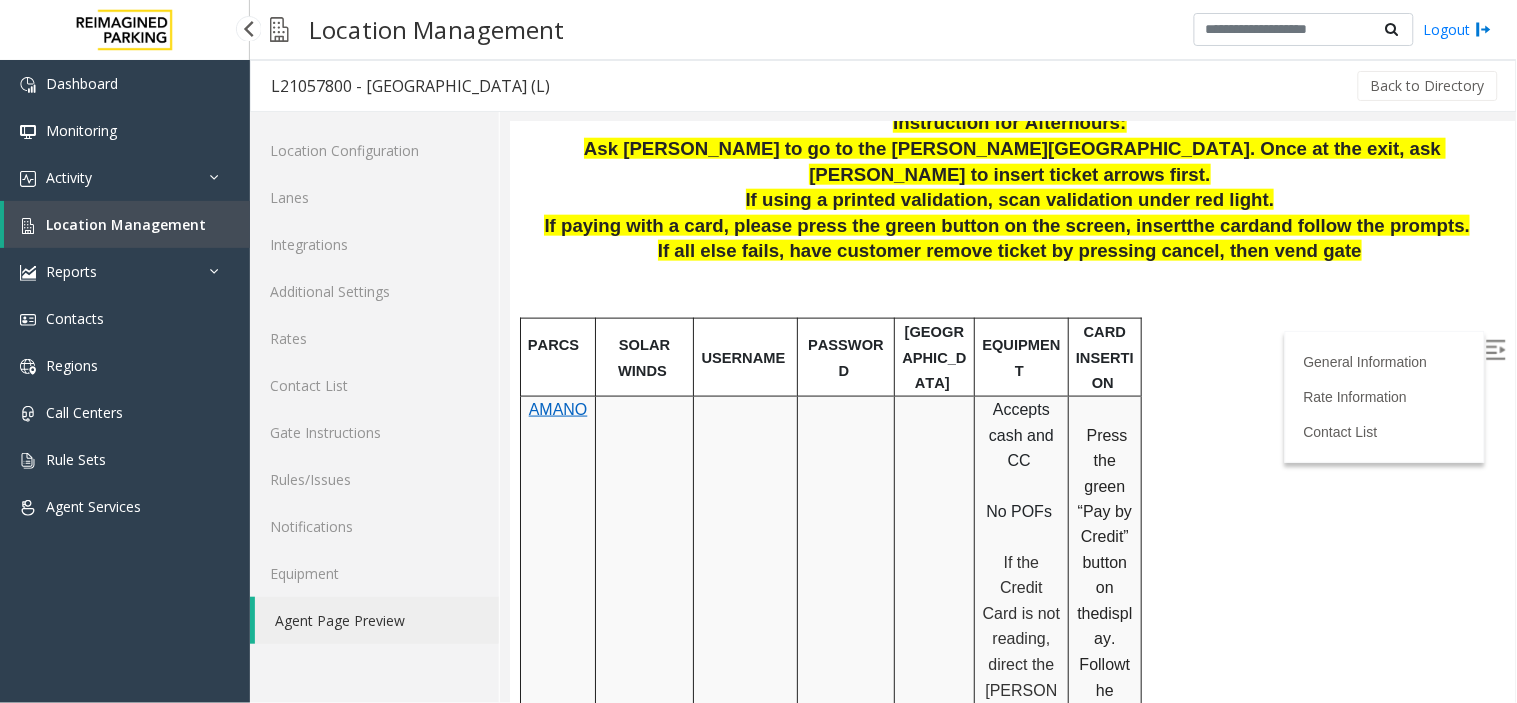 click on "Location Management" at bounding box center (126, 224) 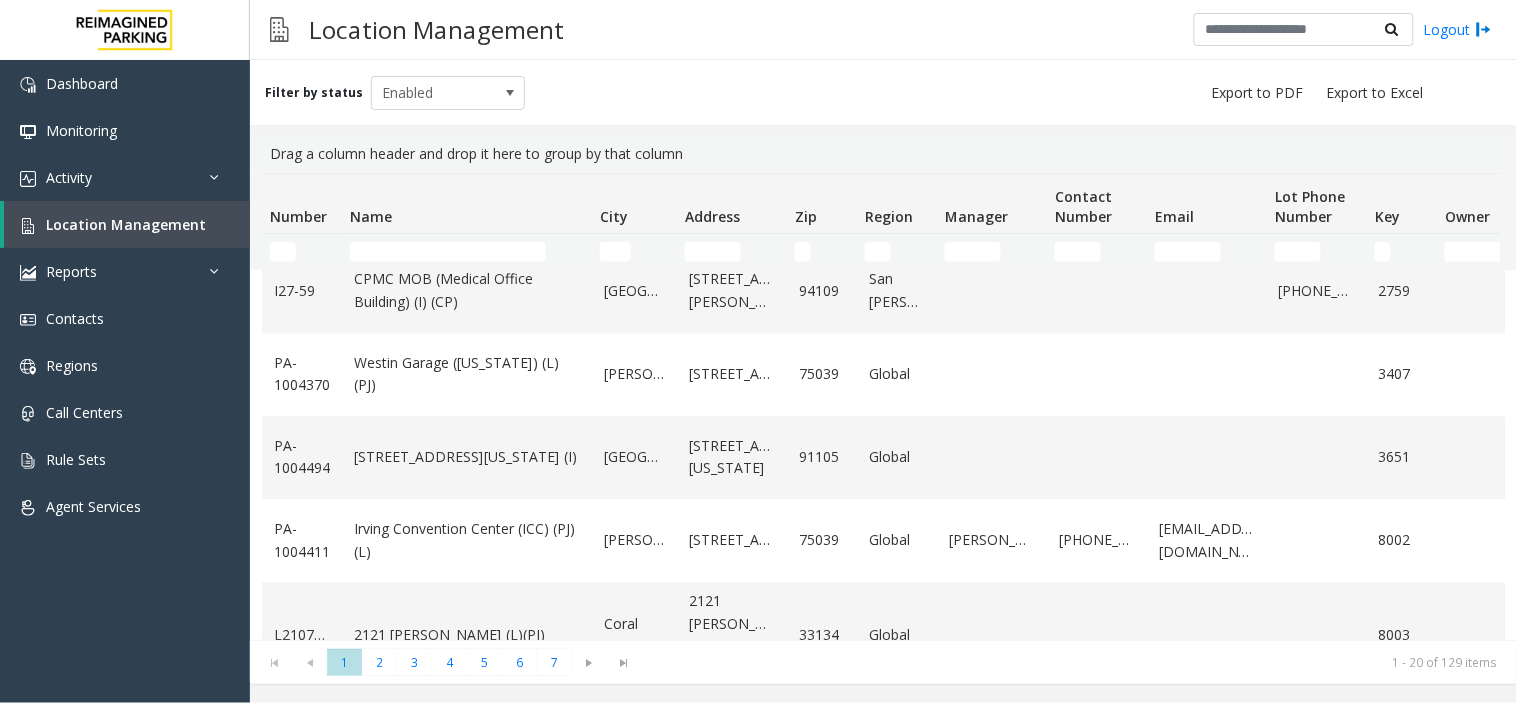 scroll, scrollTop: 1312, scrollLeft: 0, axis: vertical 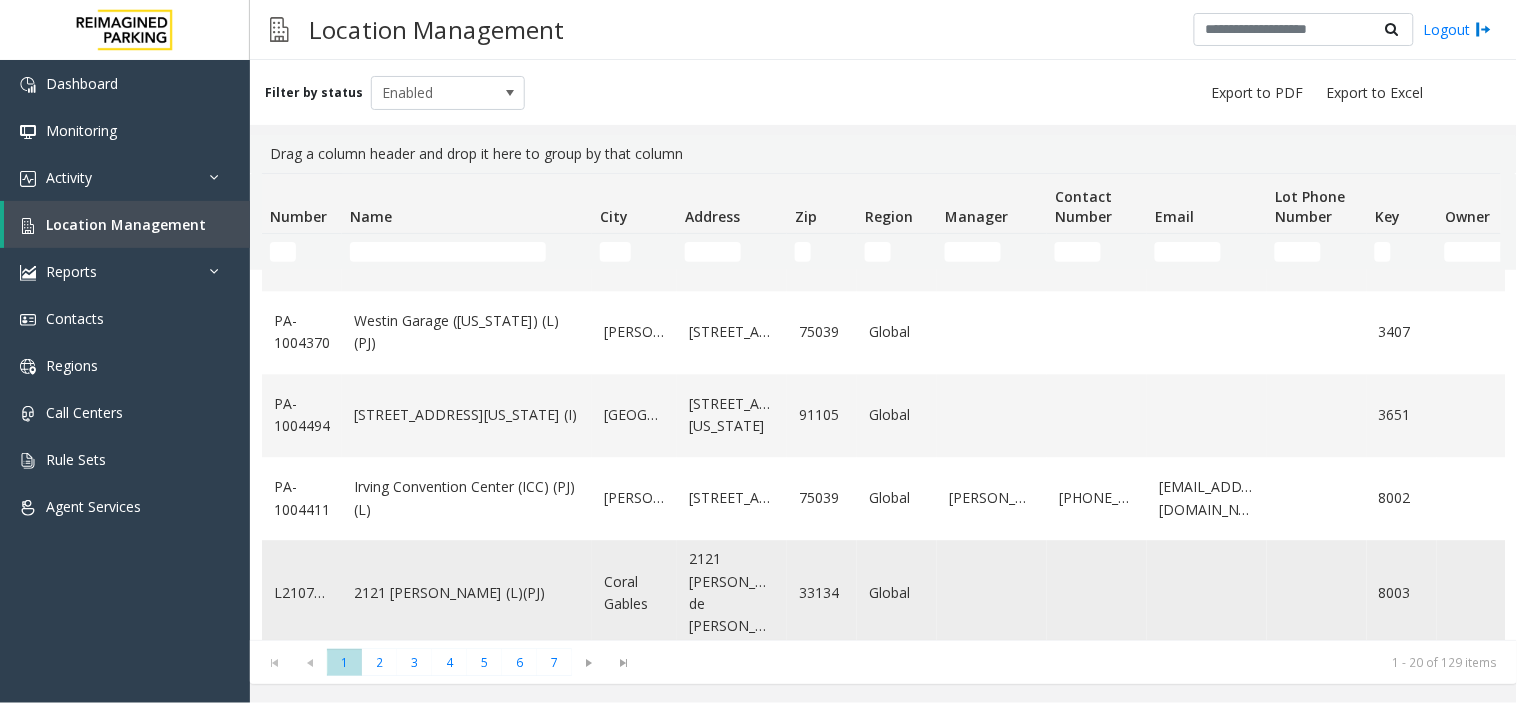 click on "2121 [PERSON_NAME] (L)(PJ)" 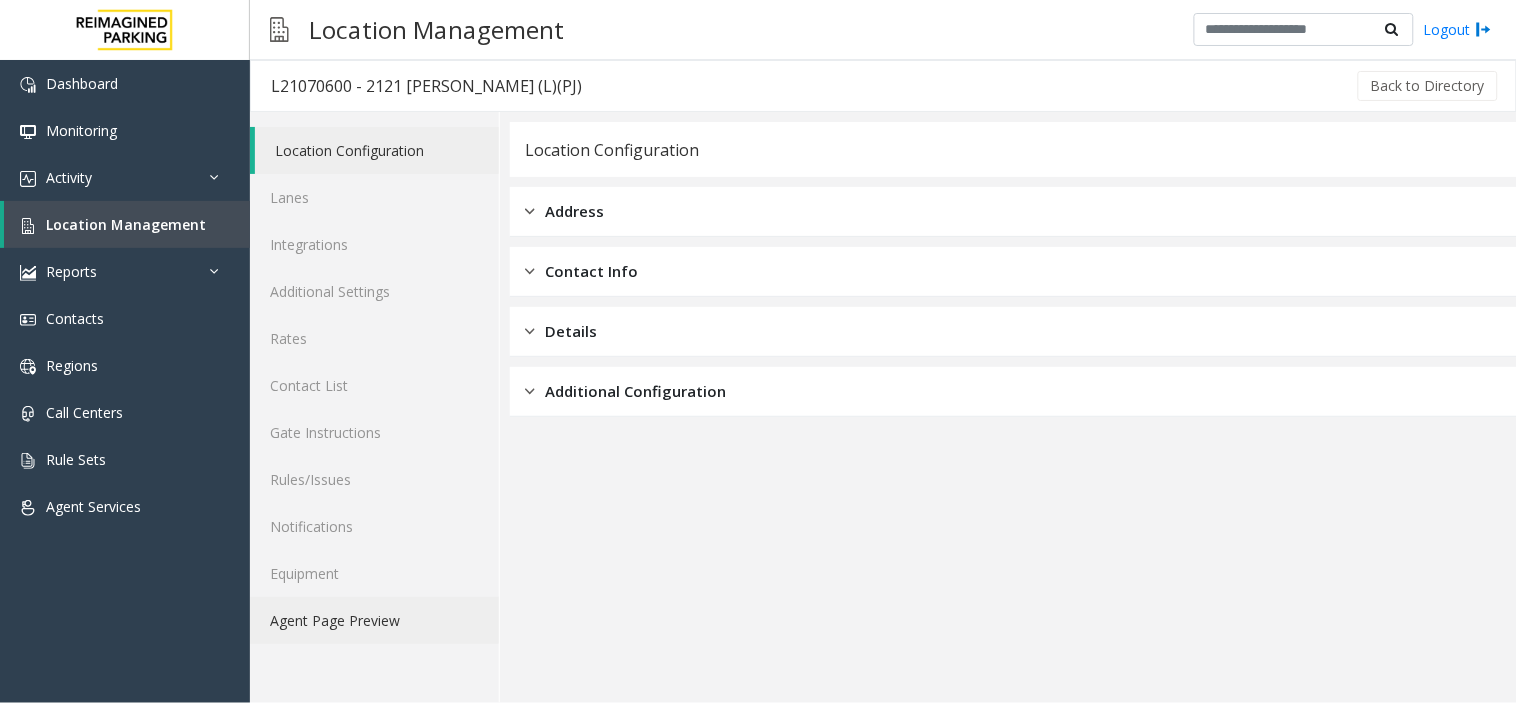 click on "Agent Page Preview" 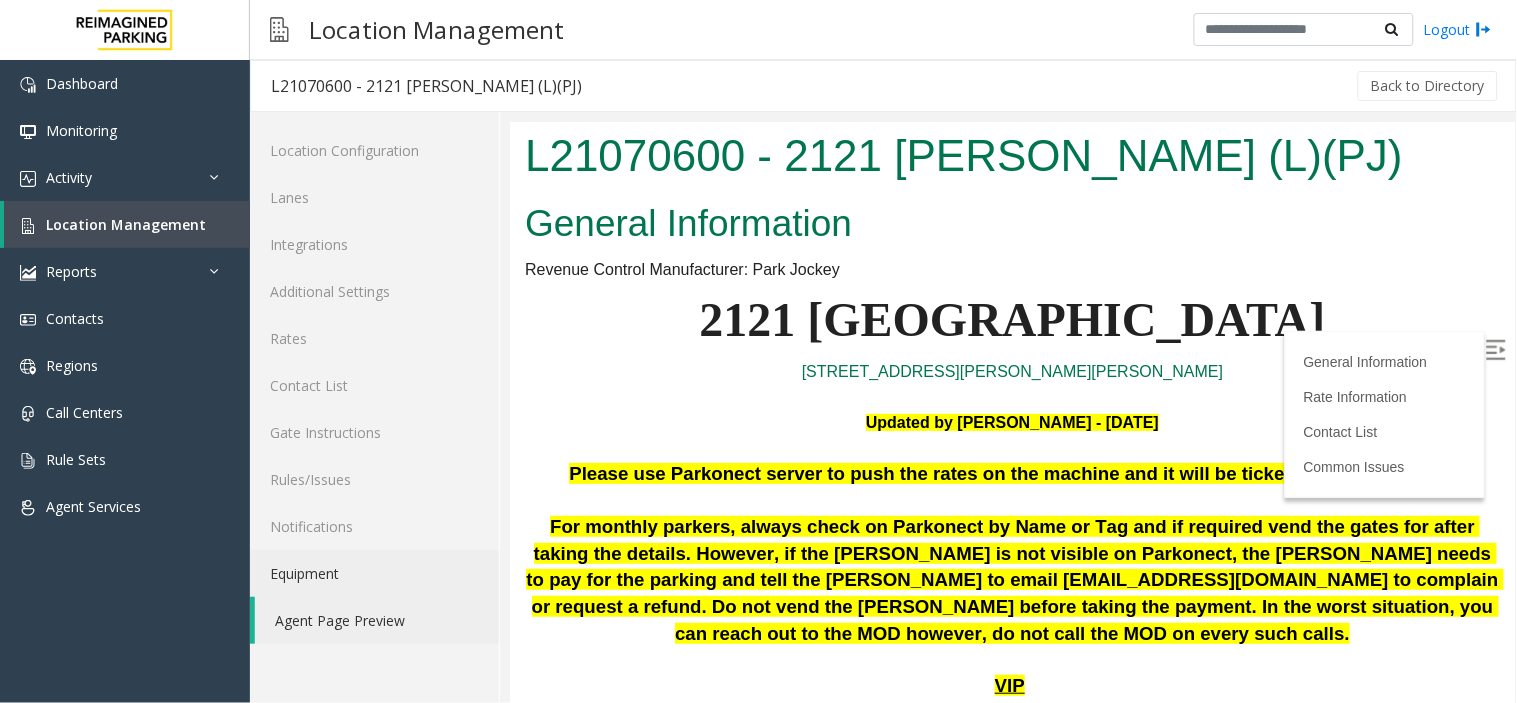scroll, scrollTop: 0, scrollLeft: 0, axis: both 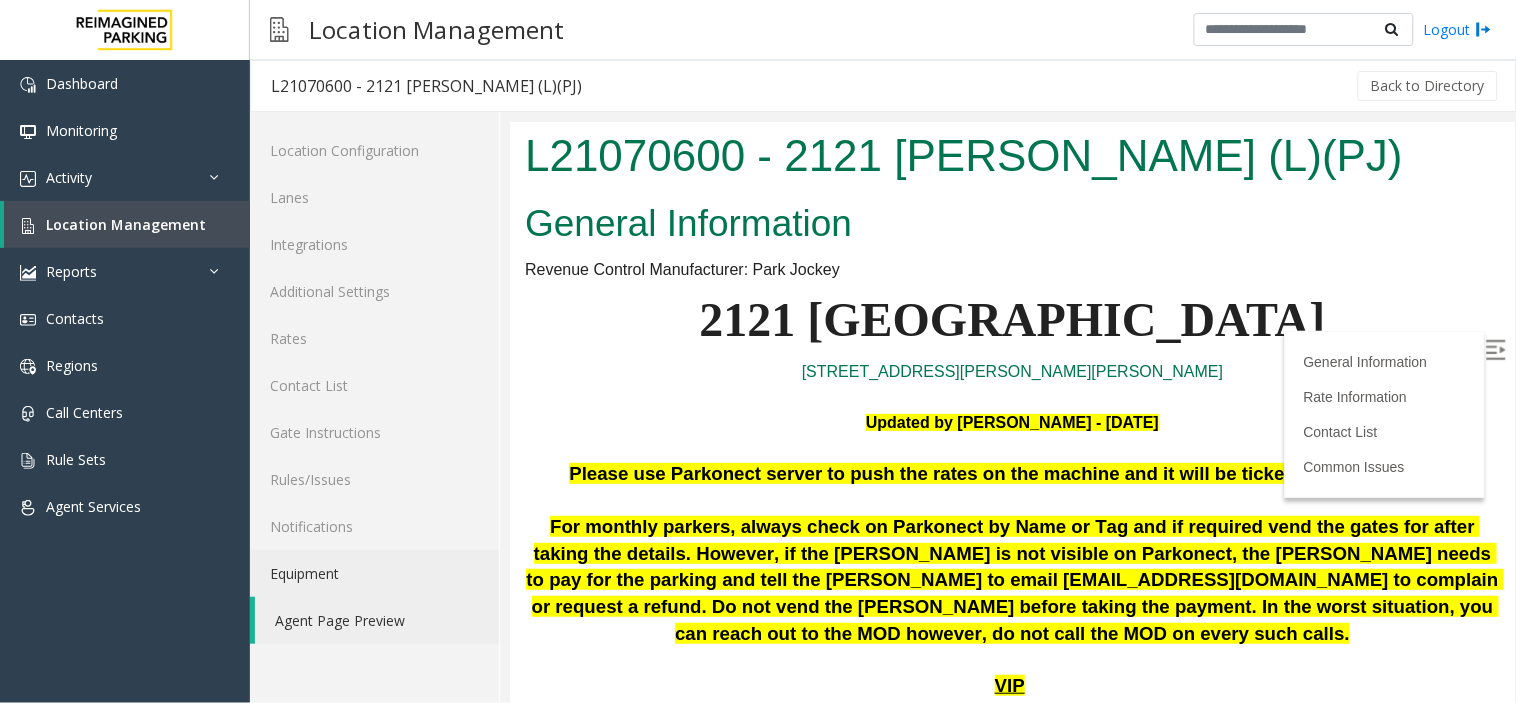 click at bounding box center (1497, 351) 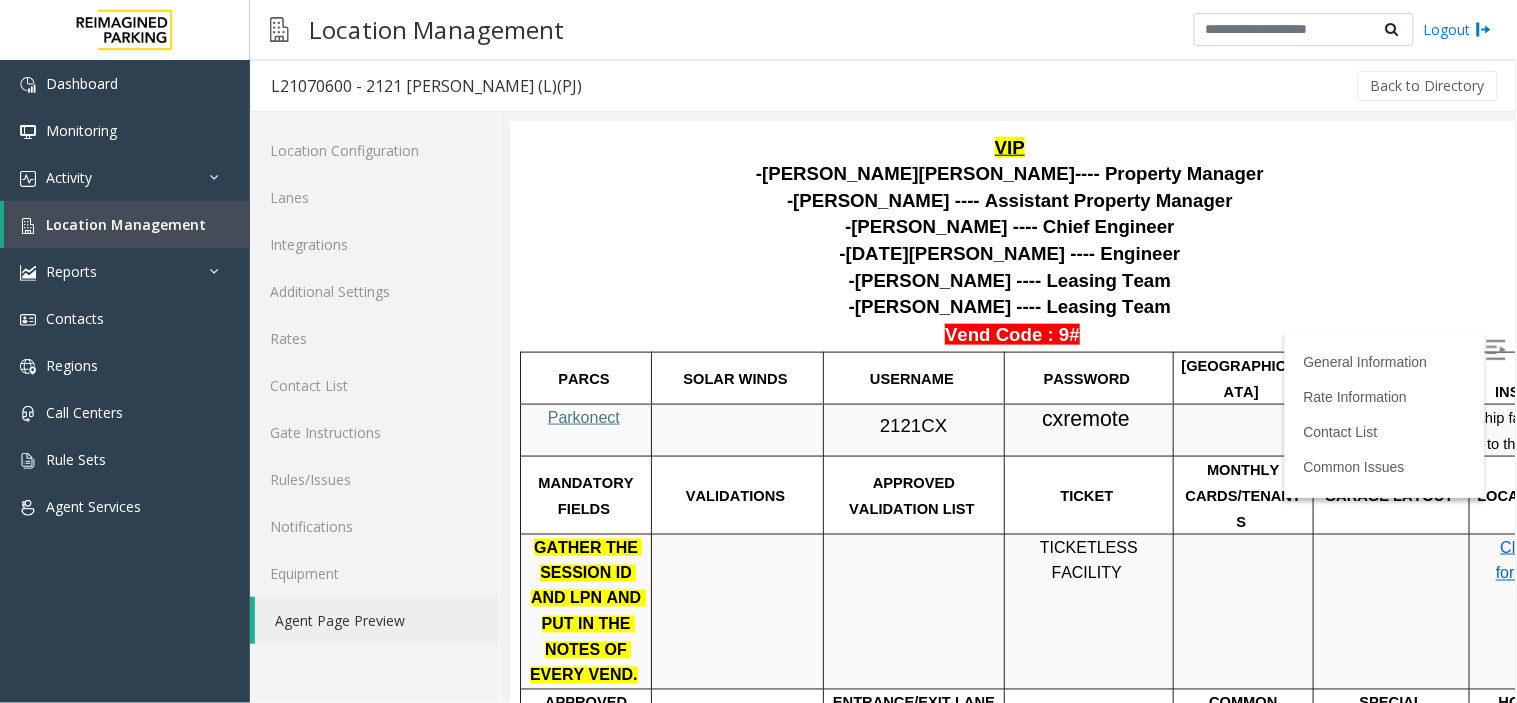 scroll, scrollTop: 555, scrollLeft: 0, axis: vertical 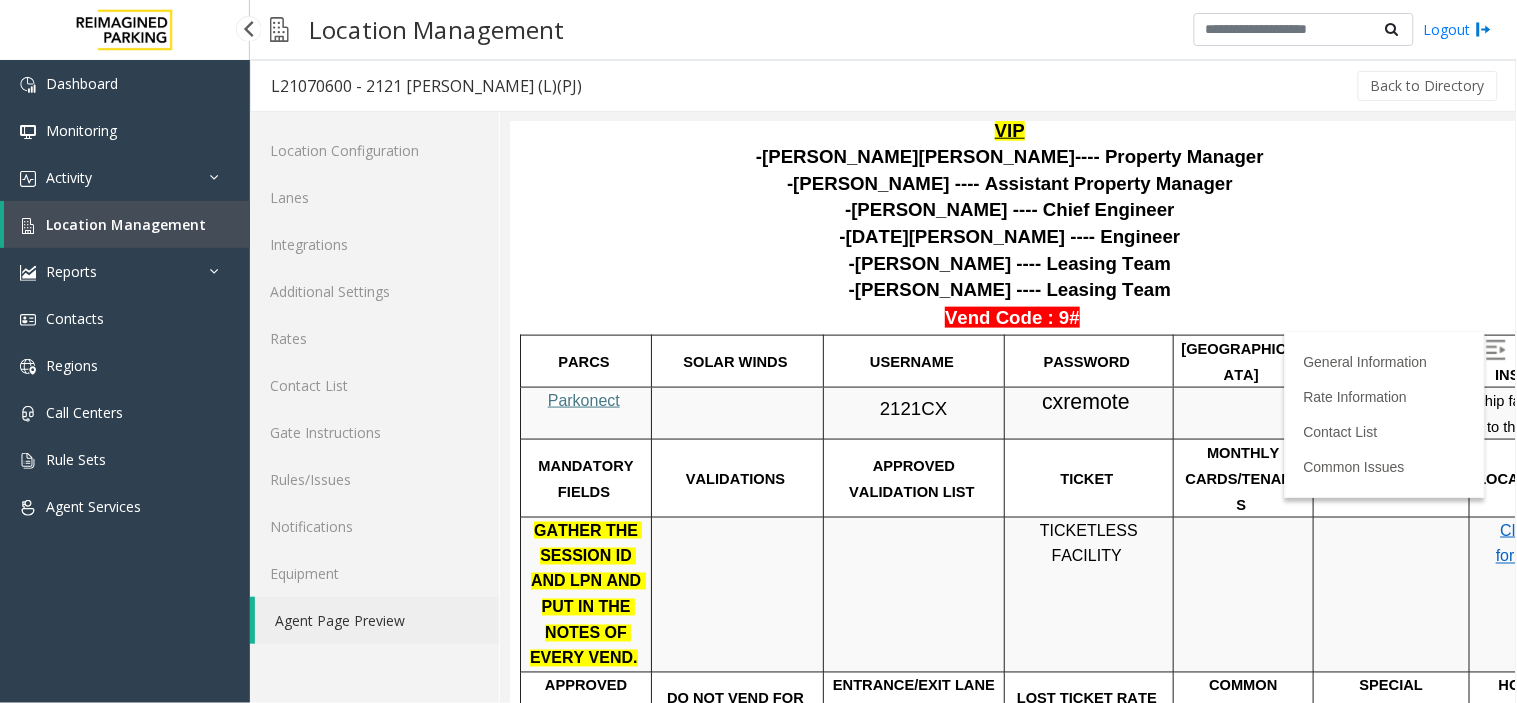 click on "Location Management" at bounding box center [126, 224] 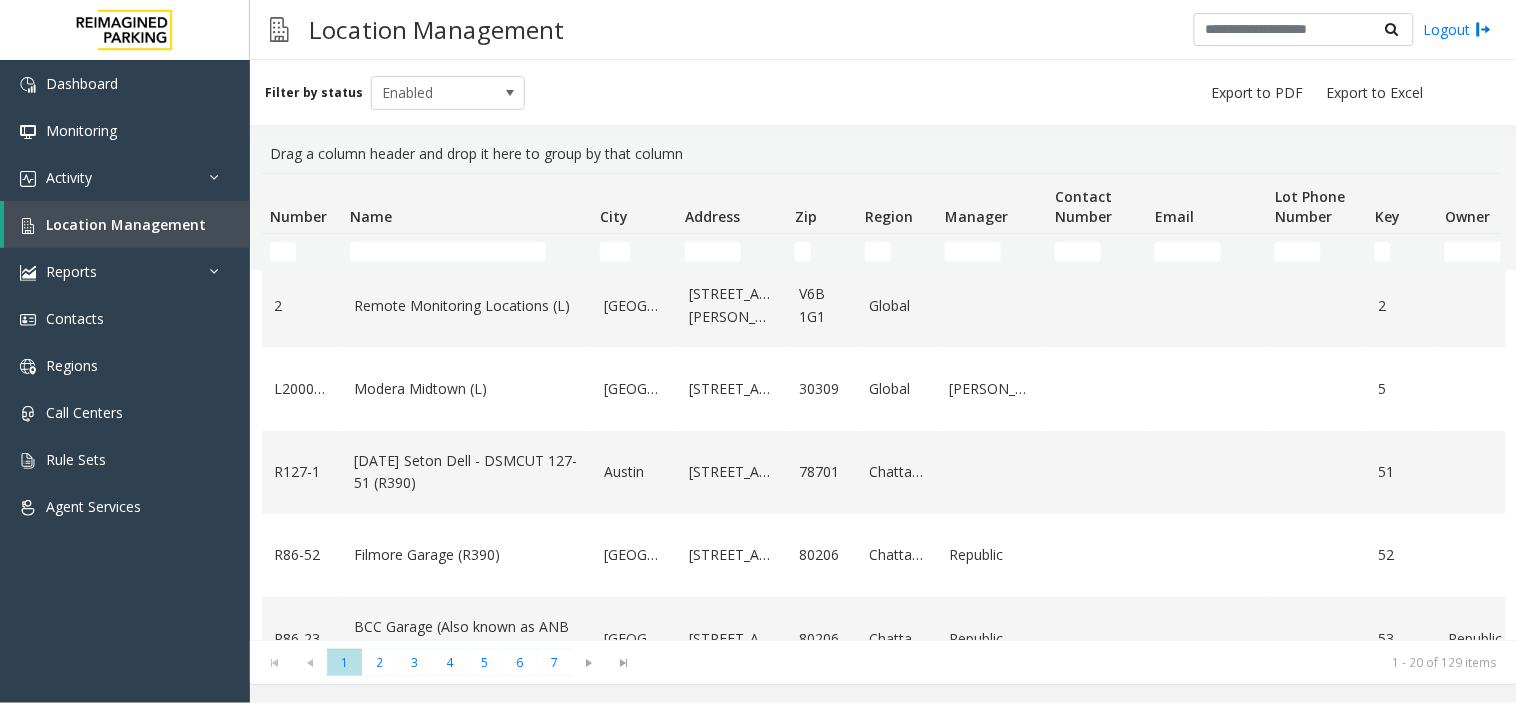 scroll, scrollTop: 0, scrollLeft: 0, axis: both 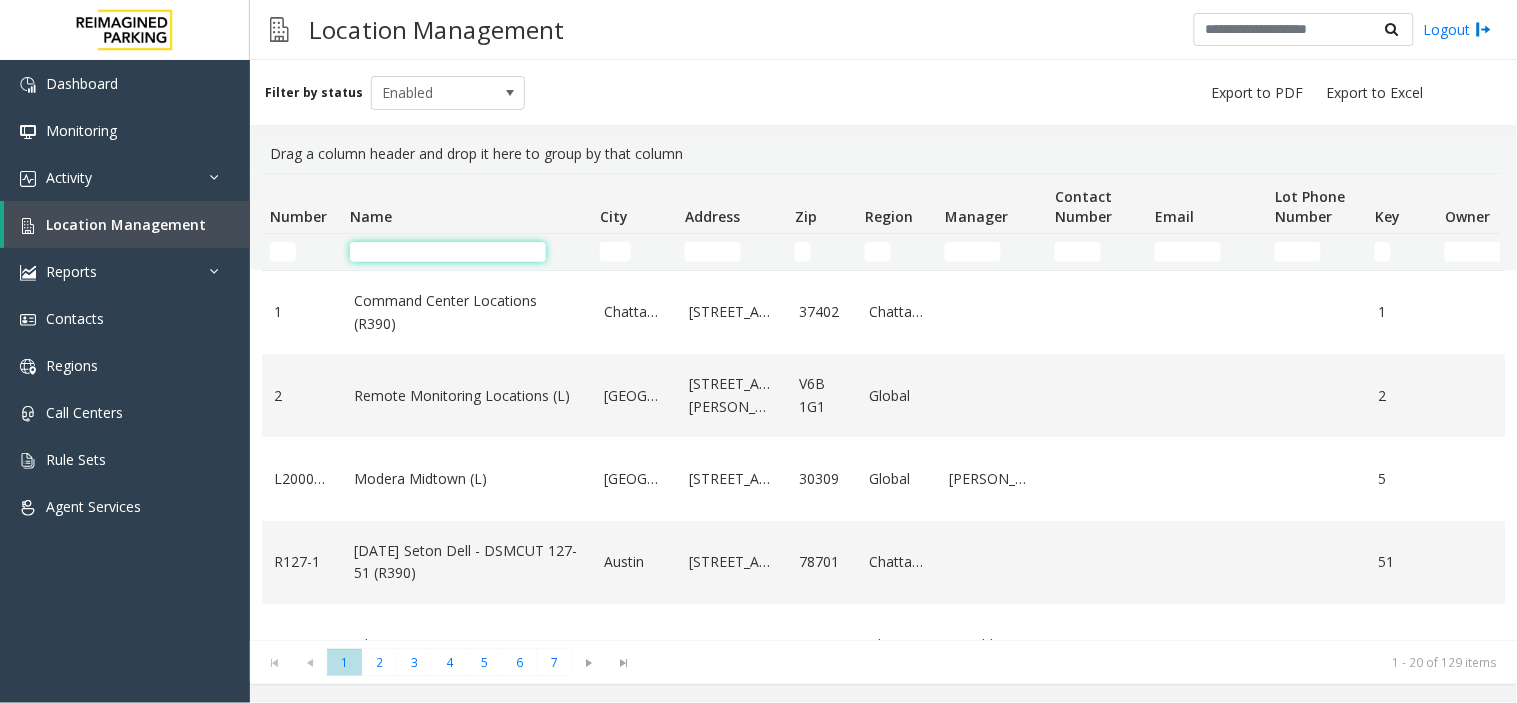 click 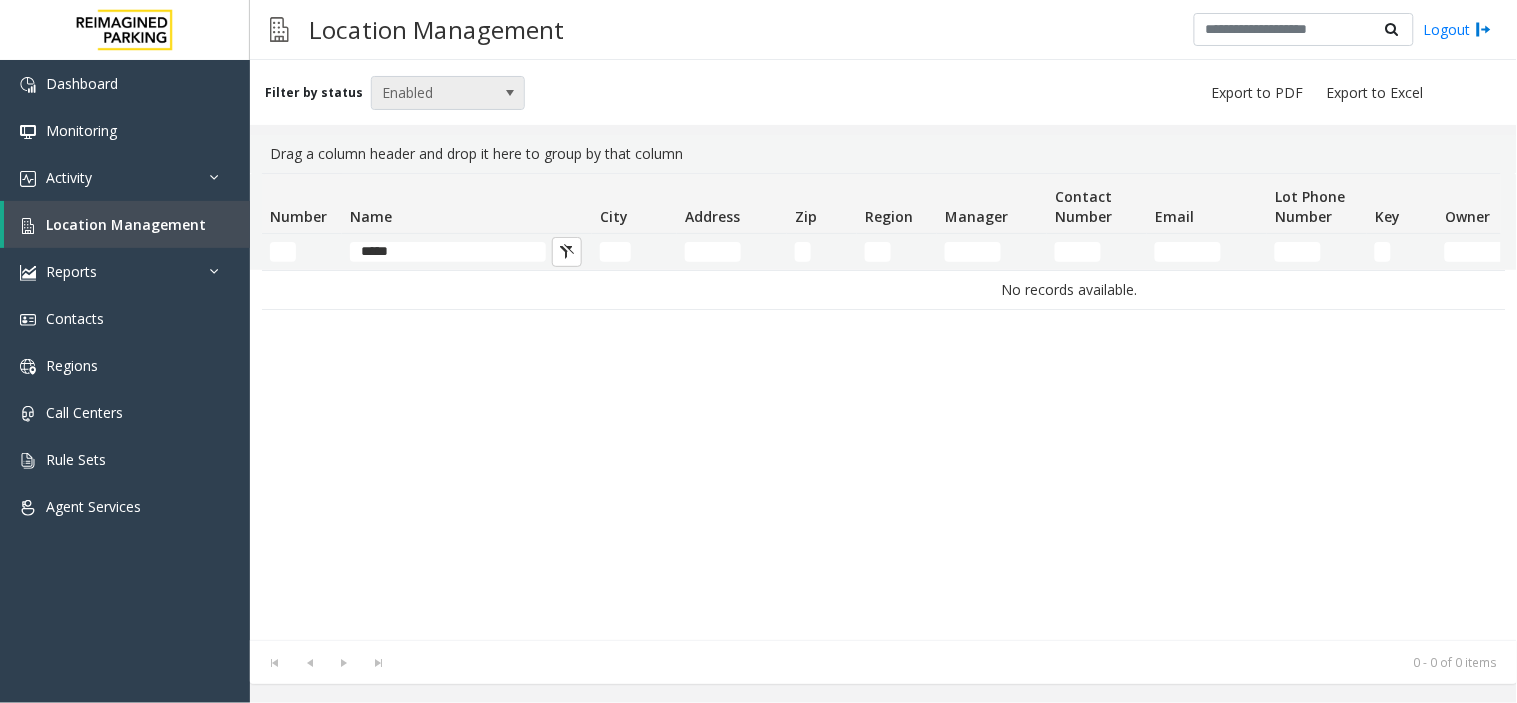 click at bounding box center [510, 93] 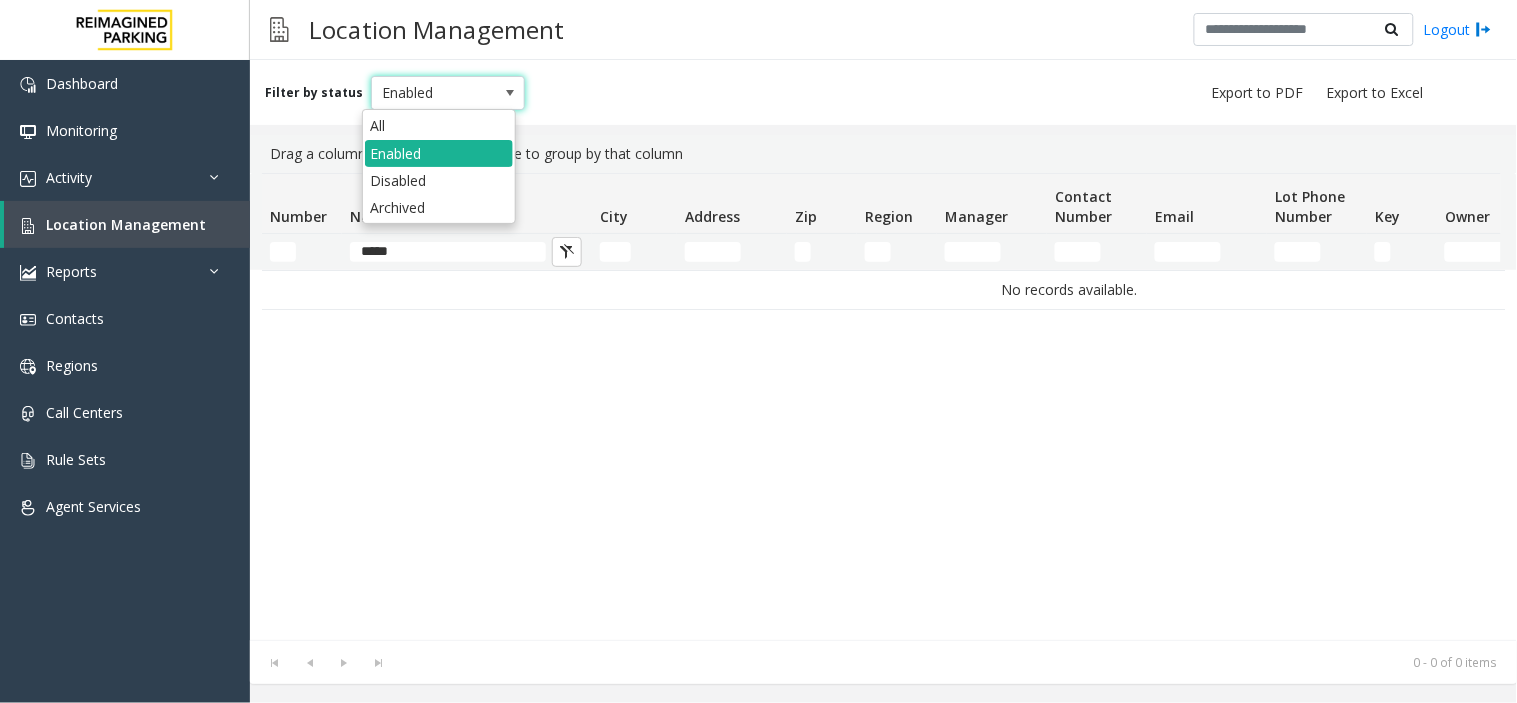 click on "All Enabled Disabled Archived" 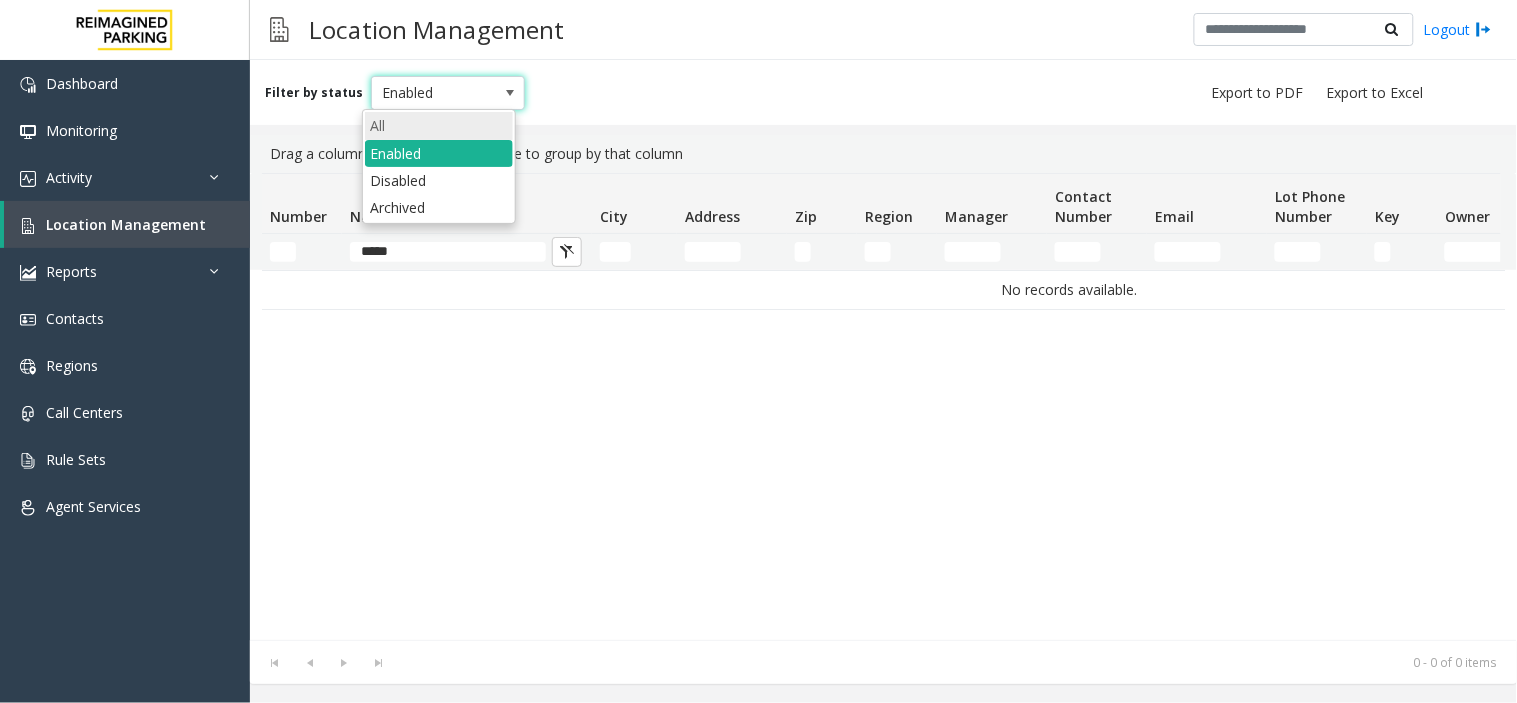 click on "All" at bounding box center (439, 125) 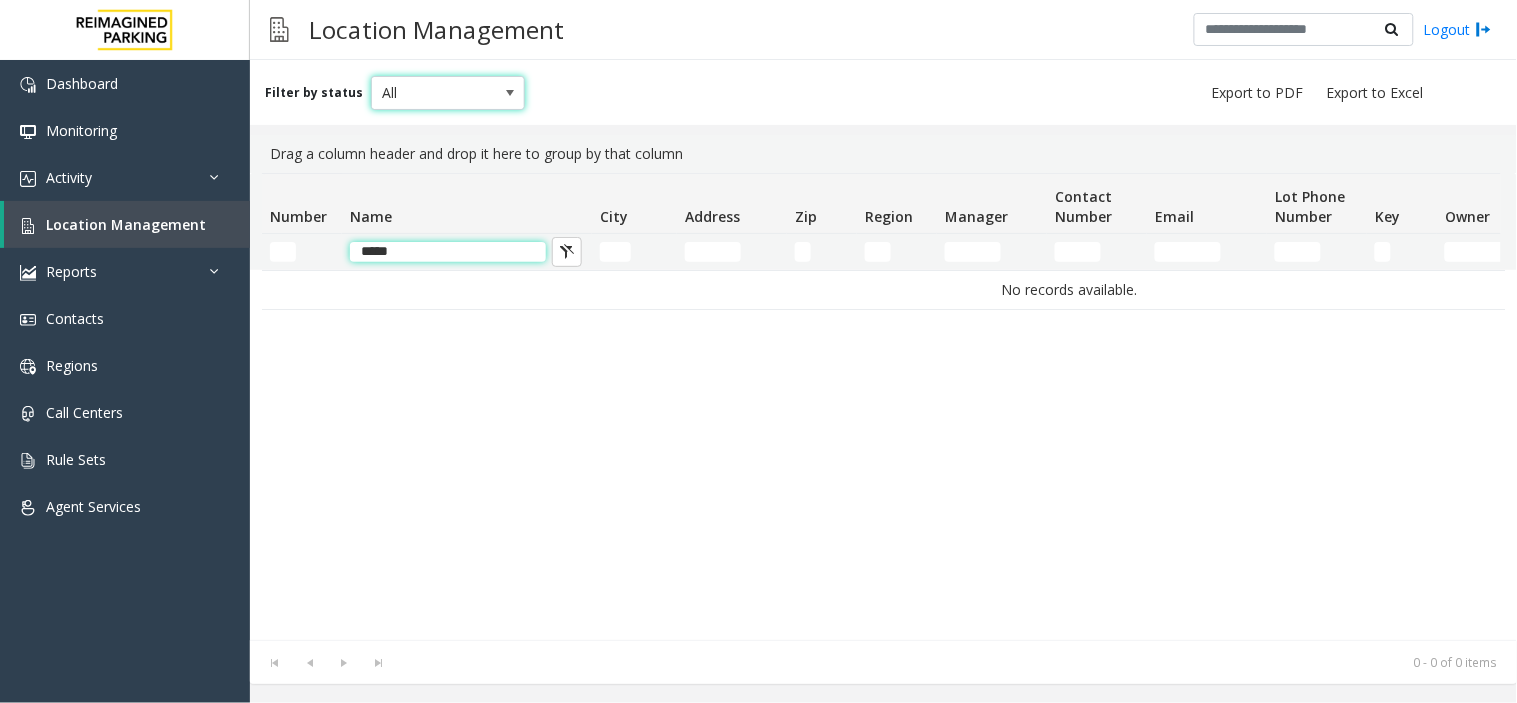 click on "*****" 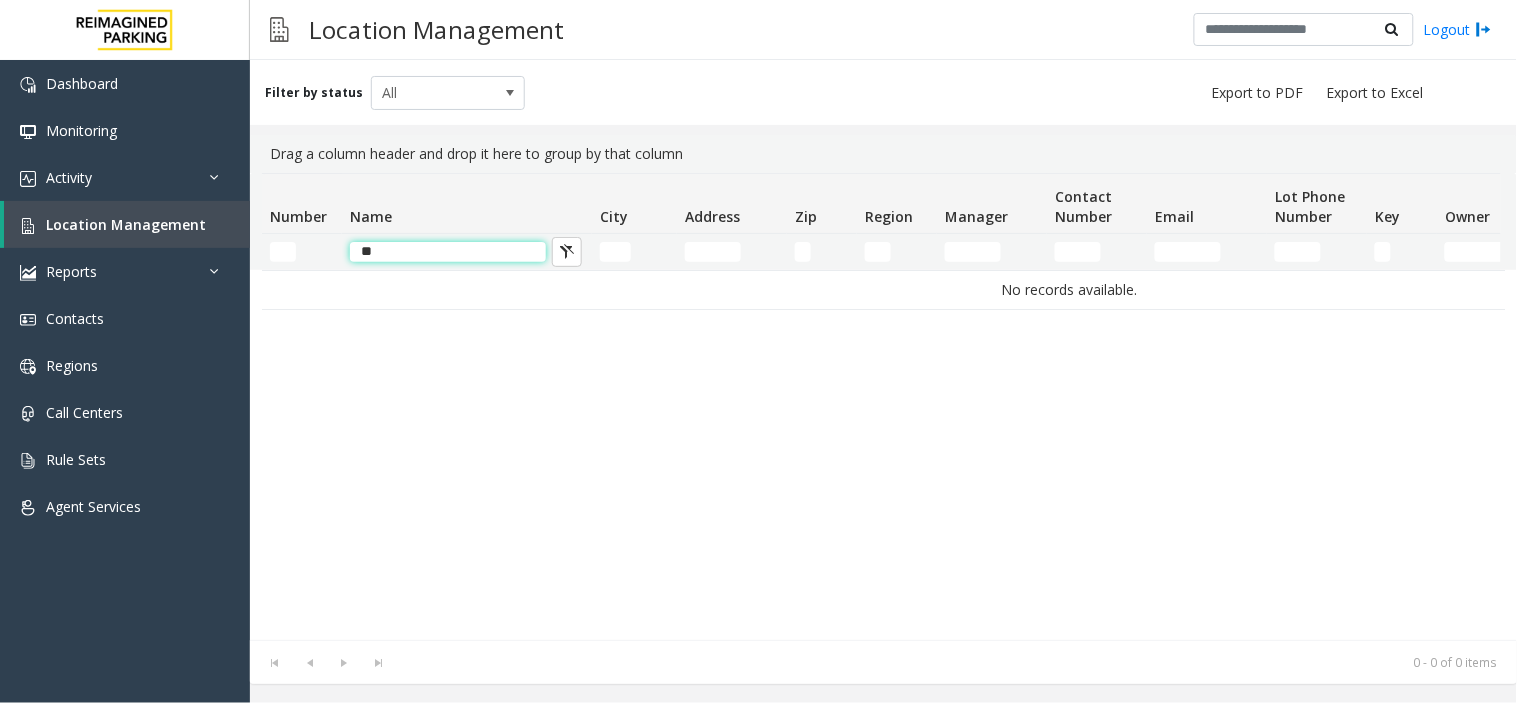 type on "*" 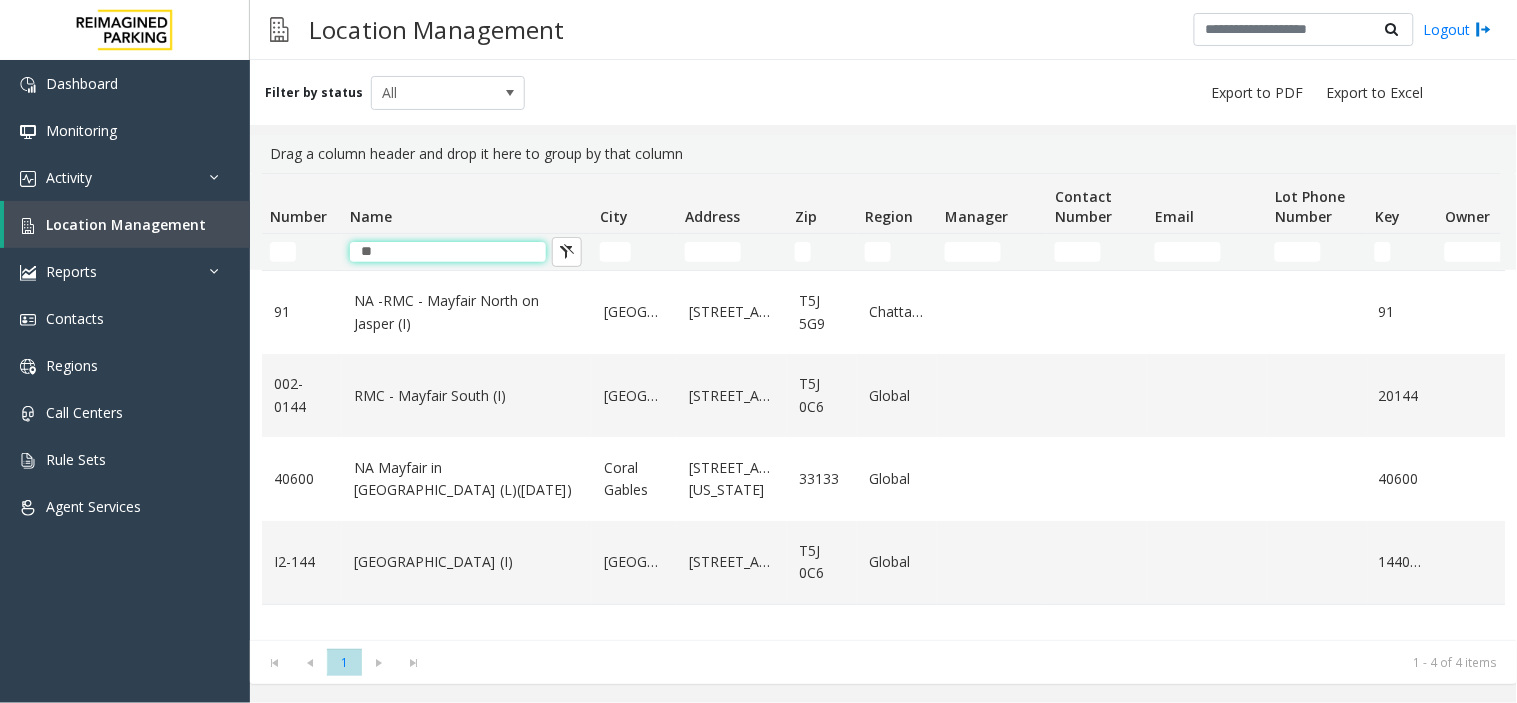 type on "*" 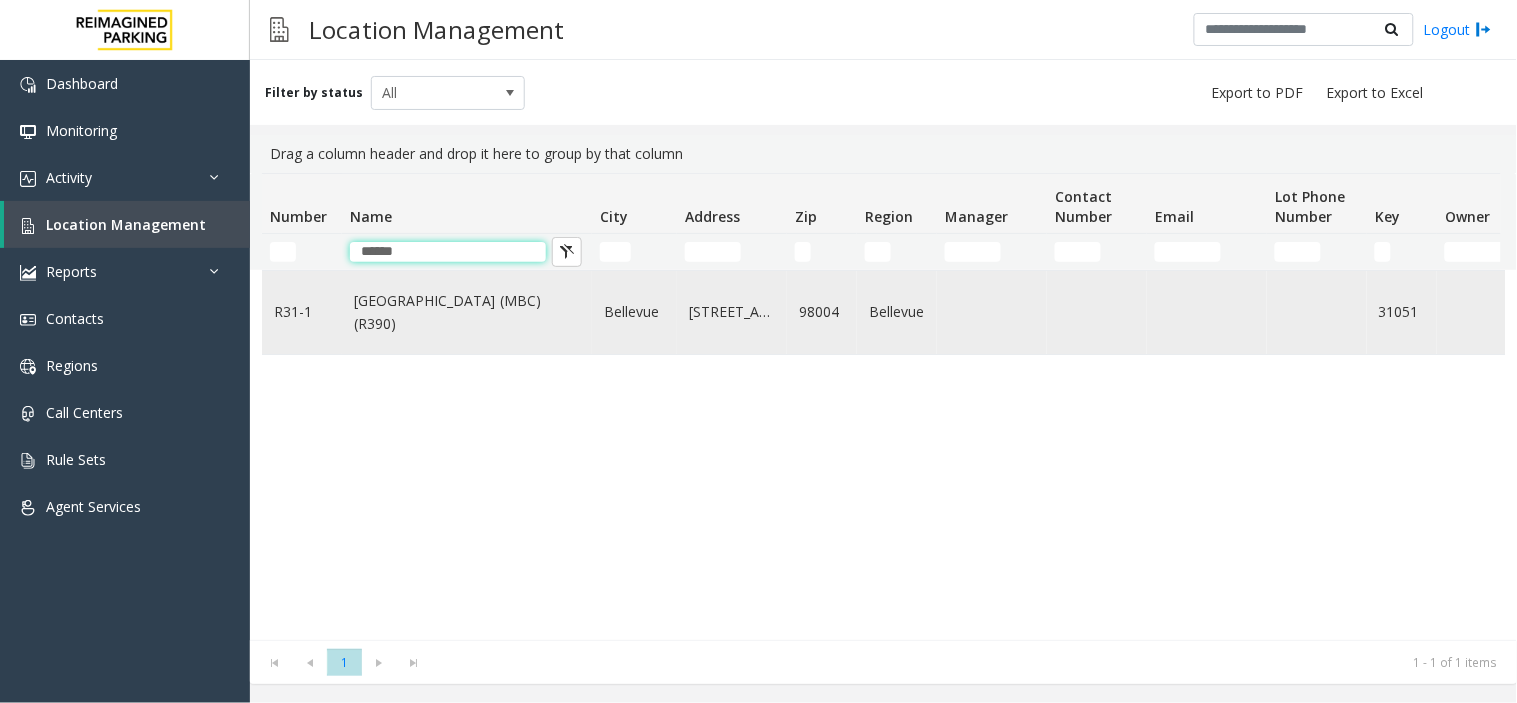 type on "******" 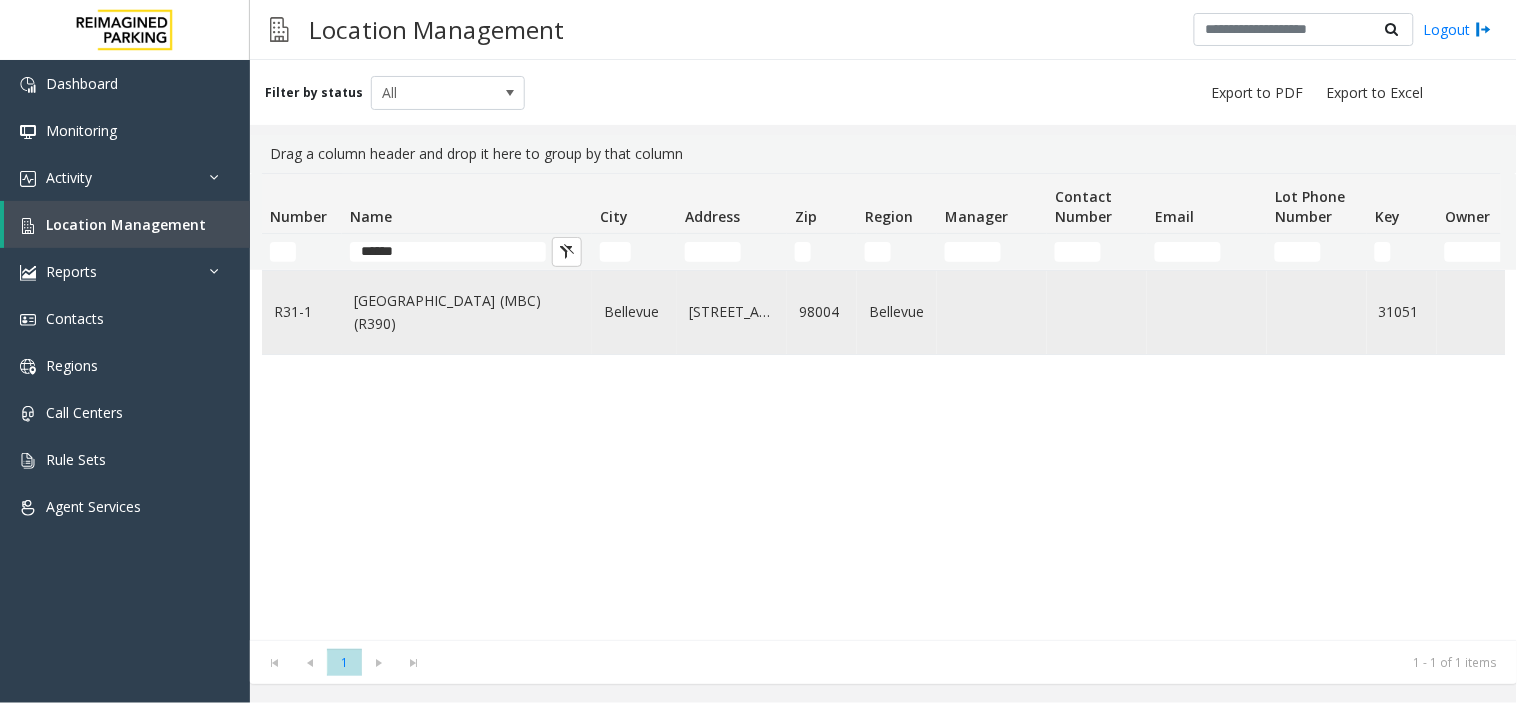 click on "[GEOGRAPHIC_DATA] (MBC)(R390)" 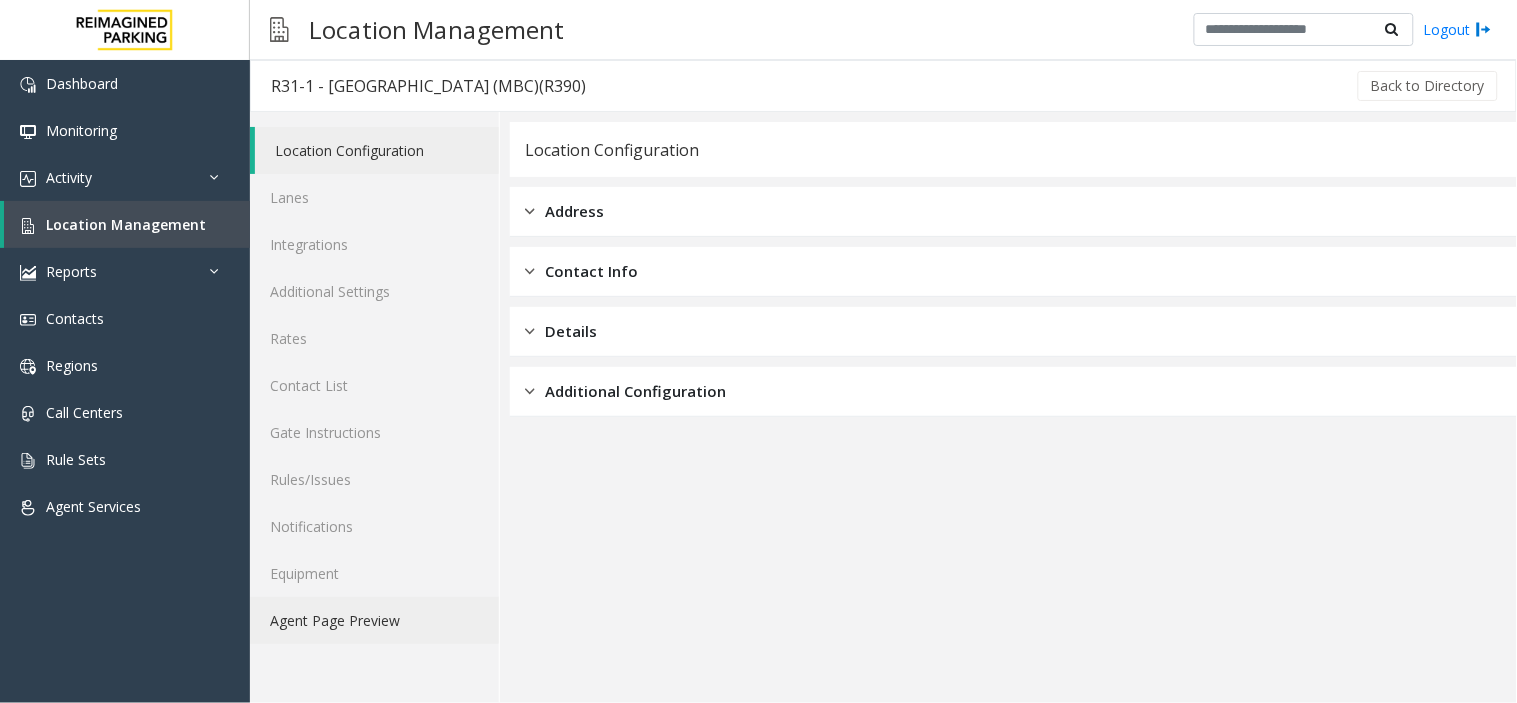 click on "Agent Page Preview" 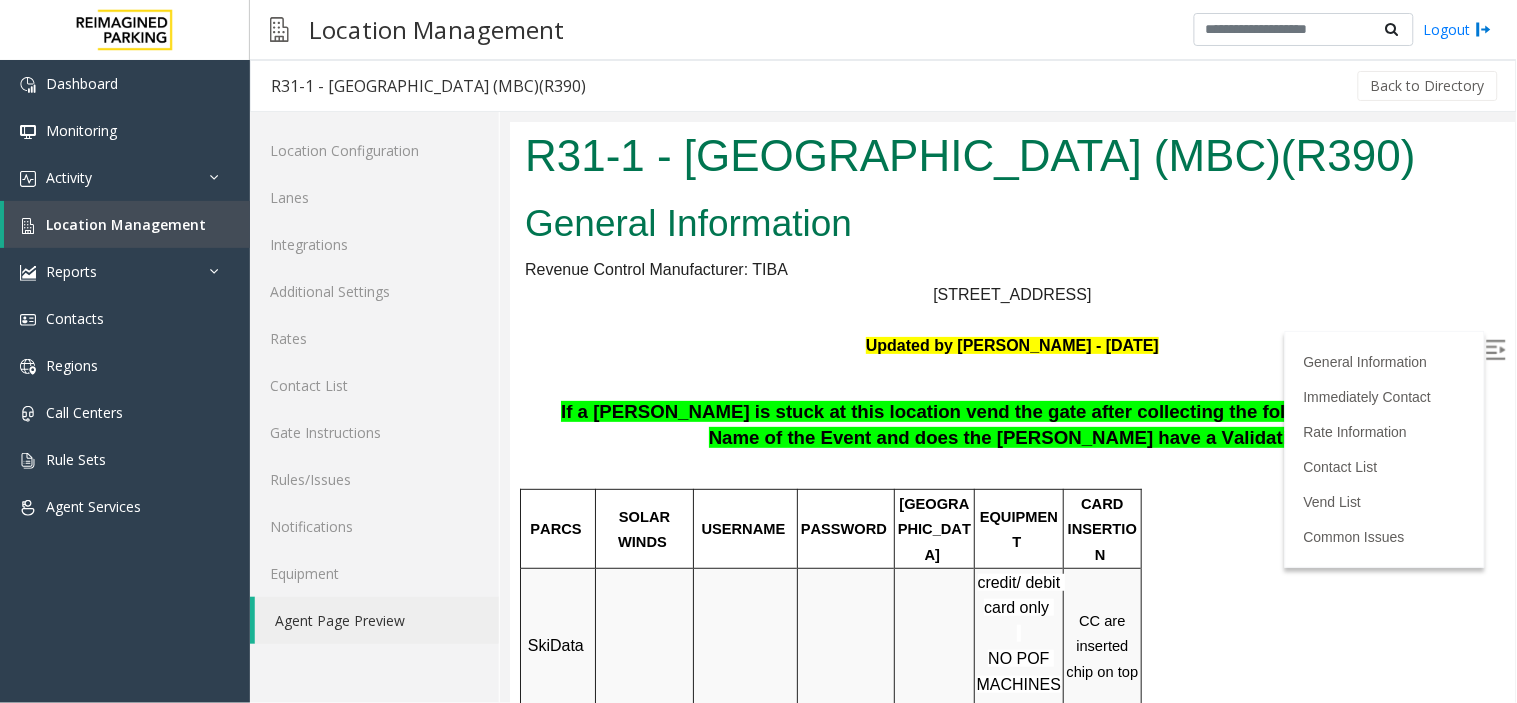scroll, scrollTop: 0, scrollLeft: 0, axis: both 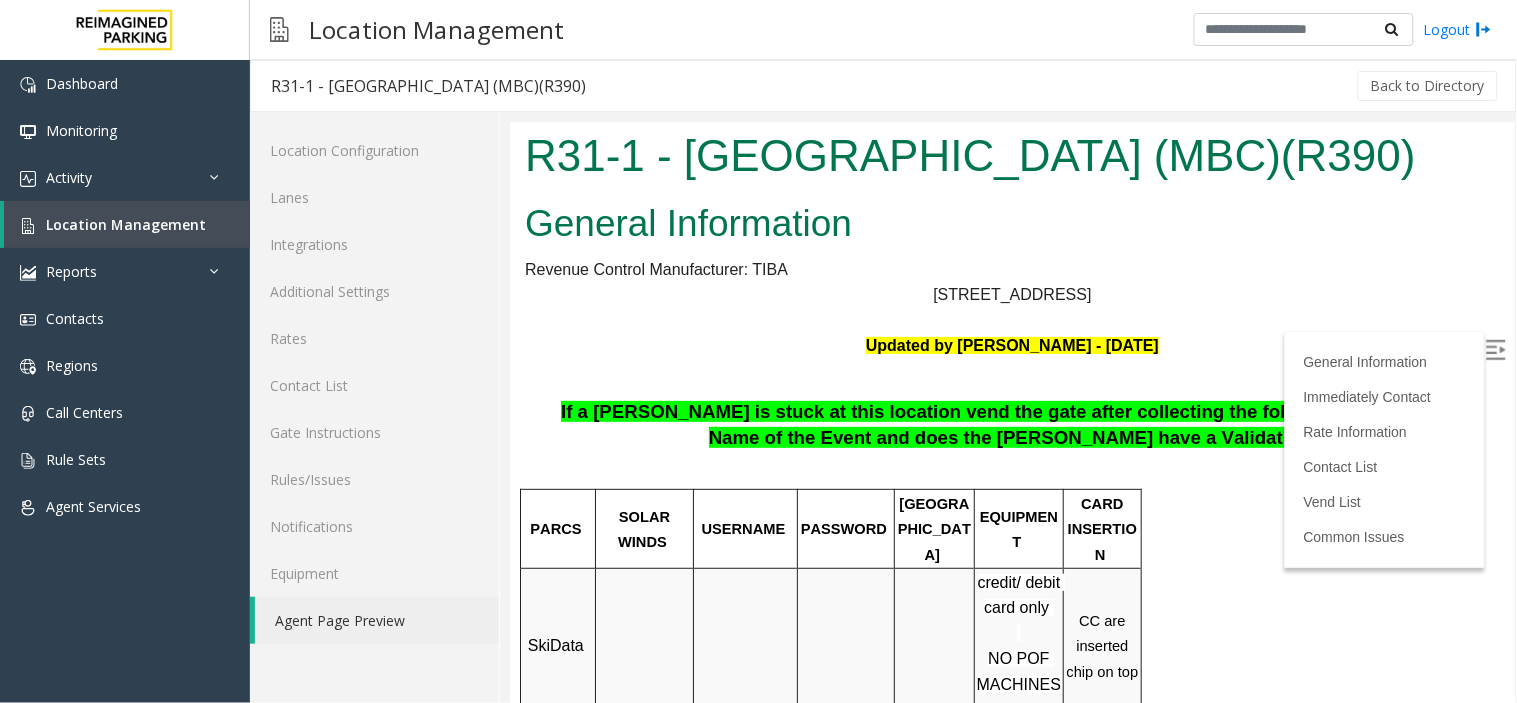 click at bounding box center (1495, 349) 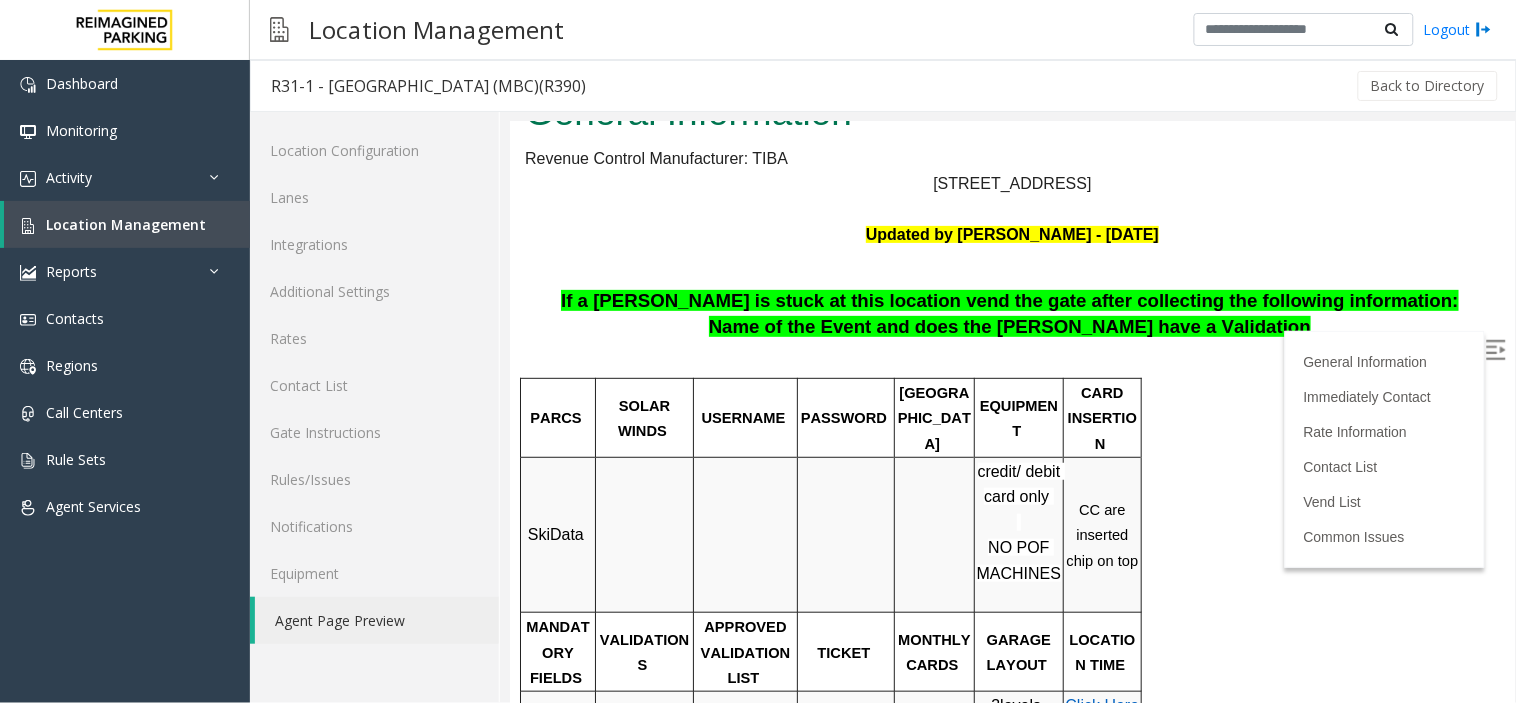 scroll, scrollTop: 0, scrollLeft: 0, axis: both 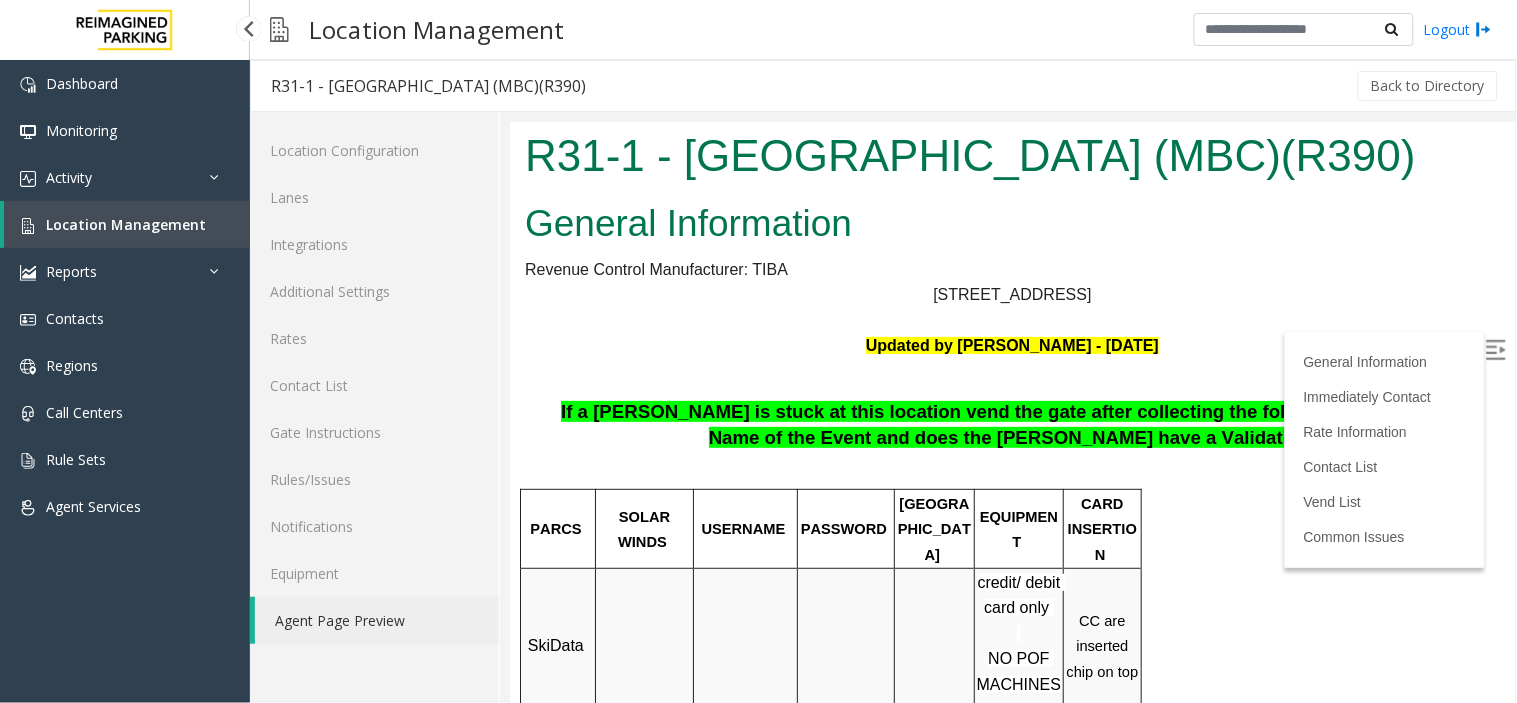 click on "Location Management" at bounding box center [126, 224] 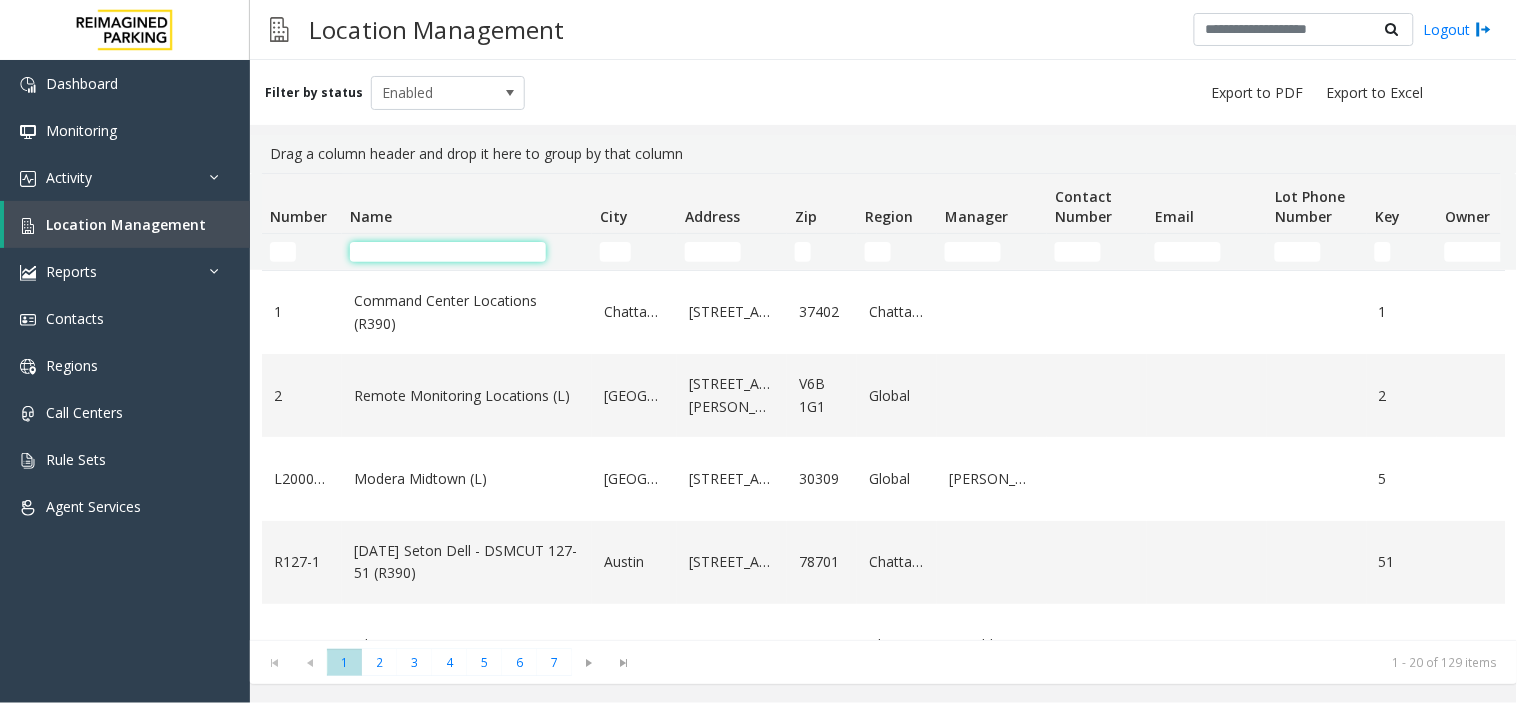 click 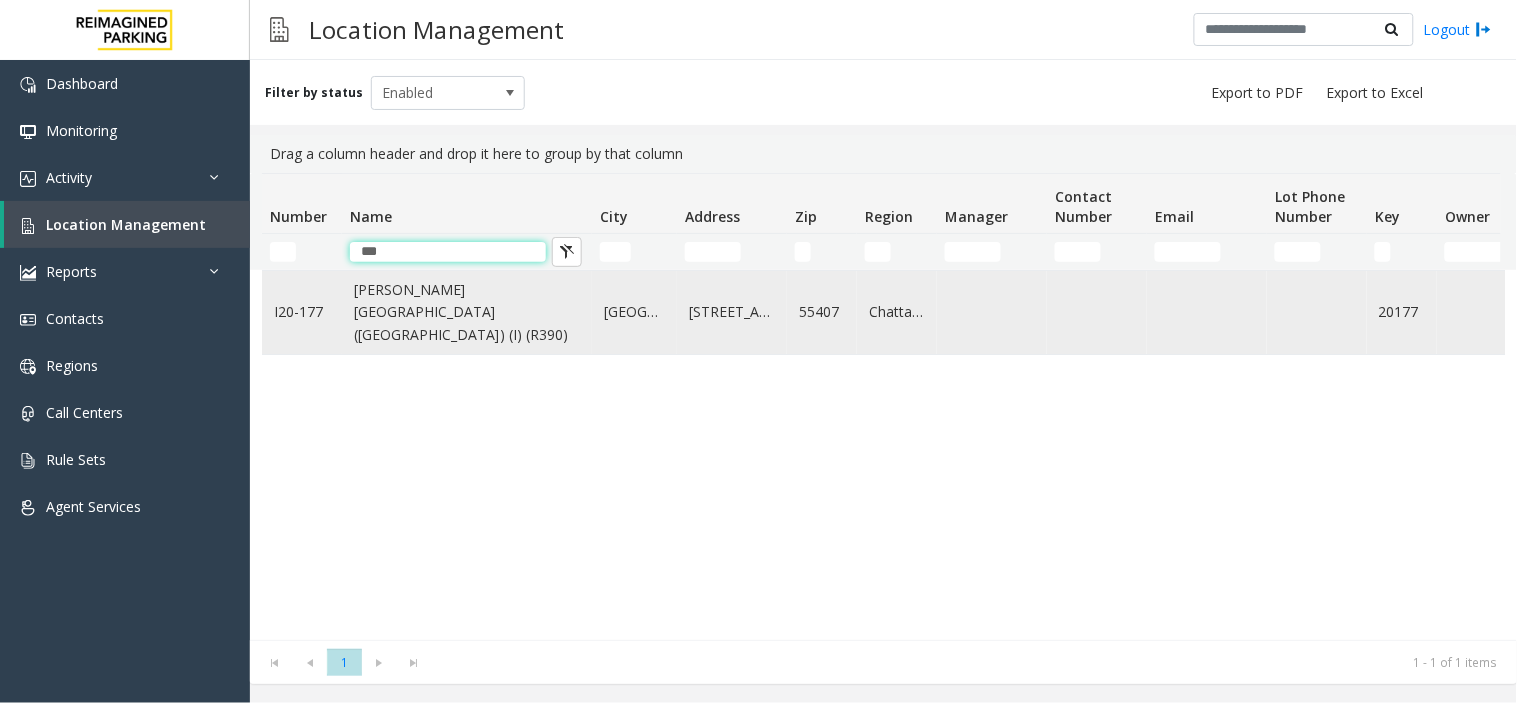 type on "***" 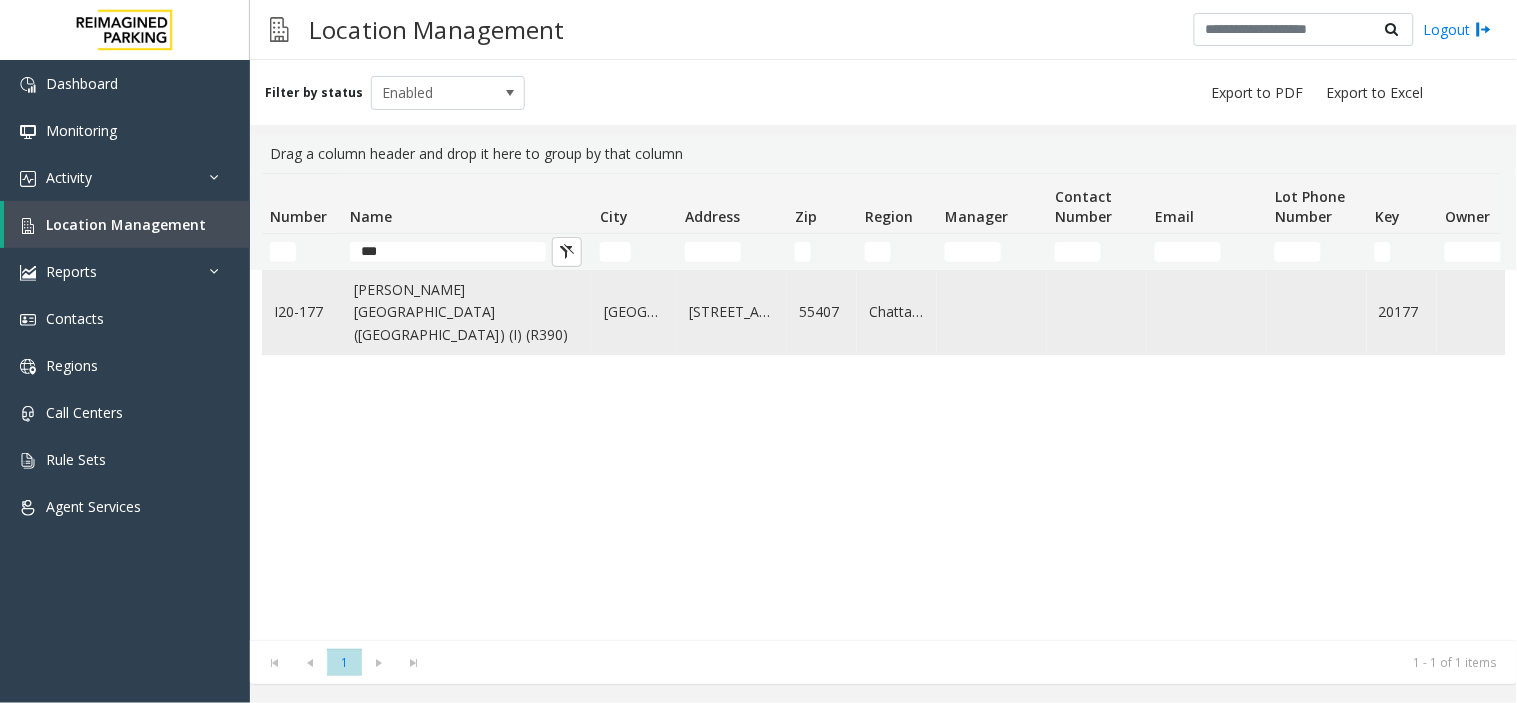 click on "[PERSON_NAME][GEOGRAPHIC_DATA] ([GEOGRAPHIC_DATA]) (I) (R390)" 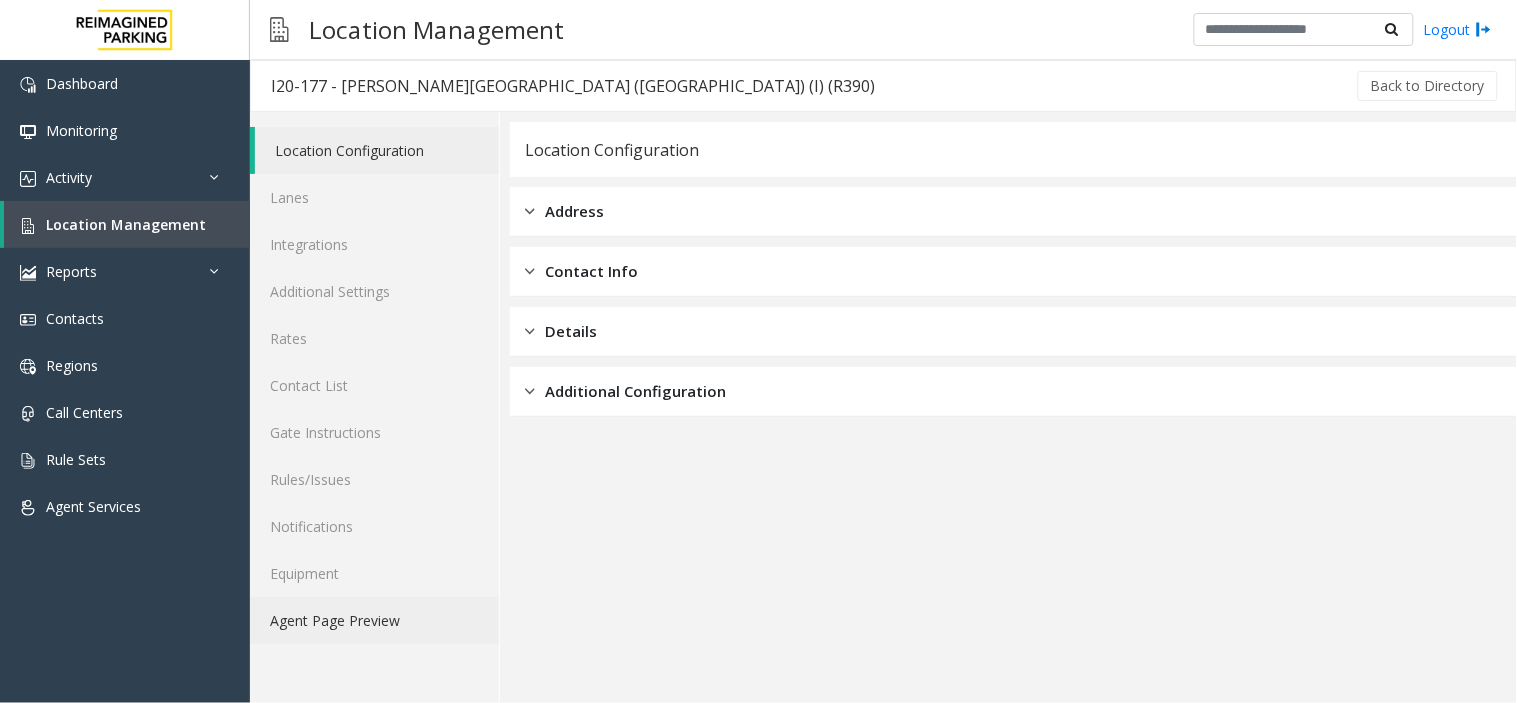 click on "Agent Page Preview" 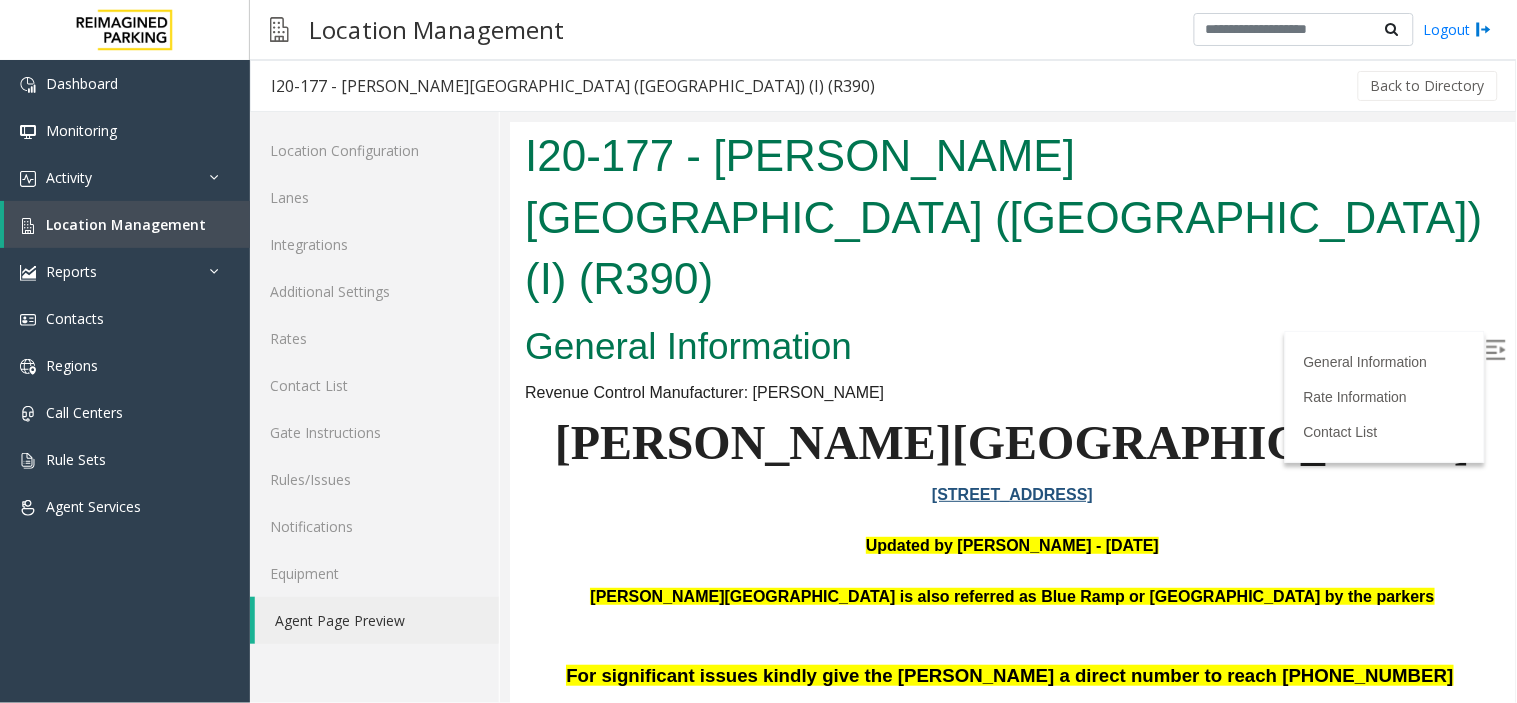 scroll, scrollTop: 0, scrollLeft: 0, axis: both 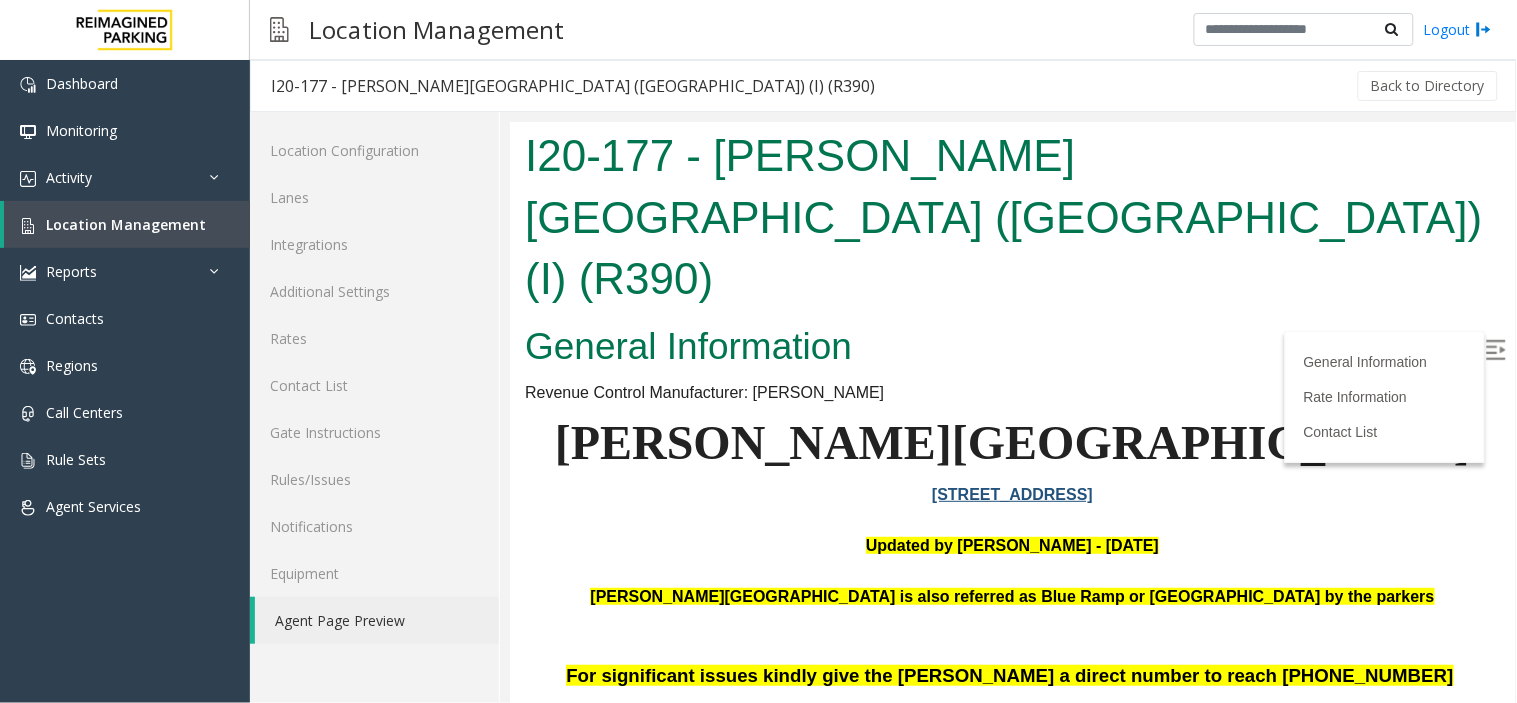 drag, startPoint x: 1460, startPoint y: 354, endPoint x: 1481, endPoint y: 354, distance: 21 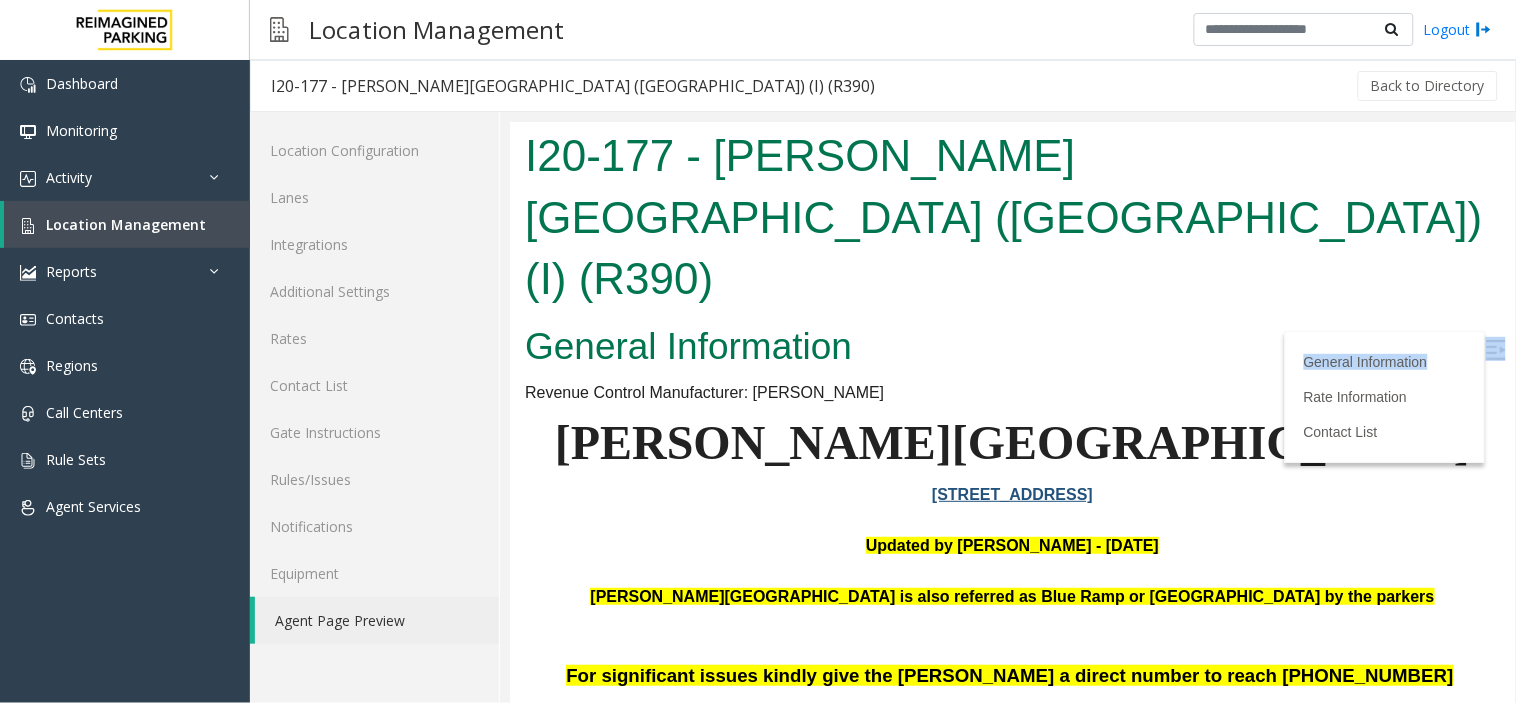 click at bounding box center [1495, 349] 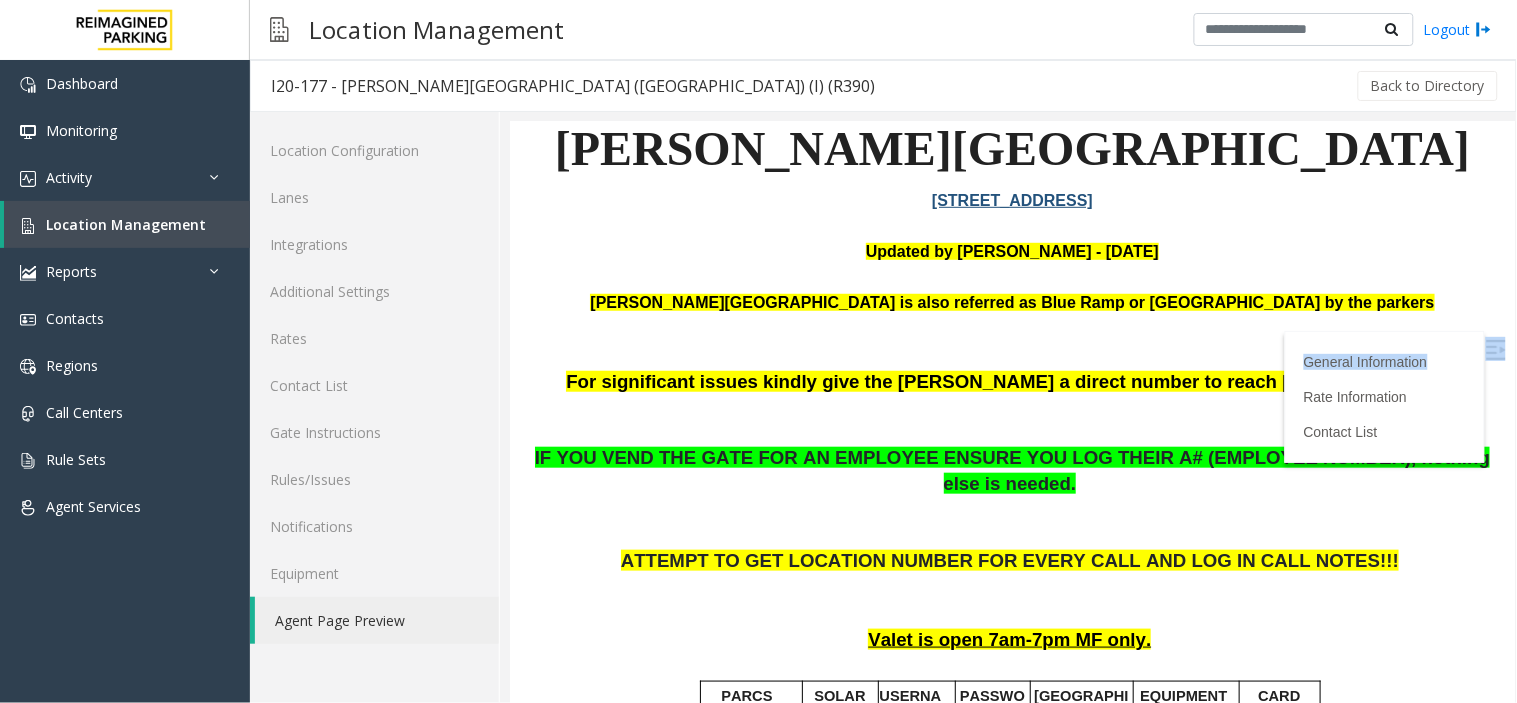 scroll, scrollTop: 333, scrollLeft: 0, axis: vertical 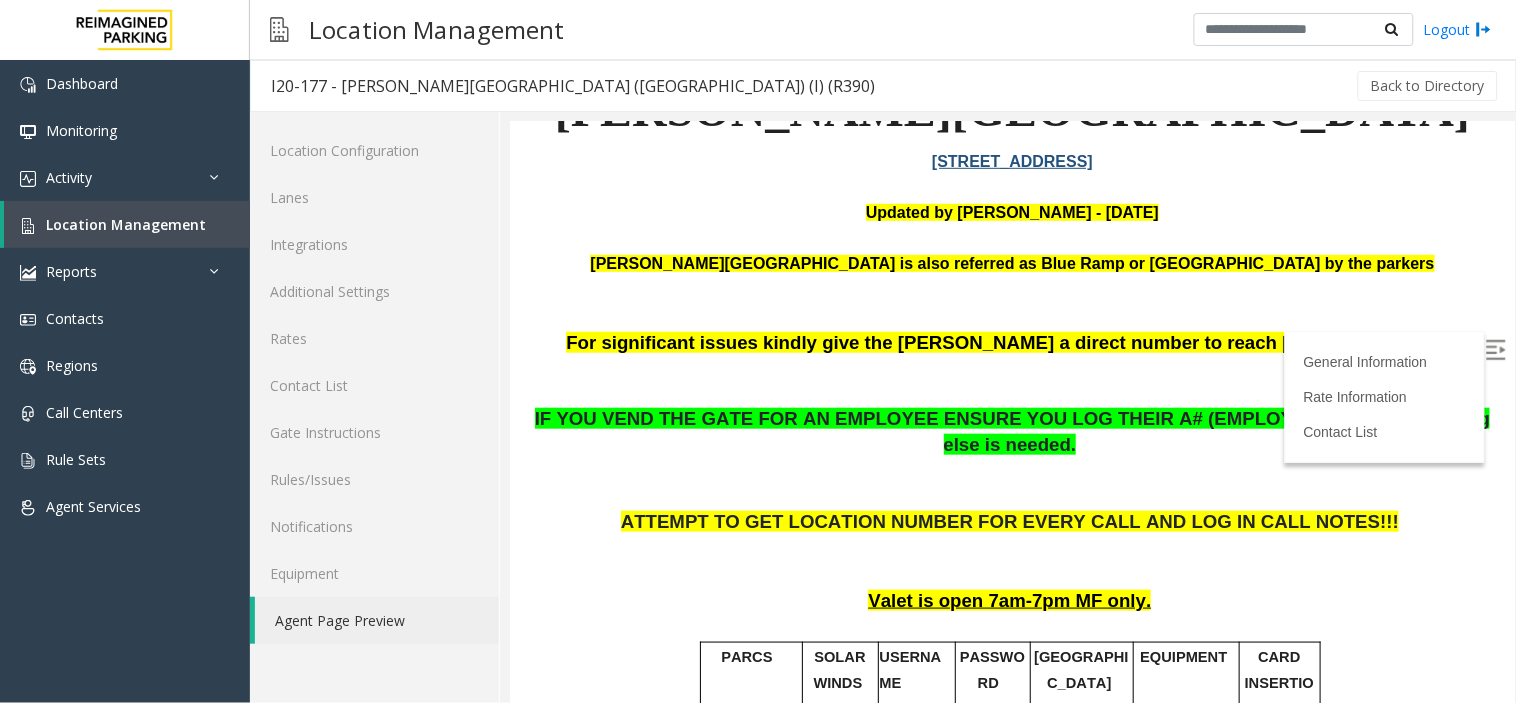click at bounding box center [1011, 380] 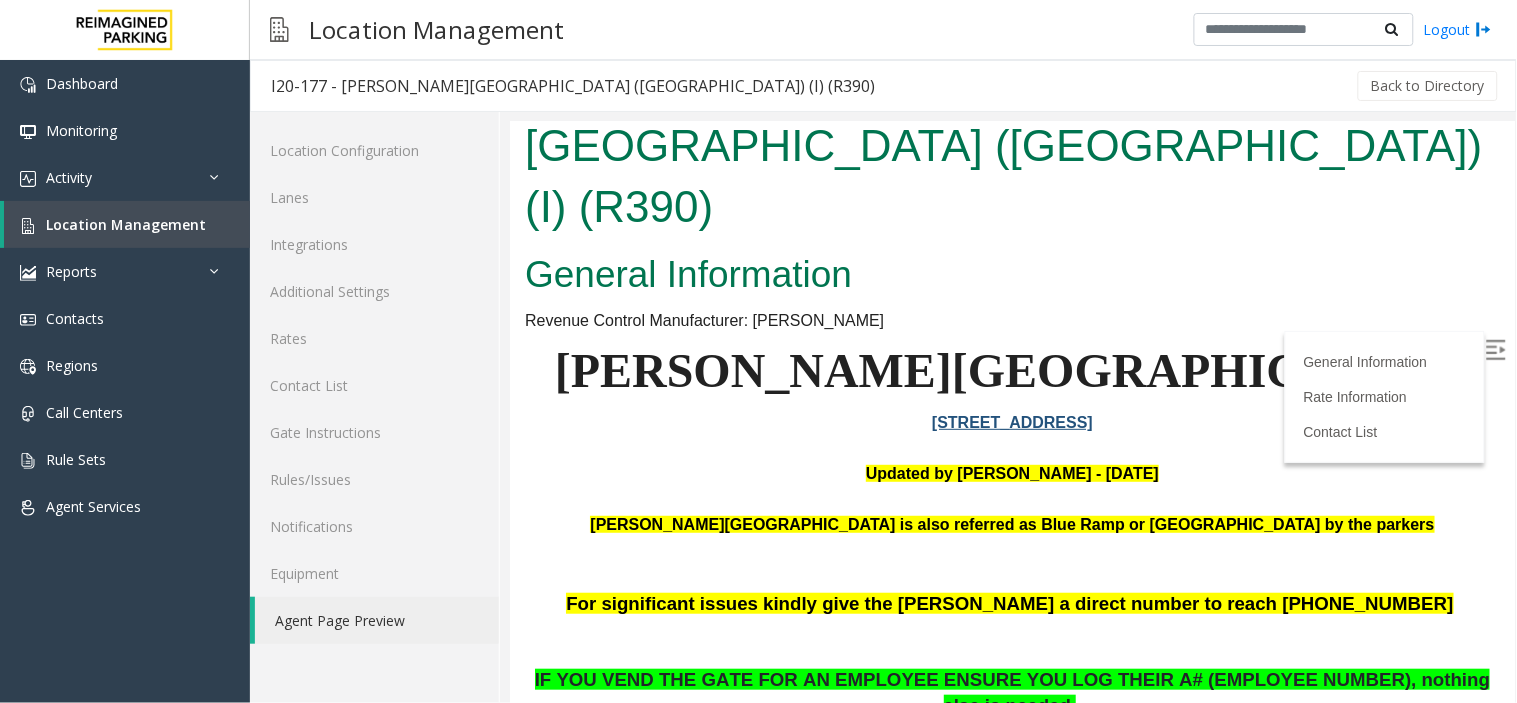 scroll, scrollTop: 111, scrollLeft: 0, axis: vertical 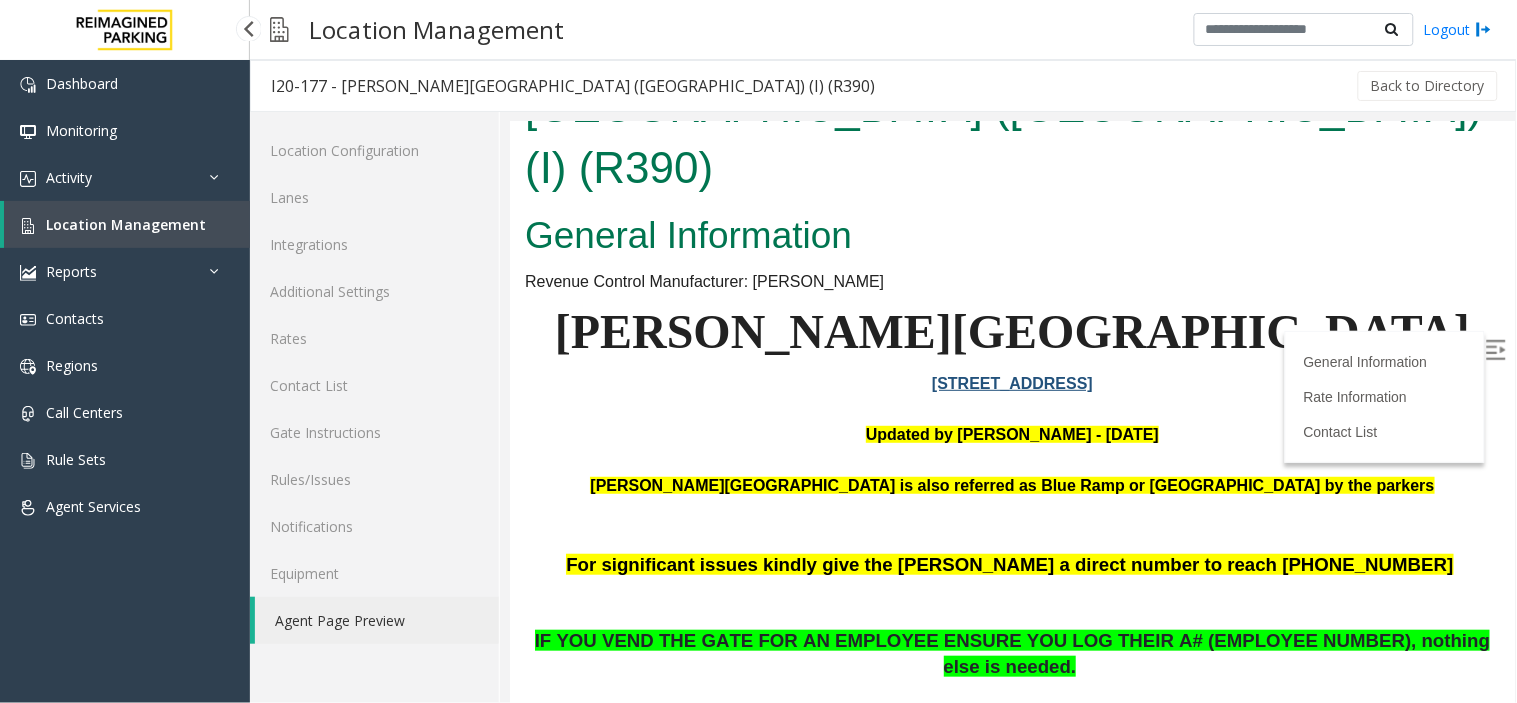 click on "Location Management" at bounding box center [126, 224] 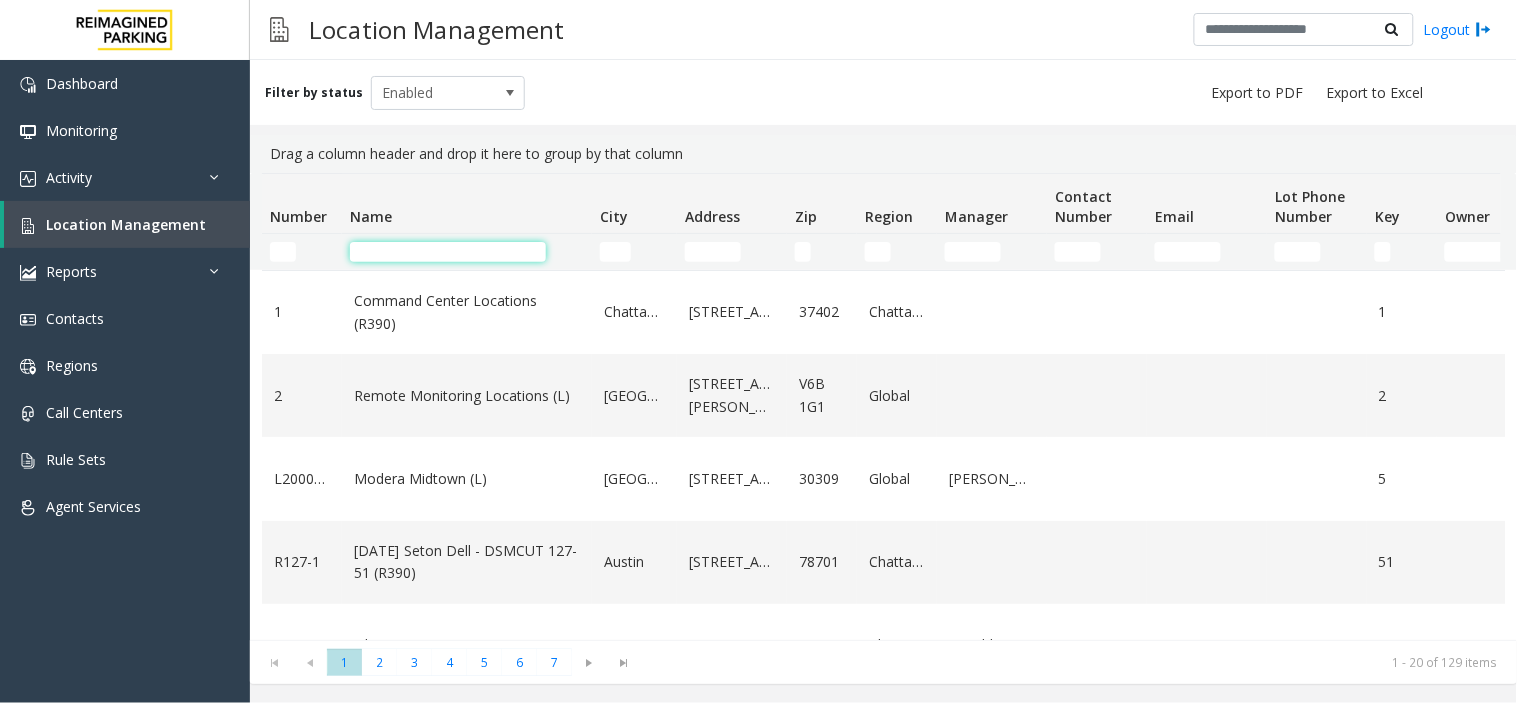 click 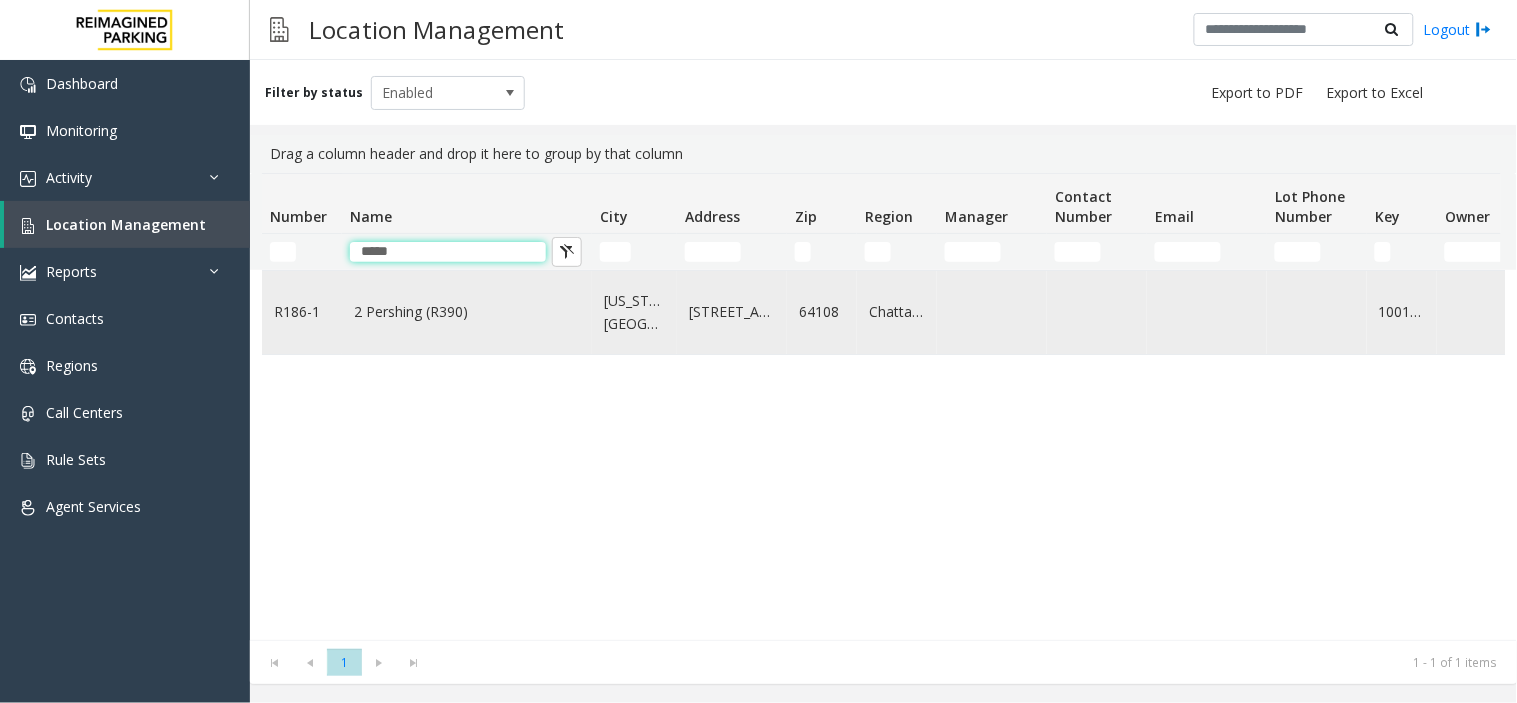 type on "*****" 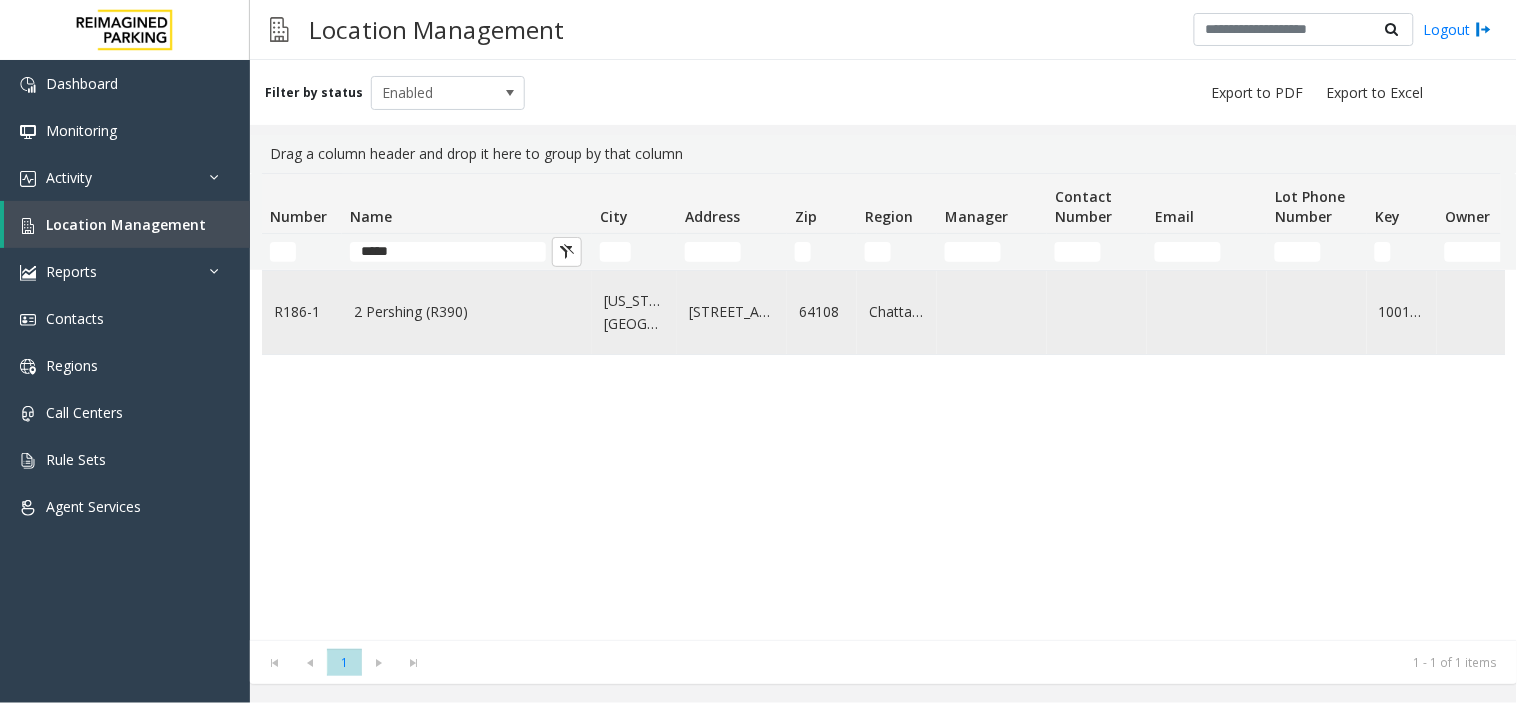 click on "2 Pershing (R390)" 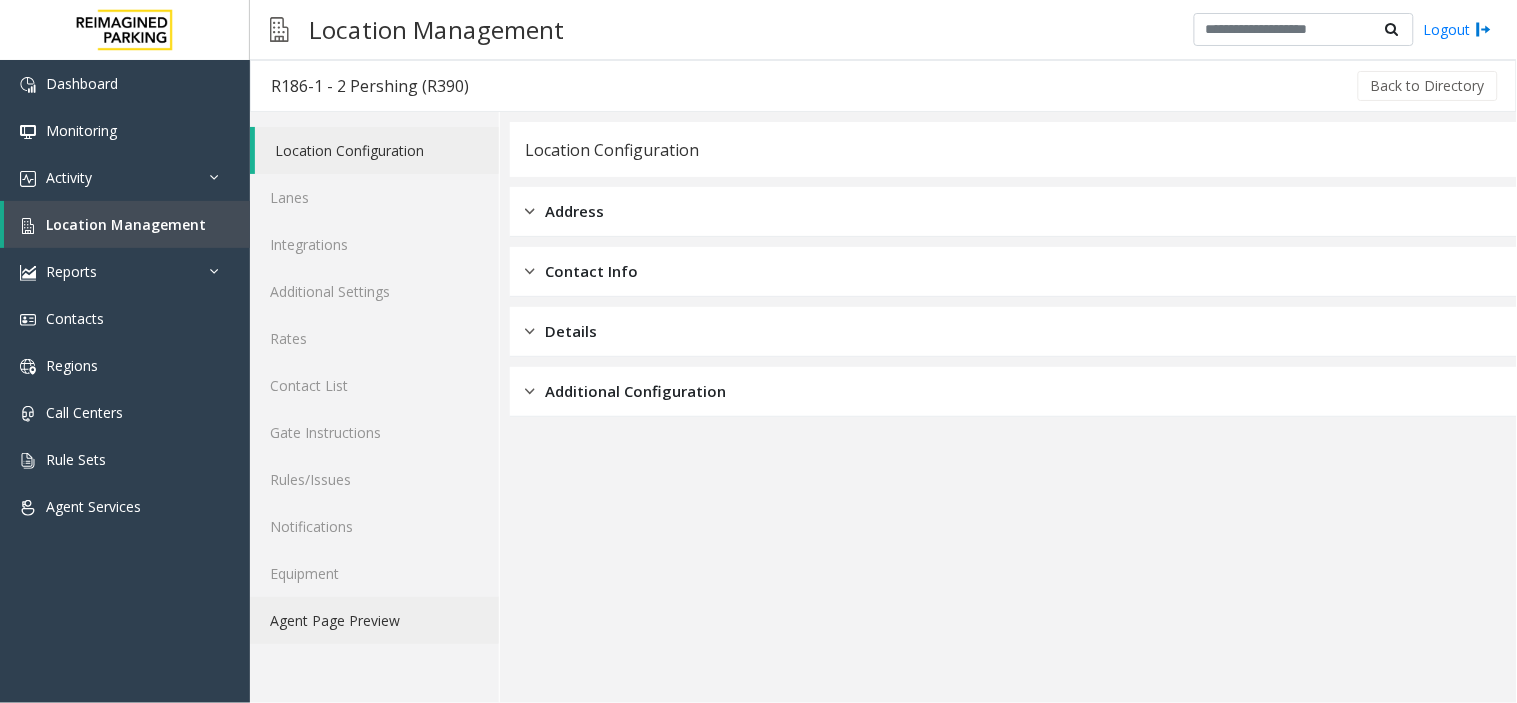 click on "Agent Page Preview" 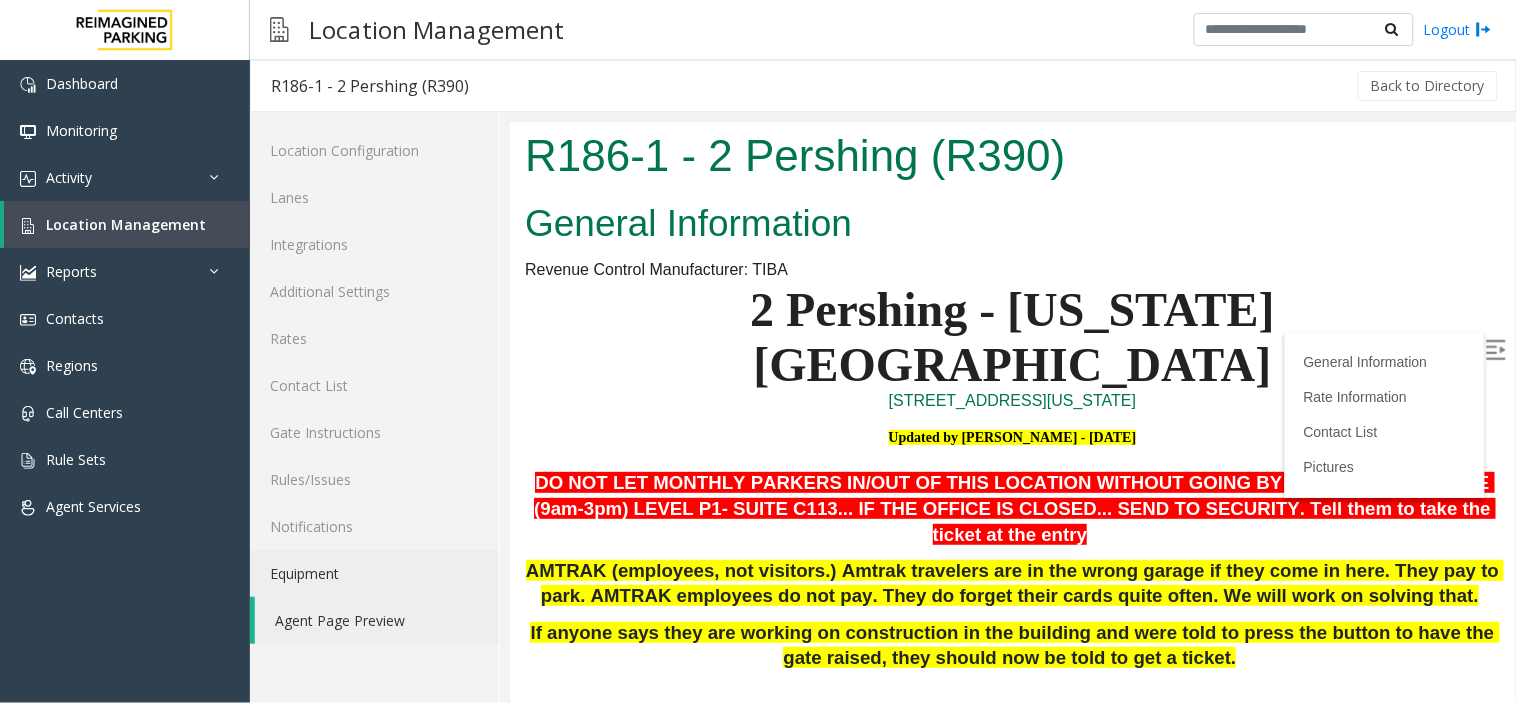 scroll, scrollTop: 0, scrollLeft: 0, axis: both 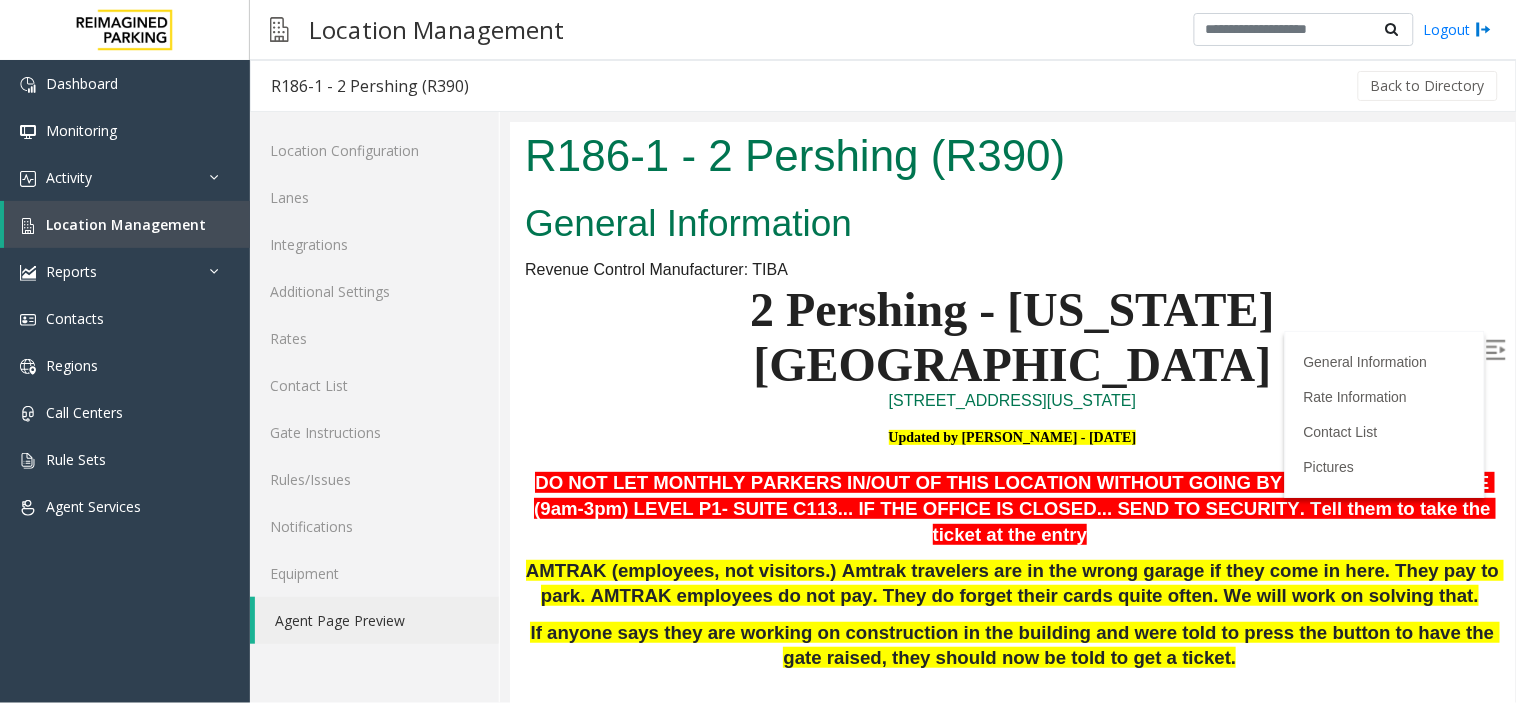 click at bounding box center (1497, 351) 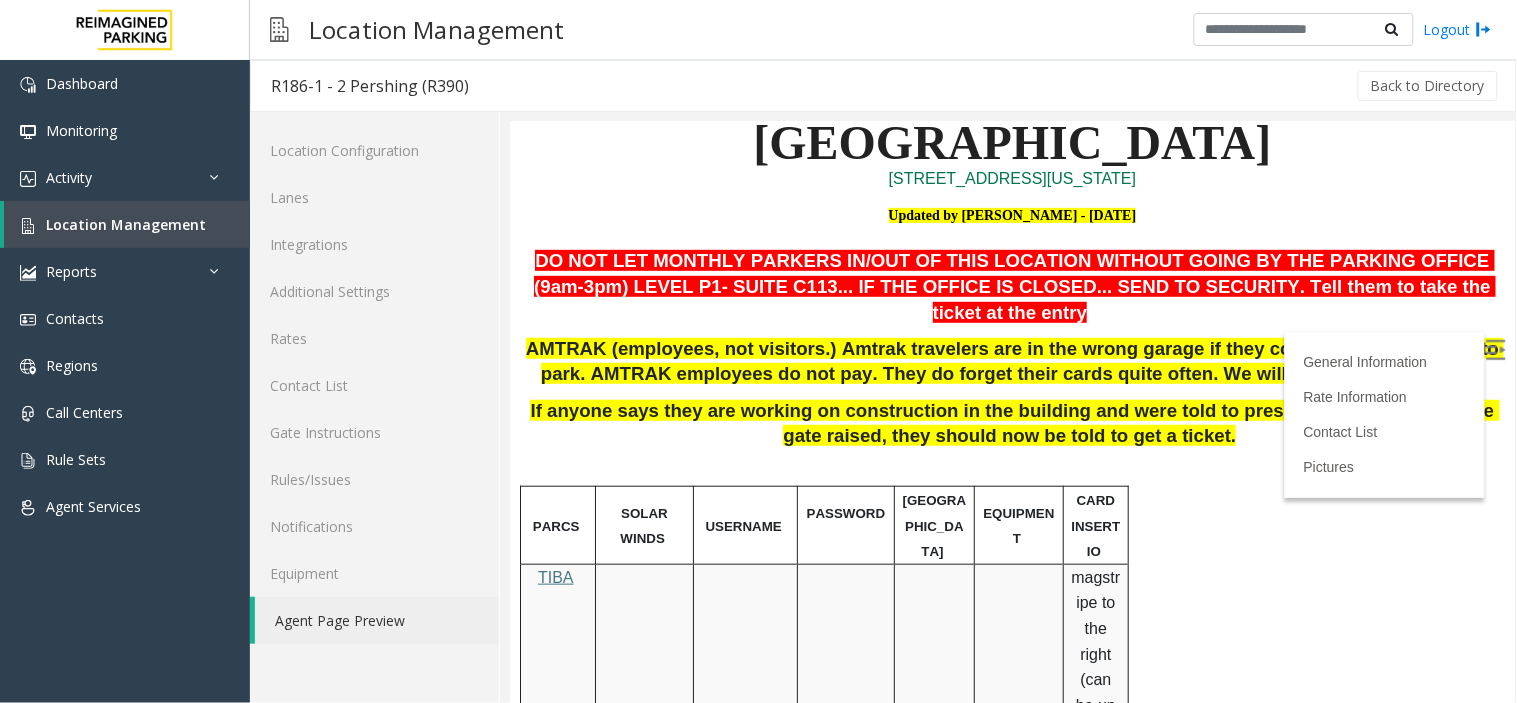 scroll, scrollTop: 111, scrollLeft: 0, axis: vertical 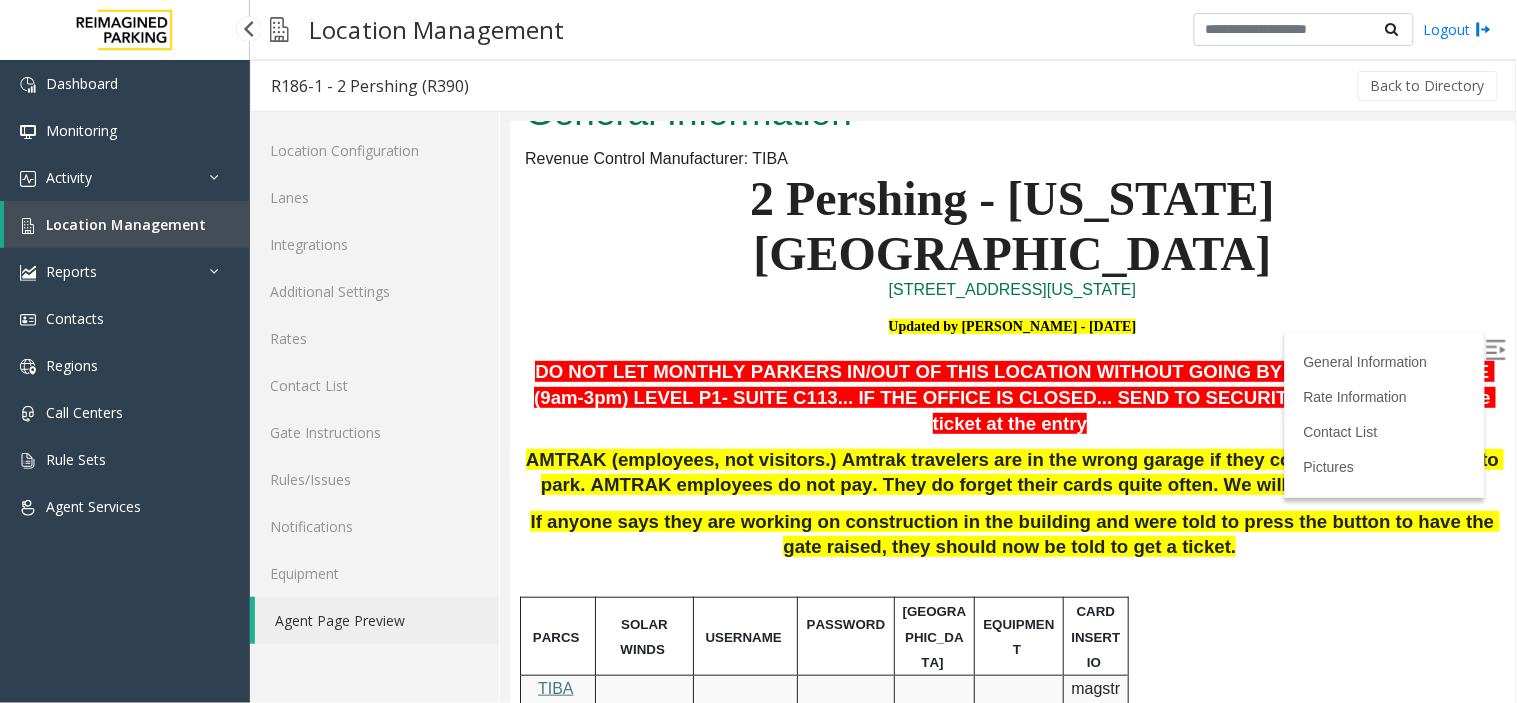 click on "Location Management" at bounding box center [126, 224] 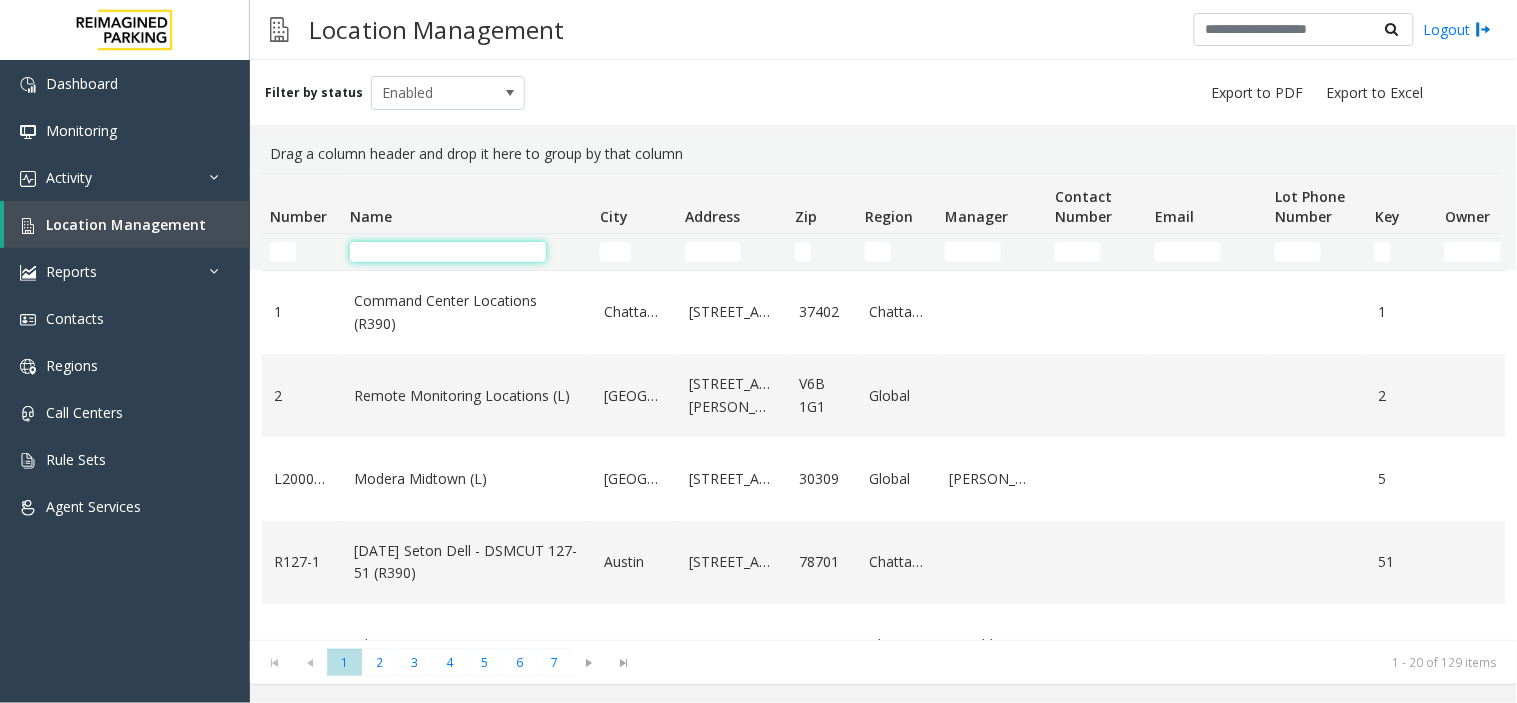 click 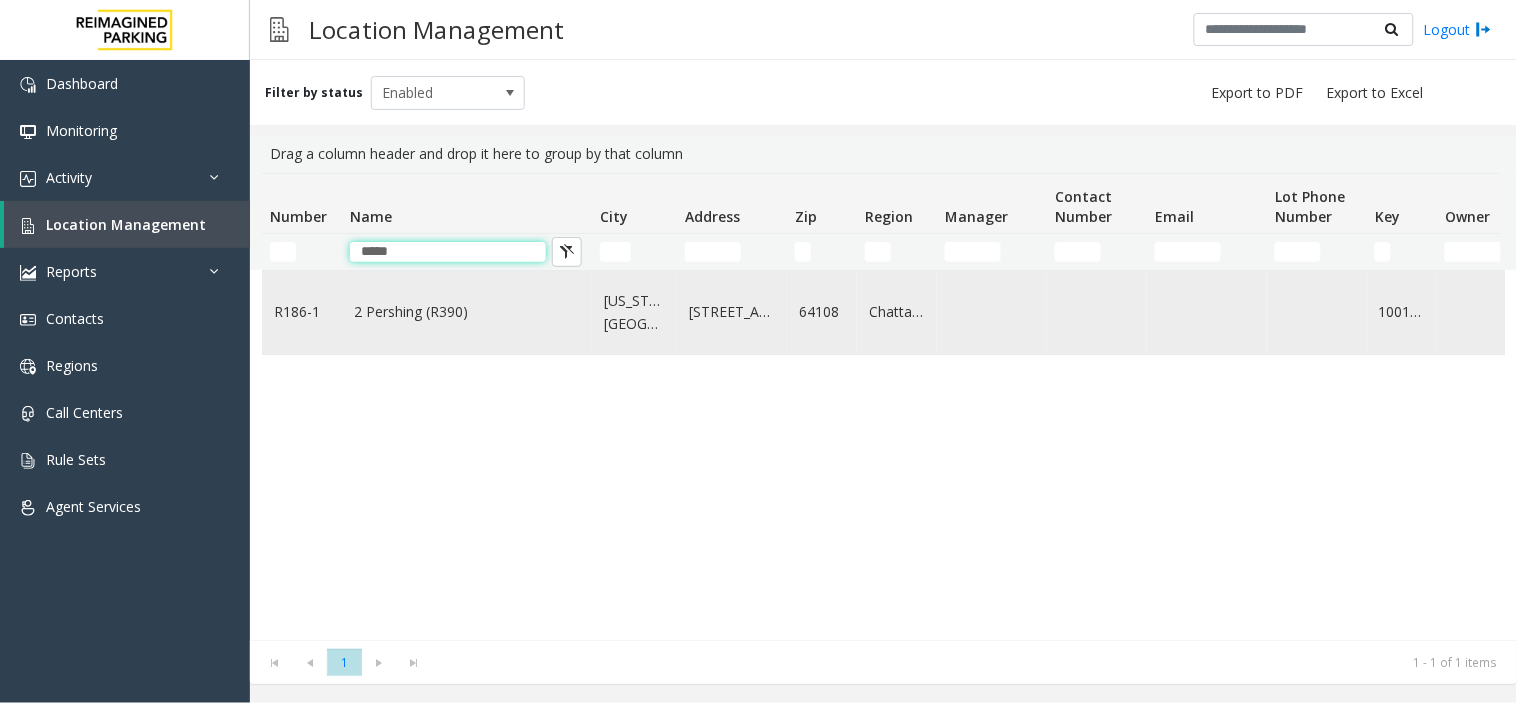 type on "*****" 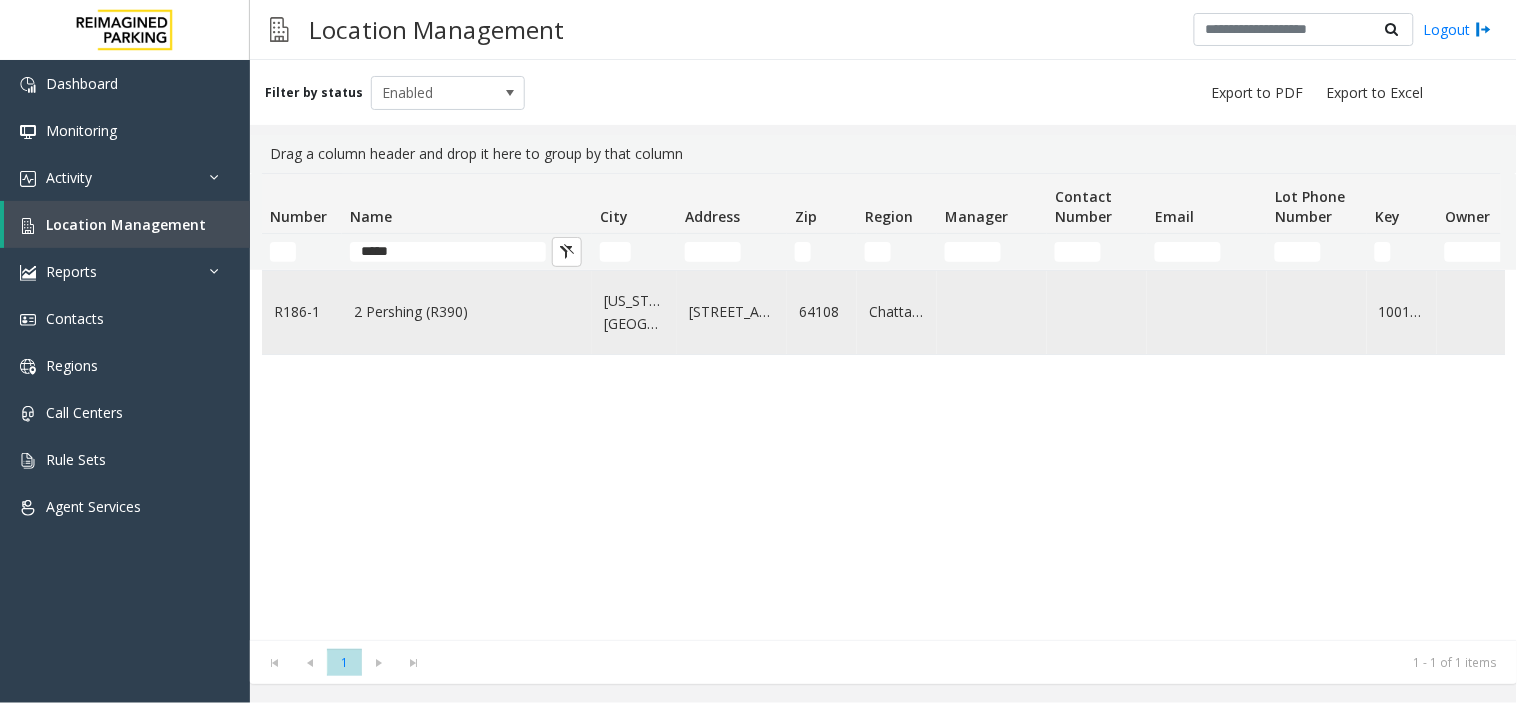 click on "2 Pershing (R390)" 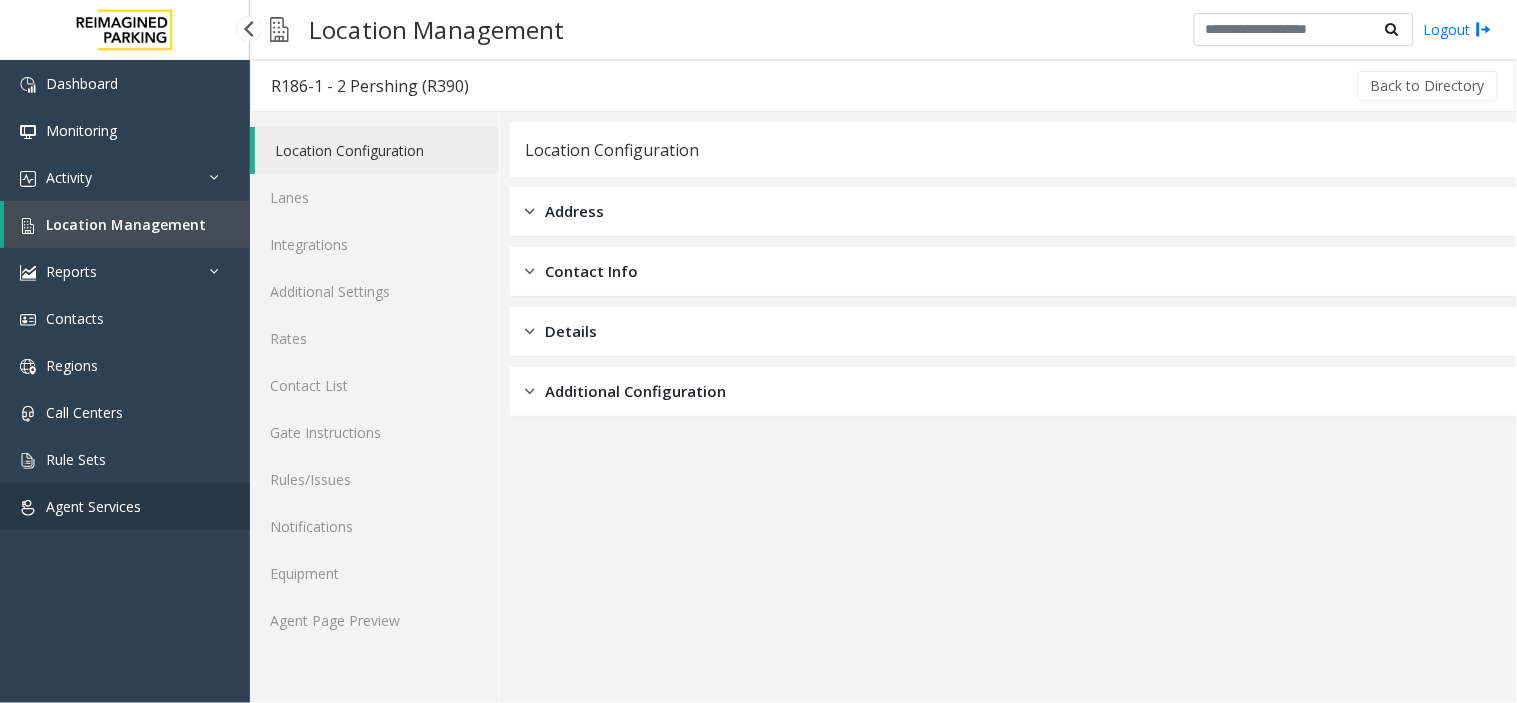 click on "Agent Services" at bounding box center (125, 506) 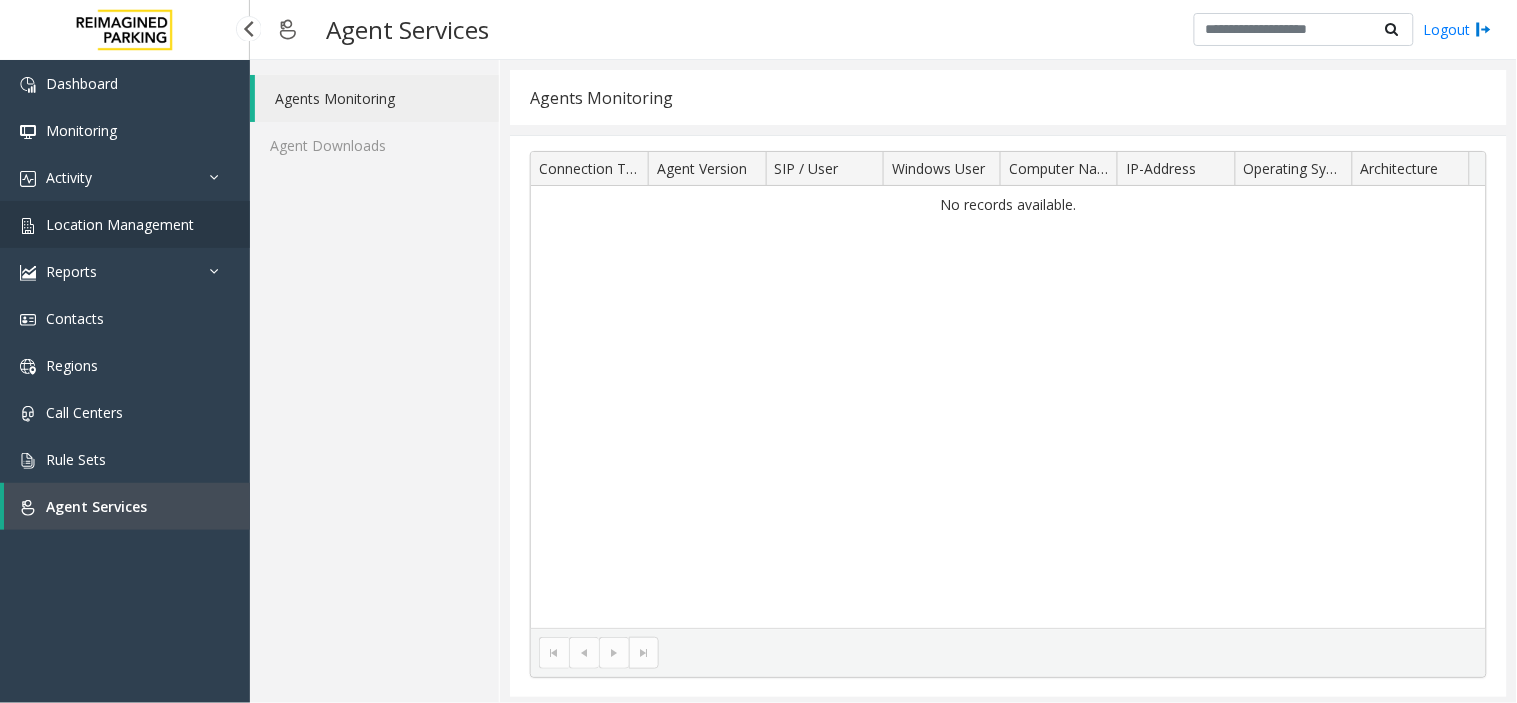 click on "Location Management" at bounding box center [125, 224] 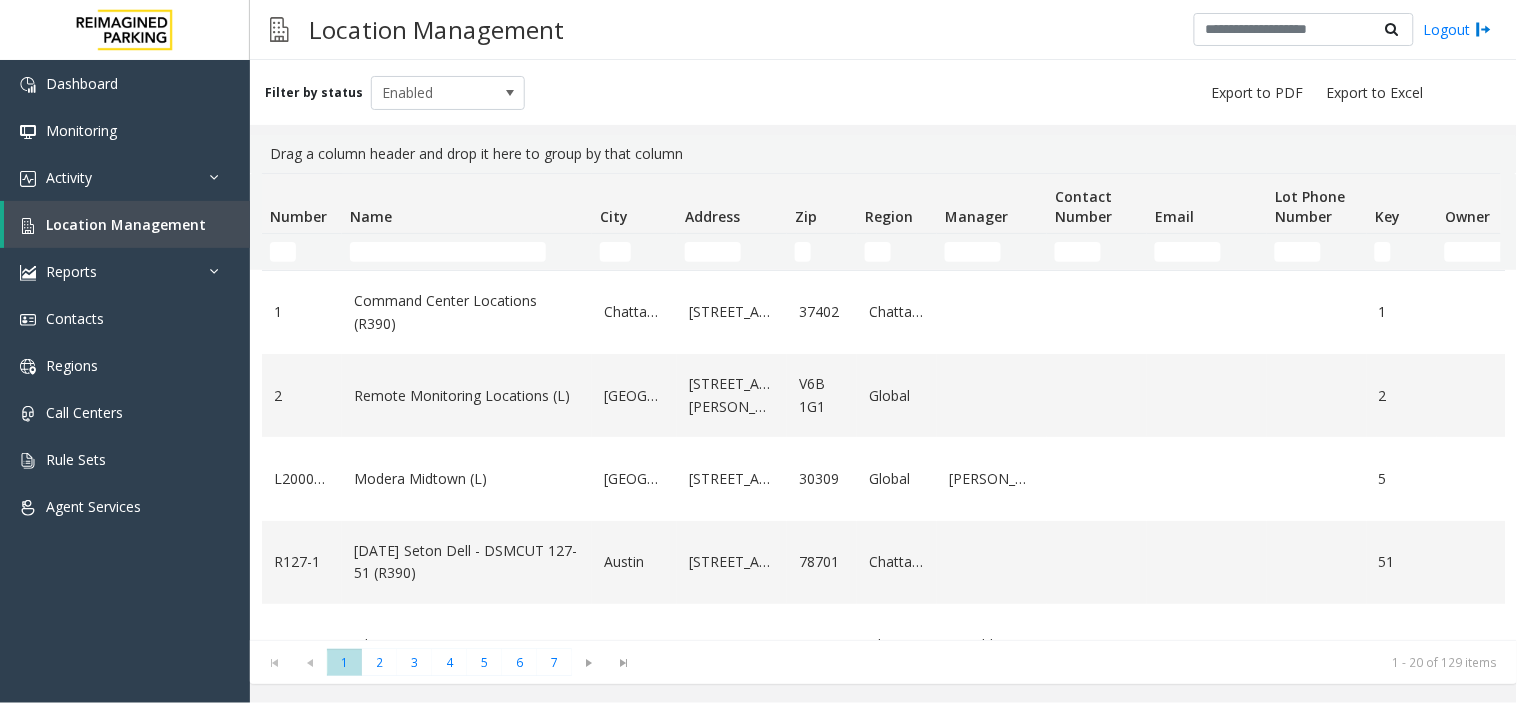 click 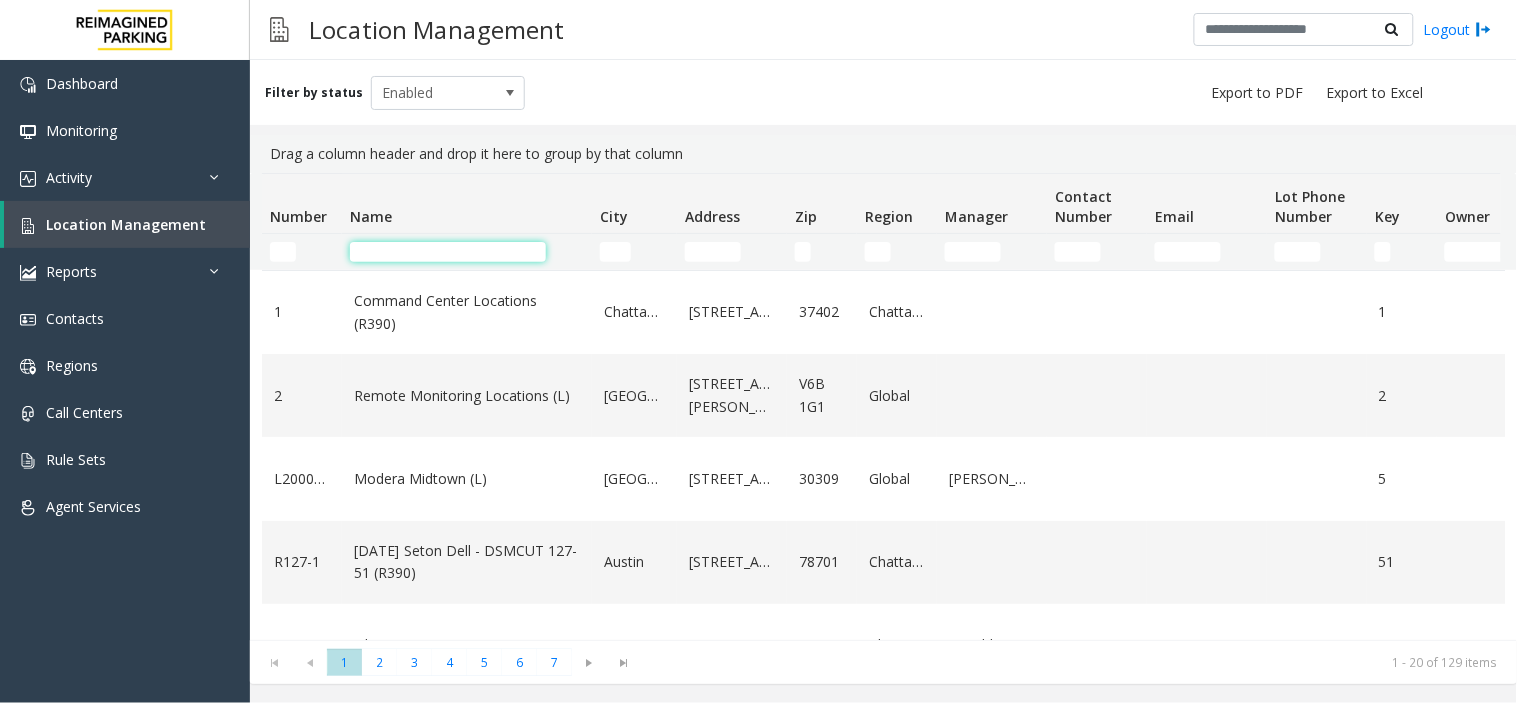 click 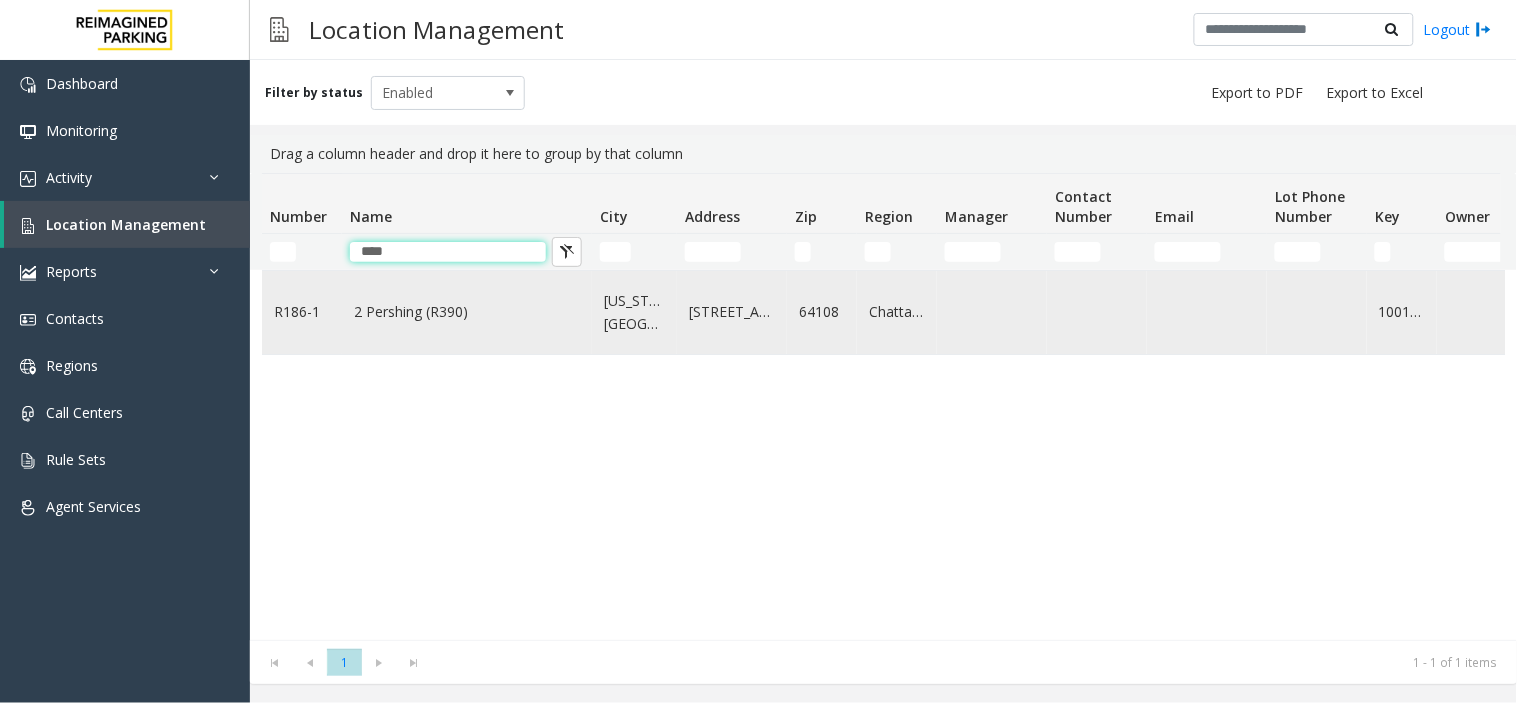 type on "****" 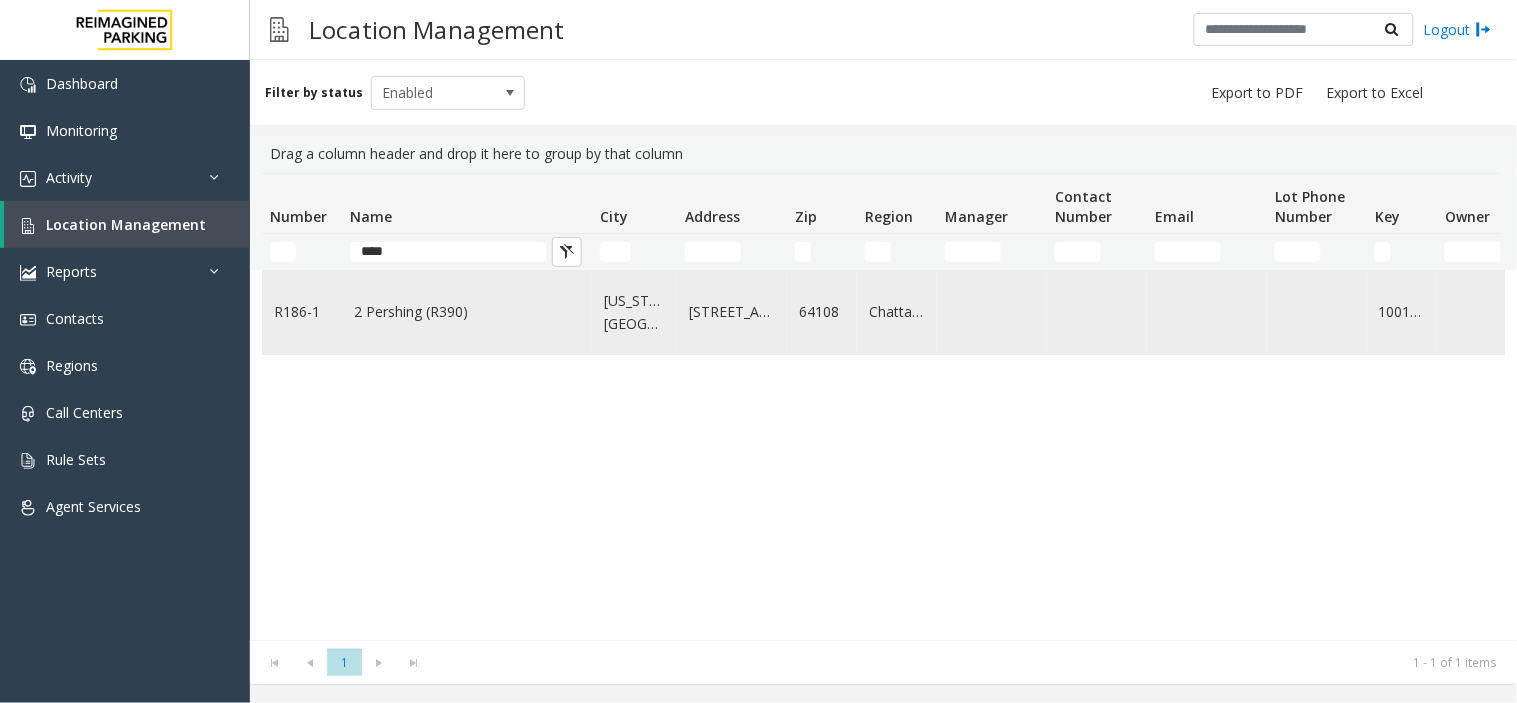 click on "2 Pershing (R390)" 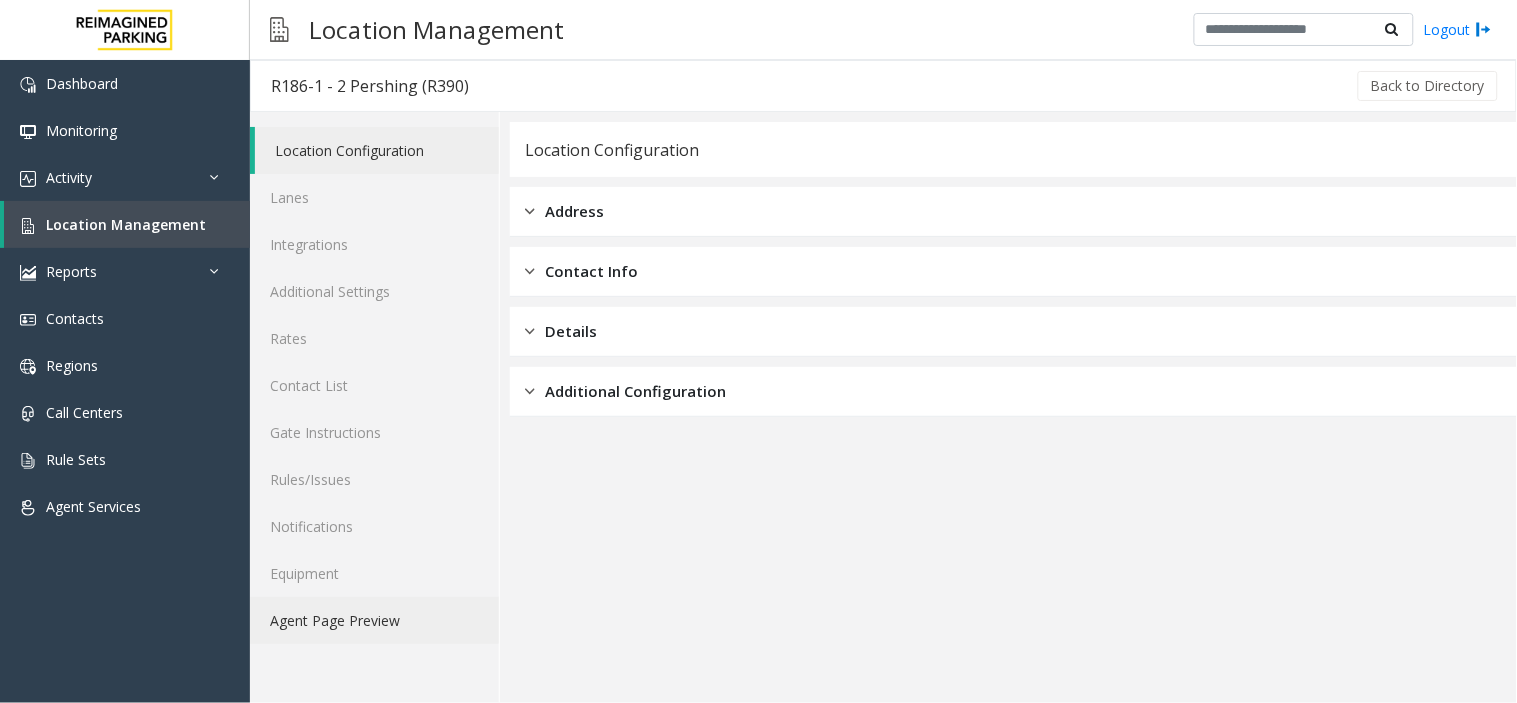 click on "Agent Page Preview" 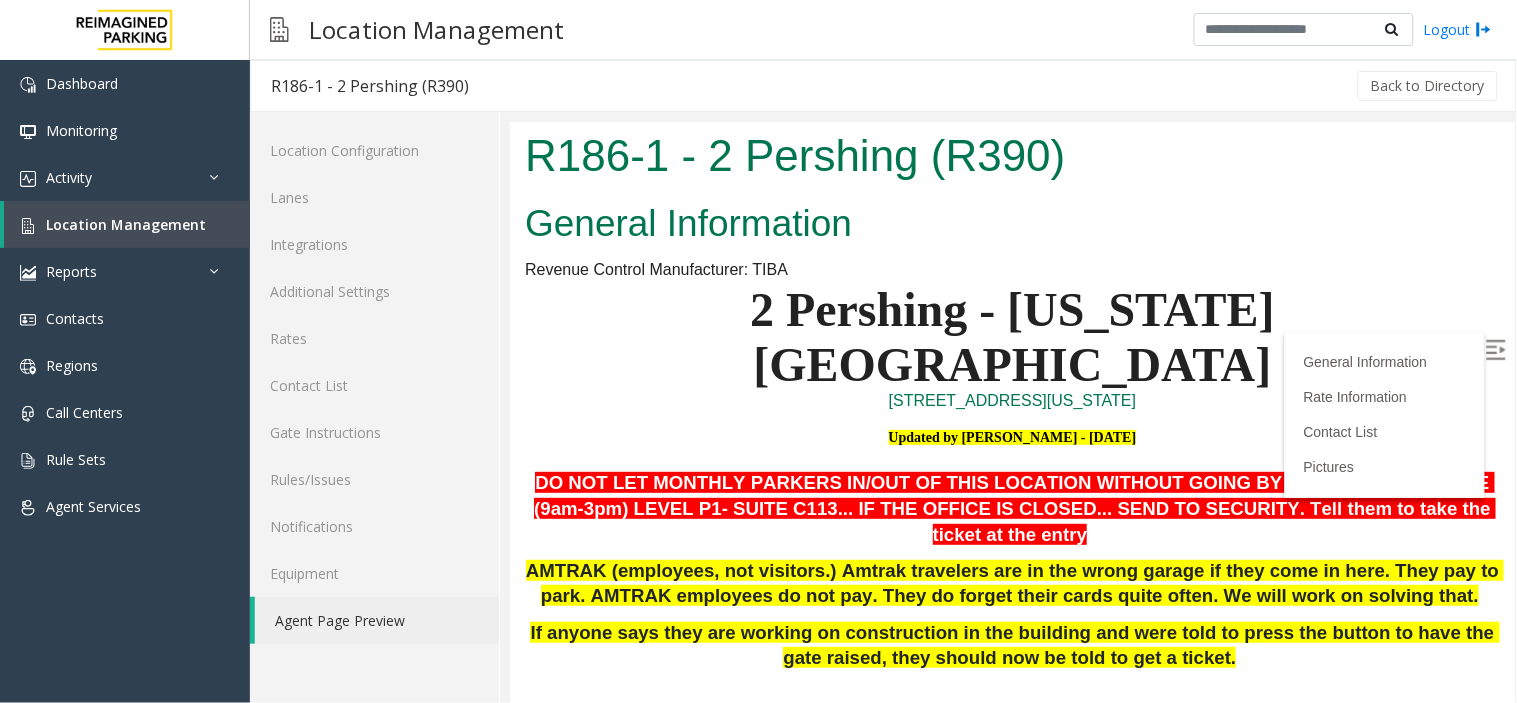 scroll, scrollTop: 0, scrollLeft: 0, axis: both 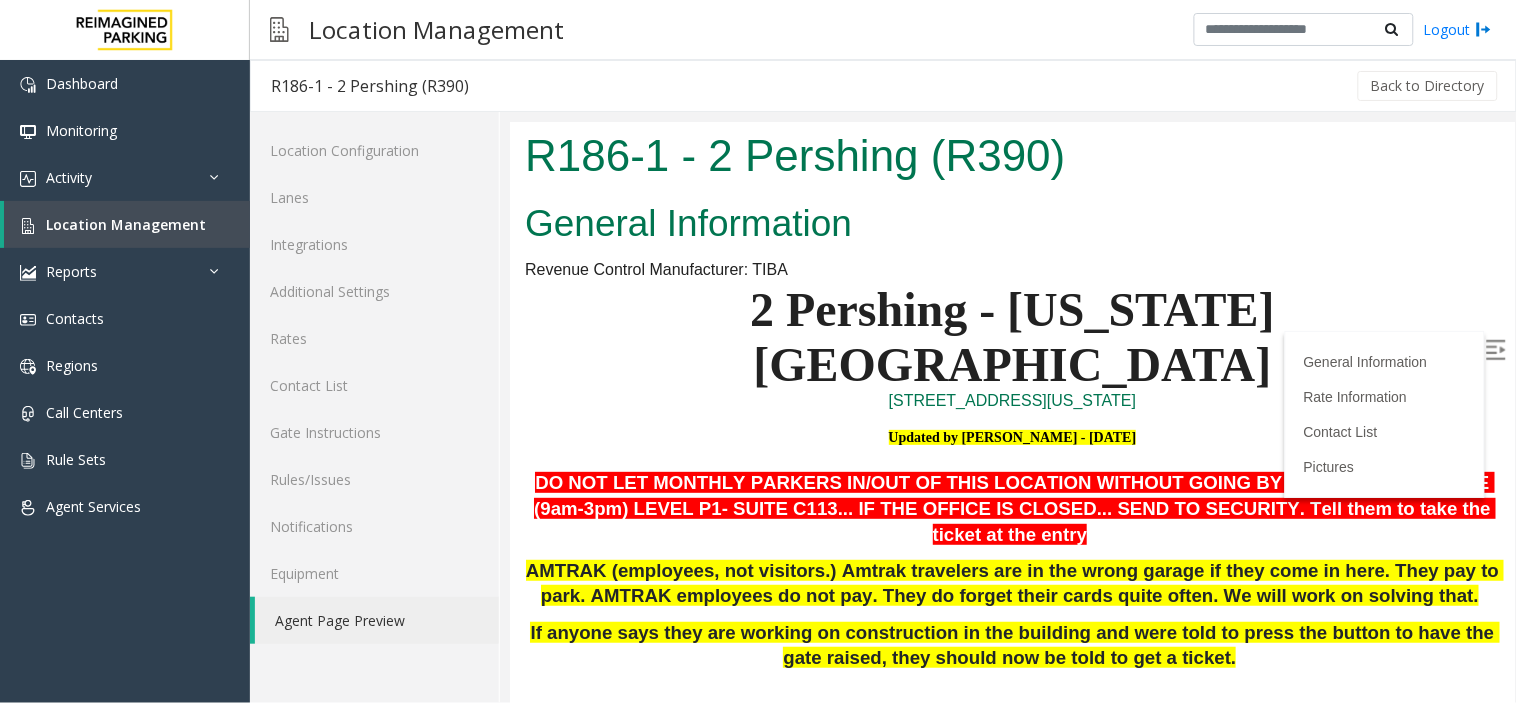 click at bounding box center (1495, 349) 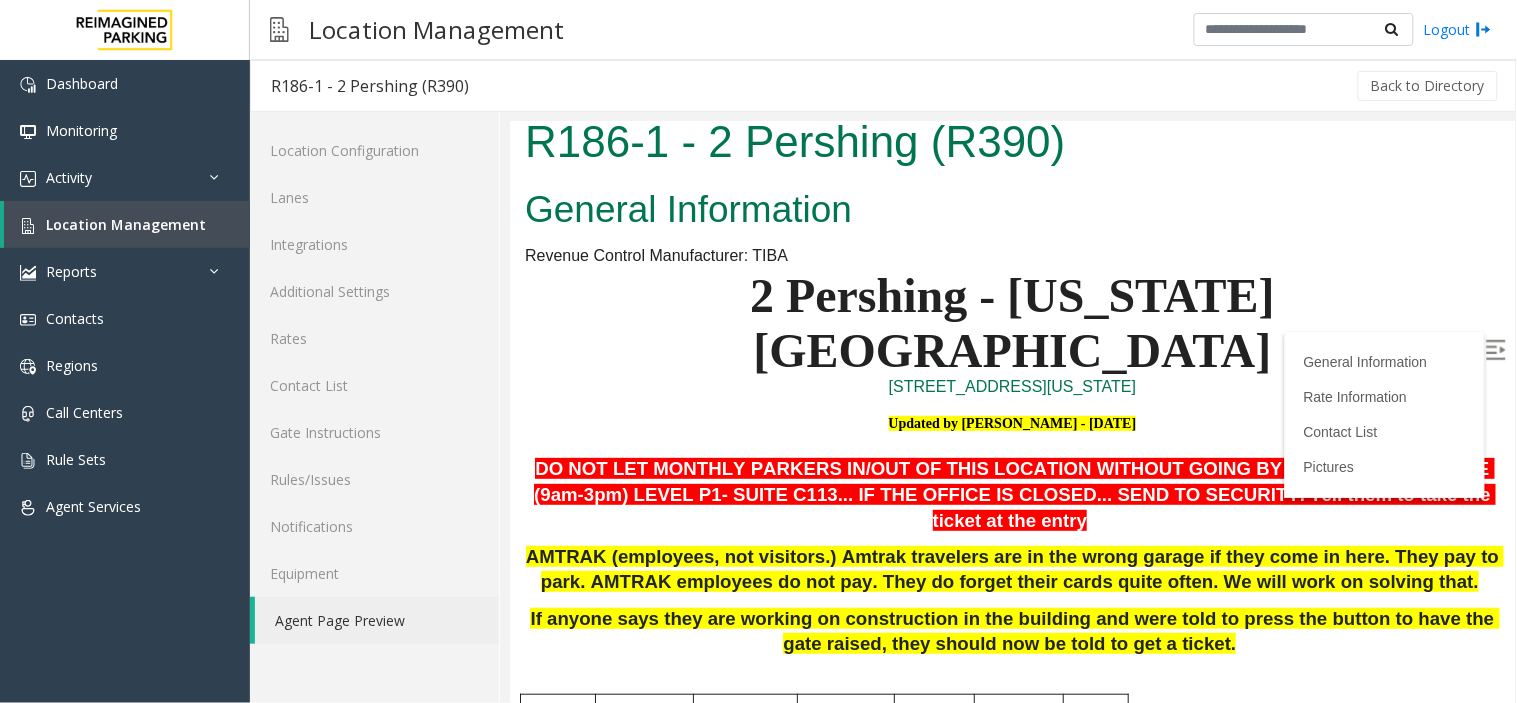 scroll, scrollTop: 0, scrollLeft: 0, axis: both 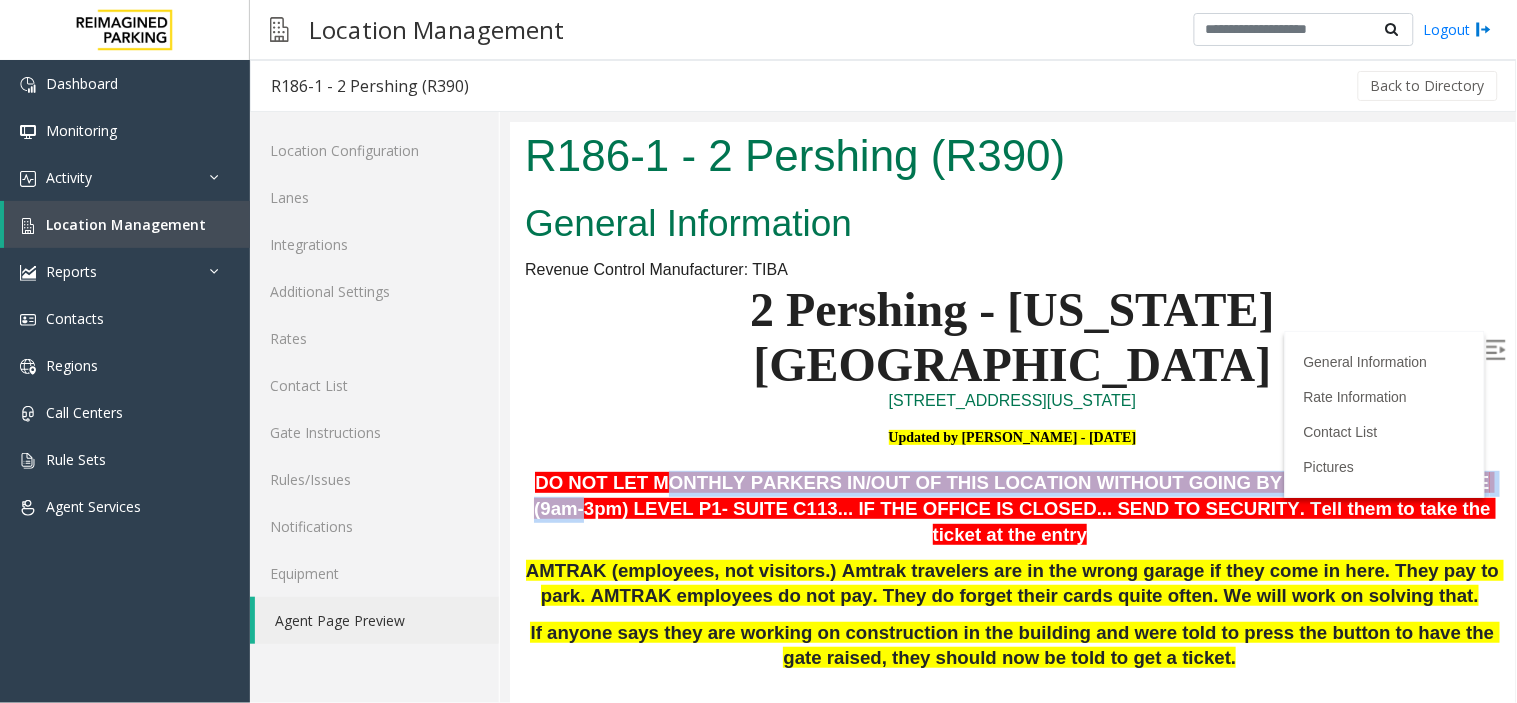 drag, startPoint x: 645, startPoint y: 432, endPoint x: 1383, endPoint y: 437, distance: 738.01697 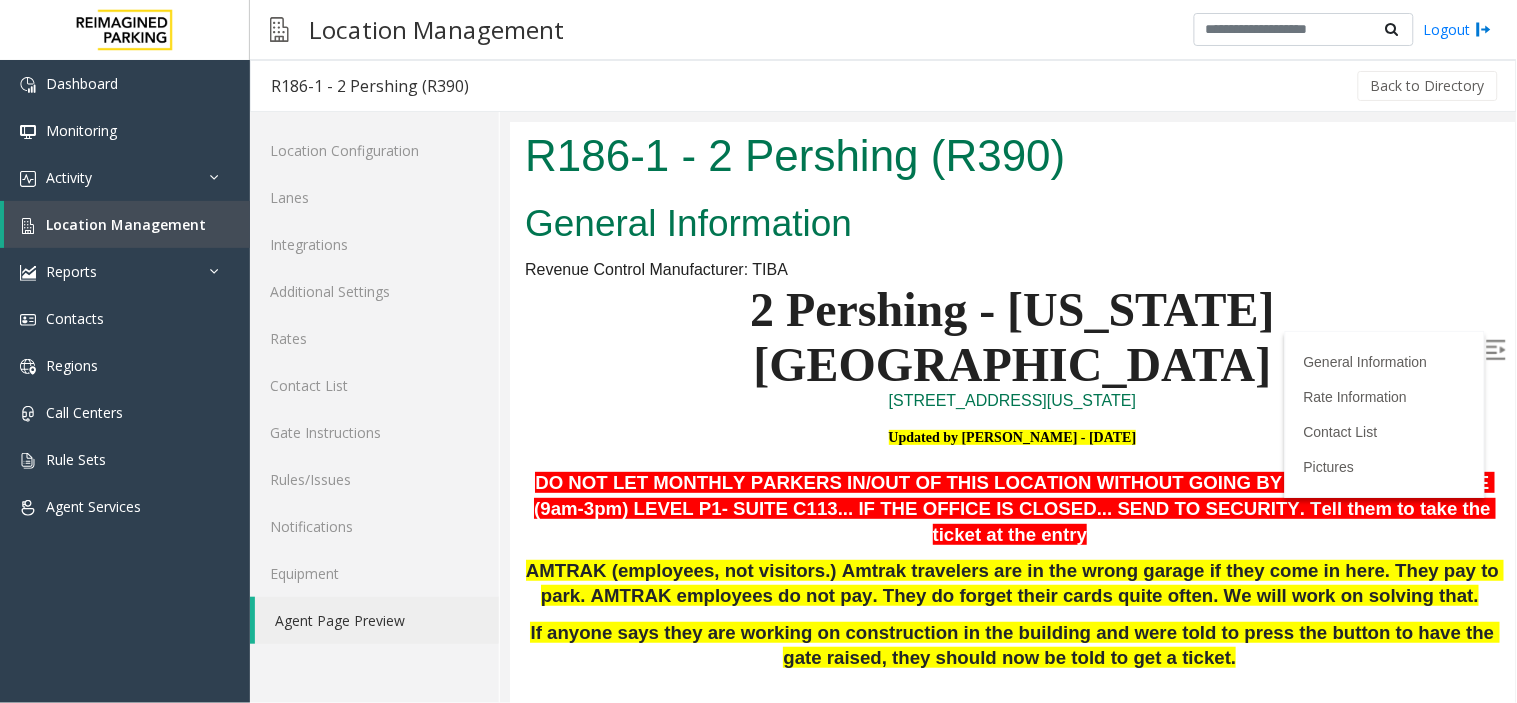 click on "DO NOT LET MONTHLY PARKERS IN/OUT OF THIS LOCATION WITHOUT GOING BY THE PARKING OFFICE (9am-3pm) LEVEL P1- SUITE C113... IF THE OFFICE IS CLOSED... SEND TO SECURITY. Tell them to take the ticket at the entry" at bounding box center [1014, 507] 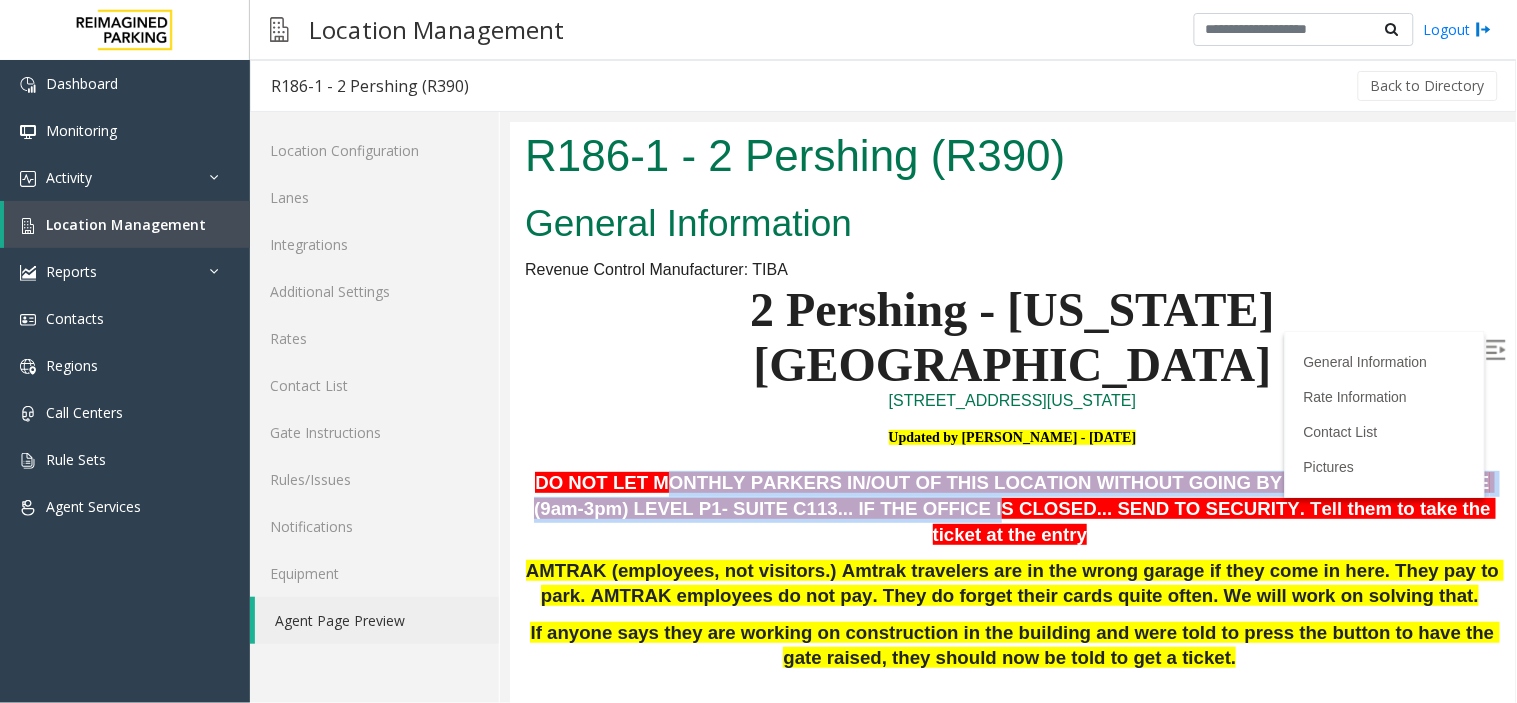 drag, startPoint x: 653, startPoint y: 428, endPoint x: 847, endPoint y: 455, distance: 195.86986 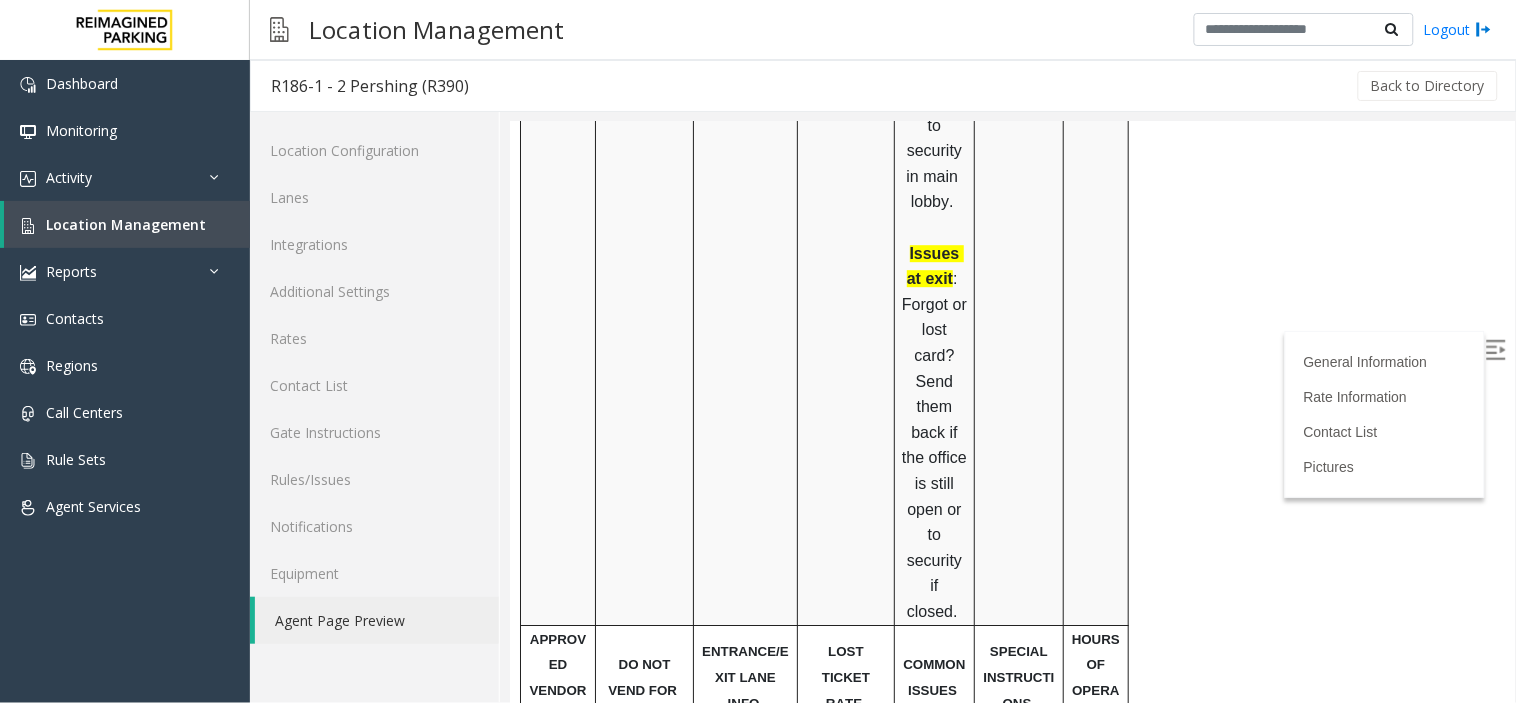 scroll, scrollTop: 0, scrollLeft: 0, axis: both 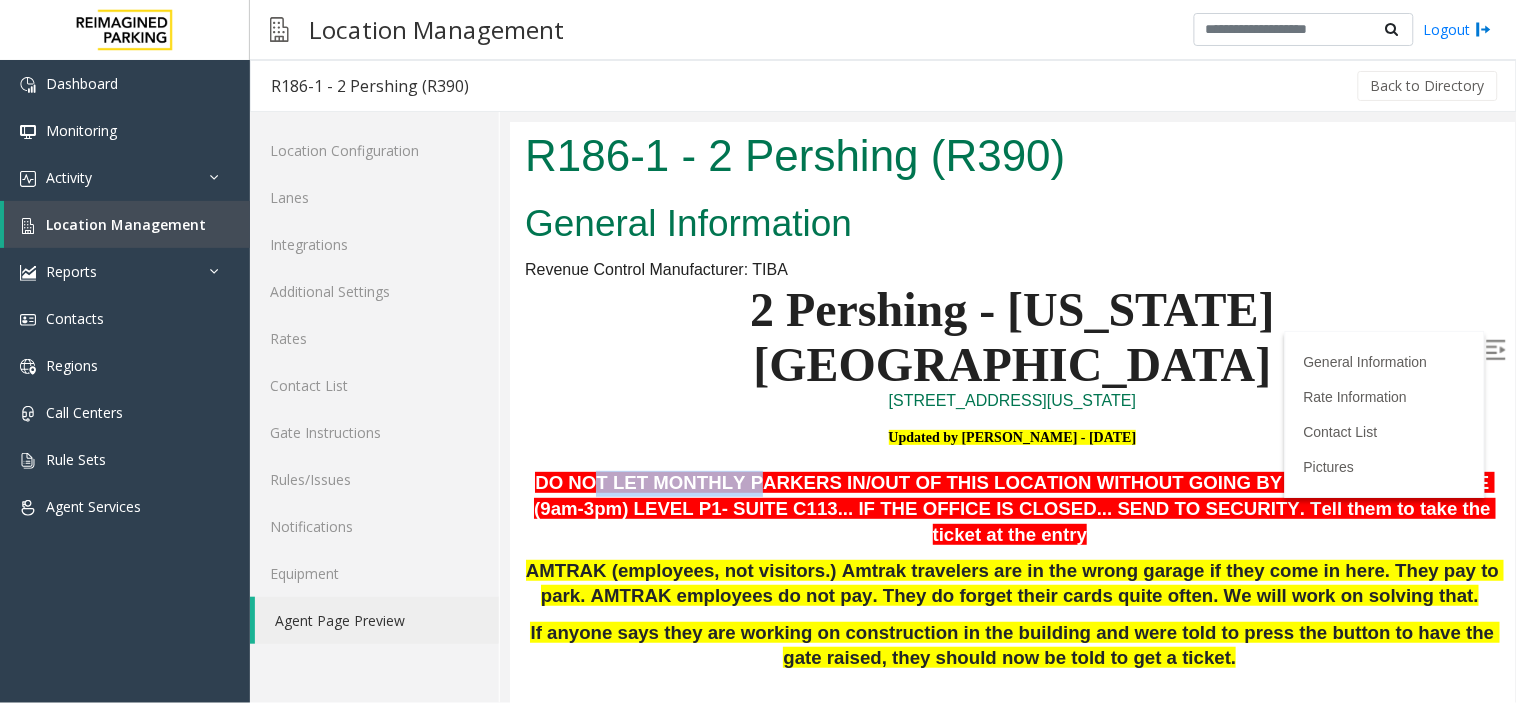 drag, startPoint x: 595, startPoint y: 425, endPoint x: 724, endPoint y: 418, distance: 129.18979 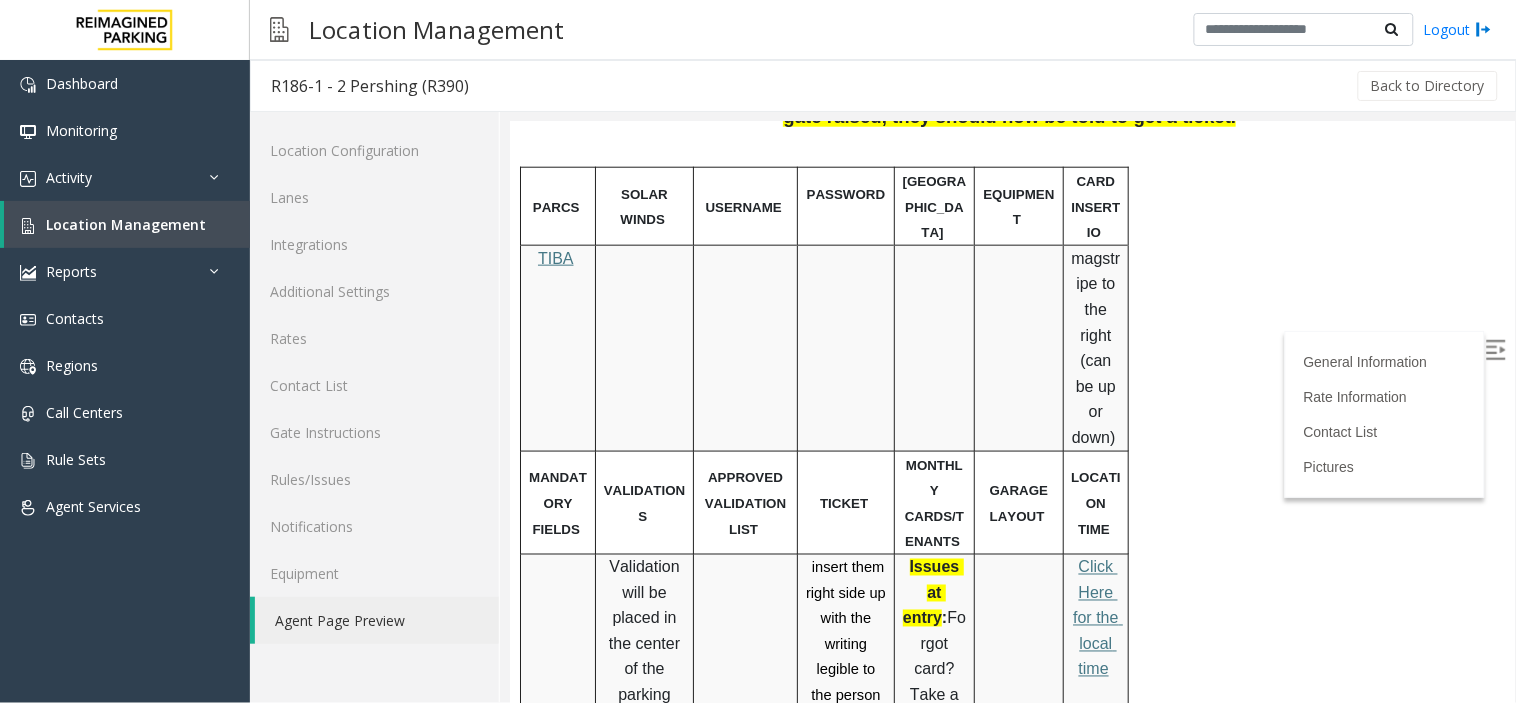 scroll, scrollTop: 96, scrollLeft: 0, axis: vertical 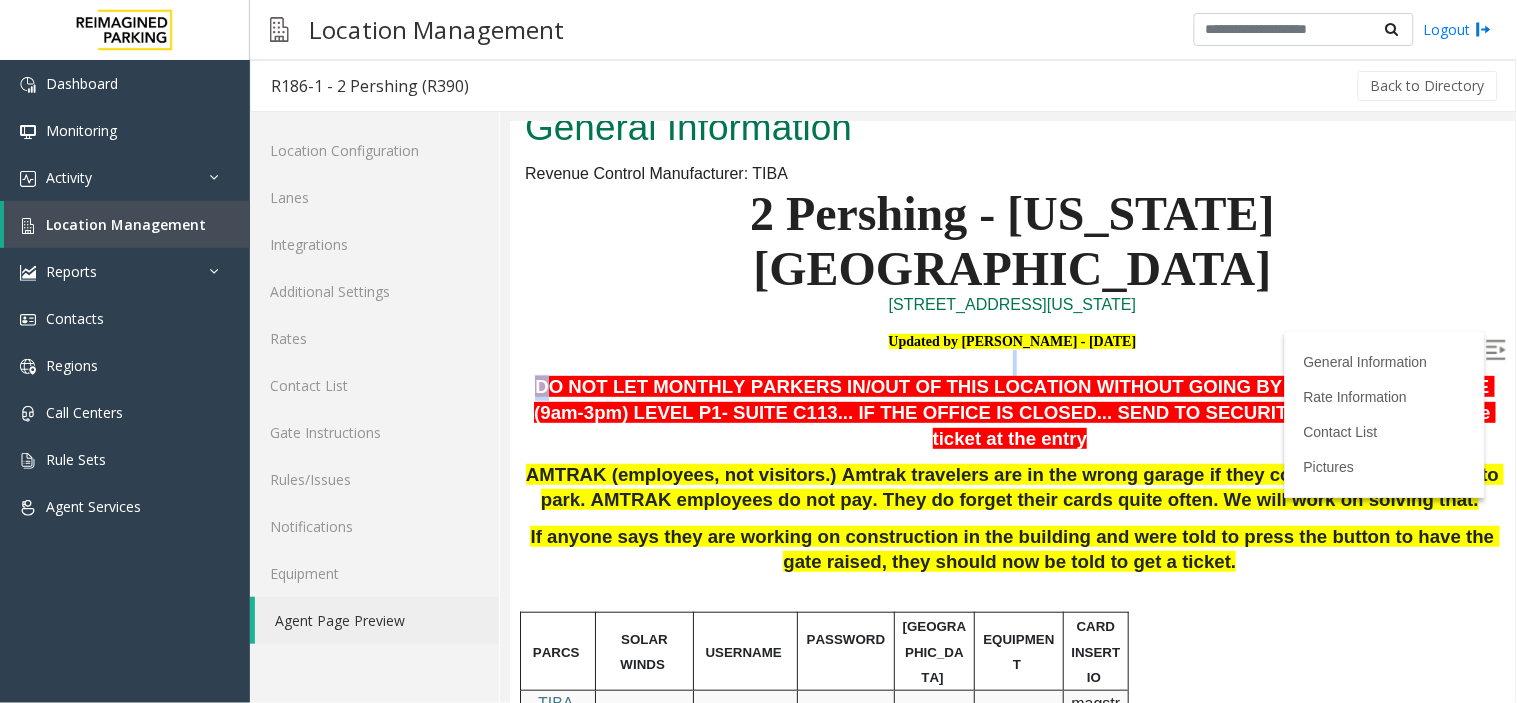 drag, startPoint x: 544, startPoint y: 327, endPoint x: 819, endPoint y: 316, distance: 275.2199 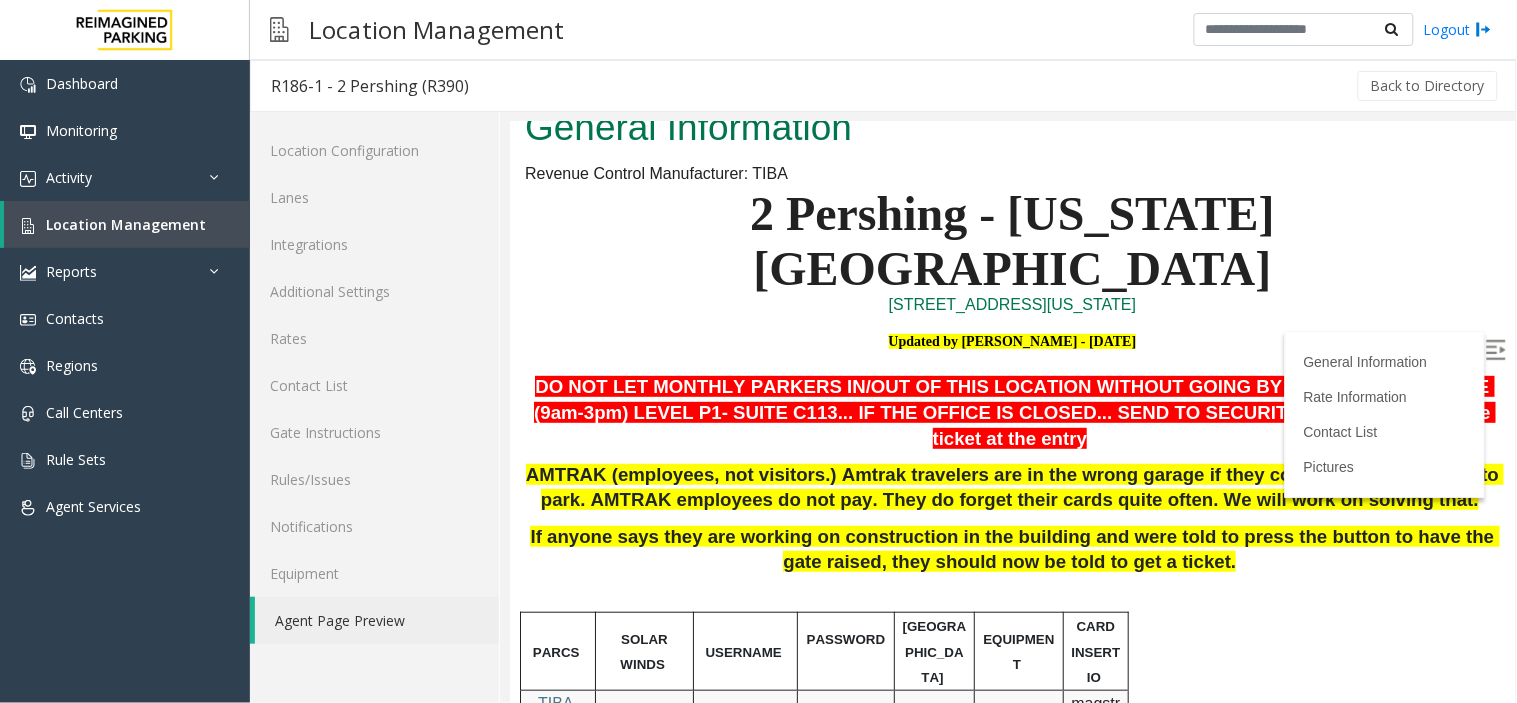 click on "DO NOT LET MONTHLY PARKERS IN/OUT OF THIS LOCATION WITHOUT GOING BY THE PARKING OFFICE (9am-3pm) LEVEL P1- SUITE C113... IF THE OFFICE IS CLOSED... SEND TO SECURITY. Tell them to take the ticket at the entry" at bounding box center [1014, 411] 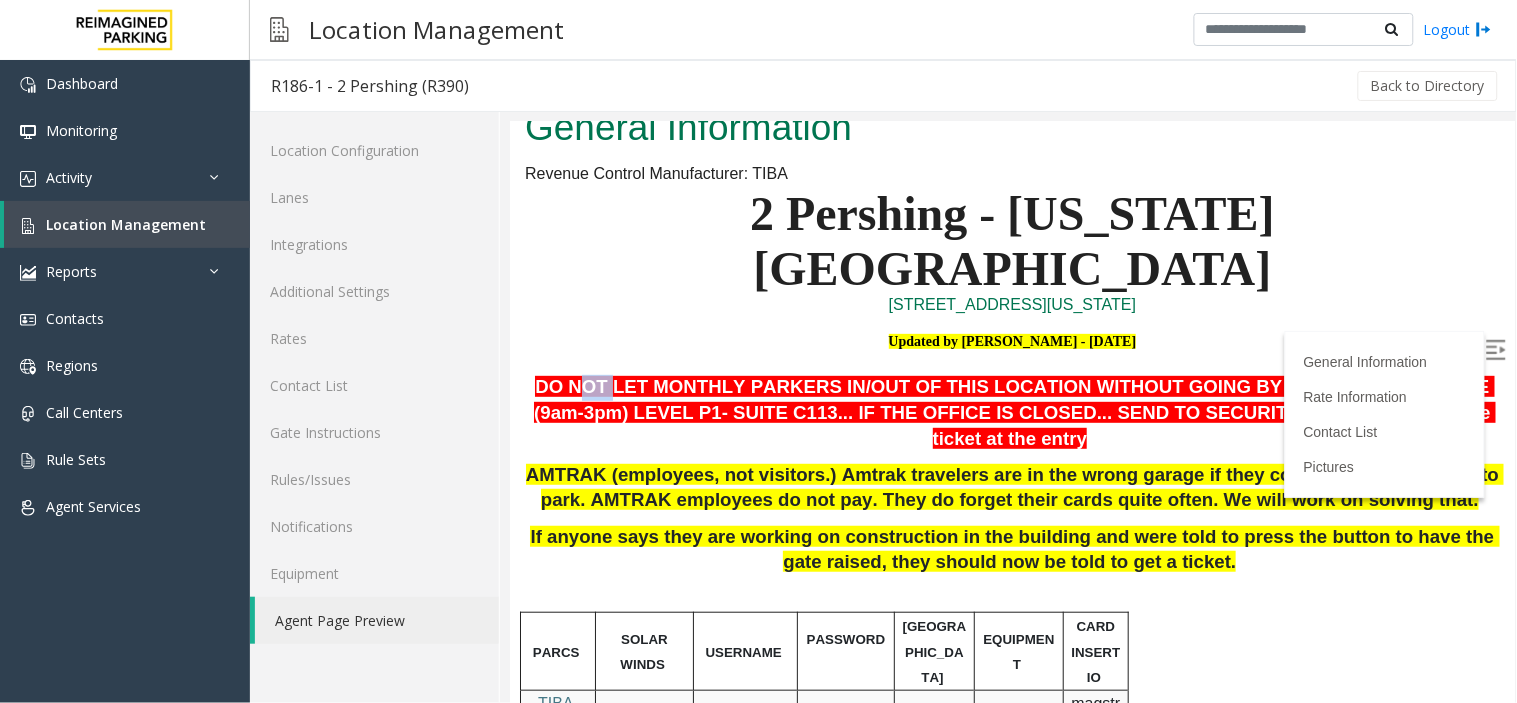 drag, startPoint x: 575, startPoint y: 331, endPoint x: 605, endPoint y: 331, distance: 30 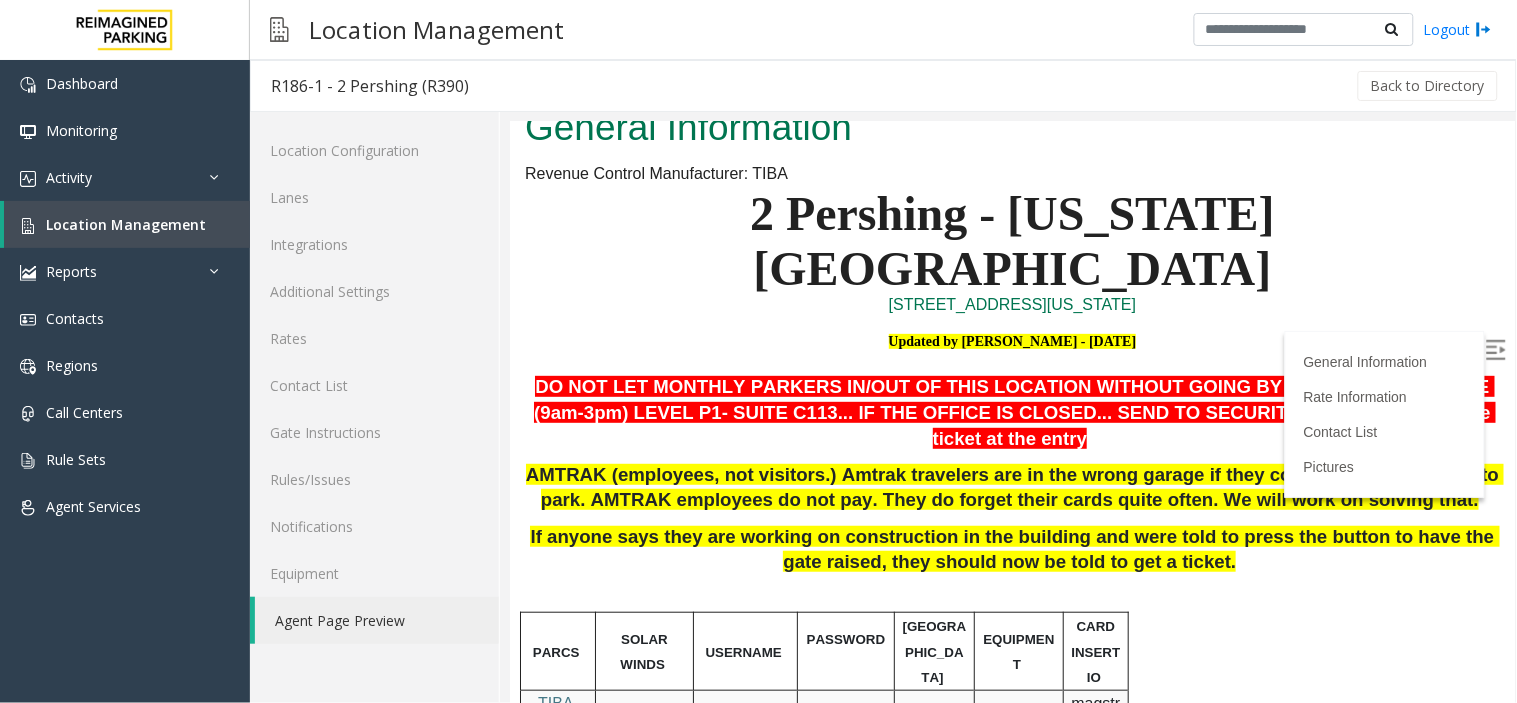 click on "DO NOT LET MONTHLY PARKERS IN/OUT OF THIS LOCATION WITHOUT GOING BY THE PARKING OFFICE (9am-3pm) LEVEL P1- SUITE C113... IF THE OFFICE IS CLOSED... SEND TO SECURITY. Tell them to take the ticket at the entry" at bounding box center [1014, 411] 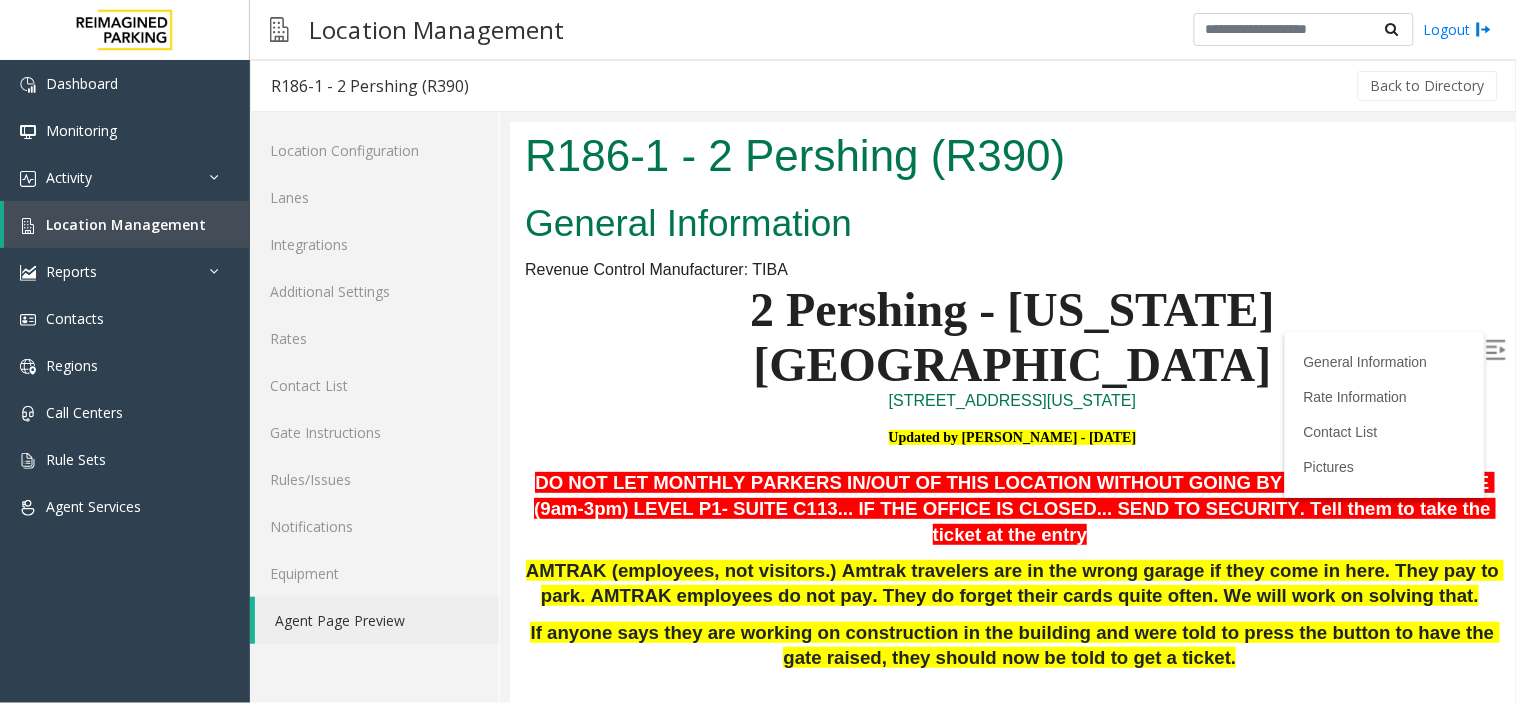 scroll, scrollTop: 111, scrollLeft: 0, axis: vertical 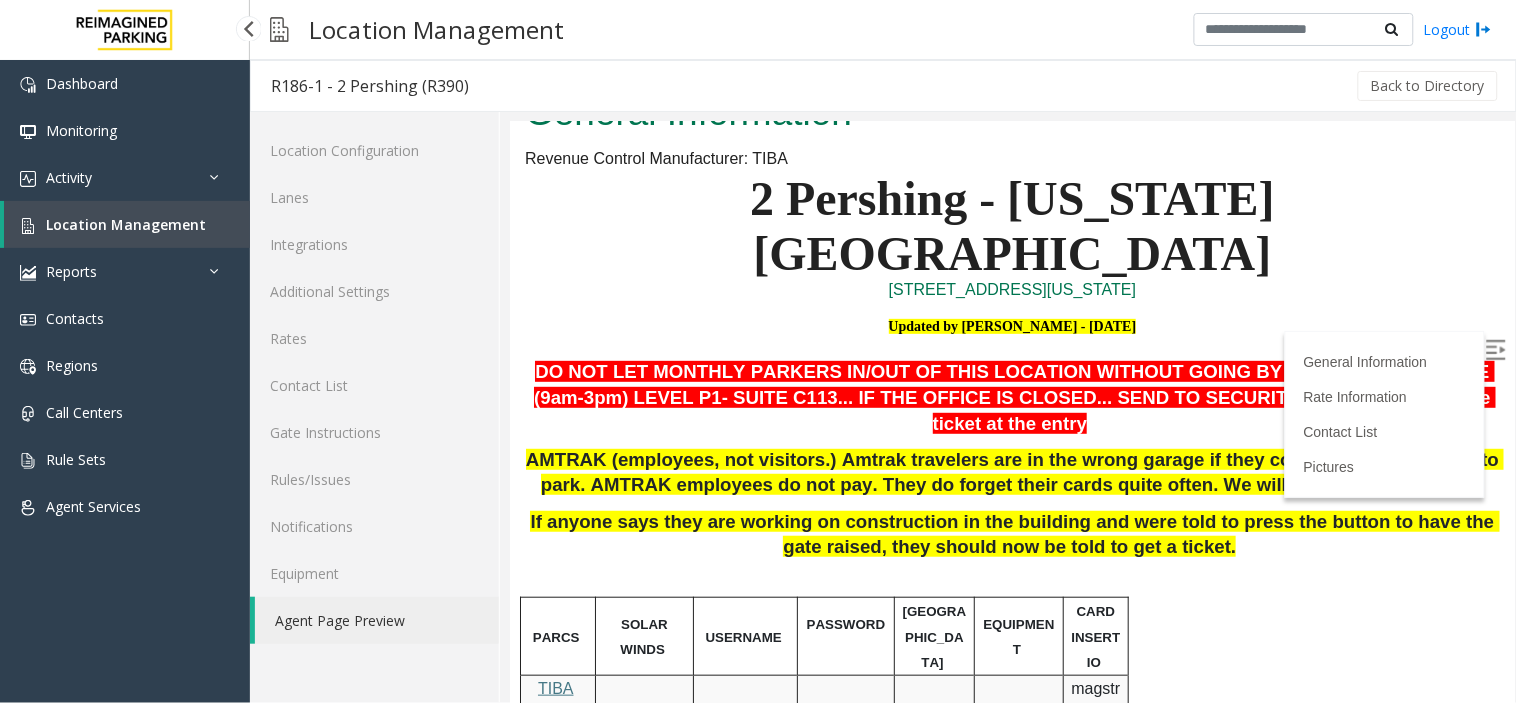 click on "Location Management" at bounding box center [126, 224] 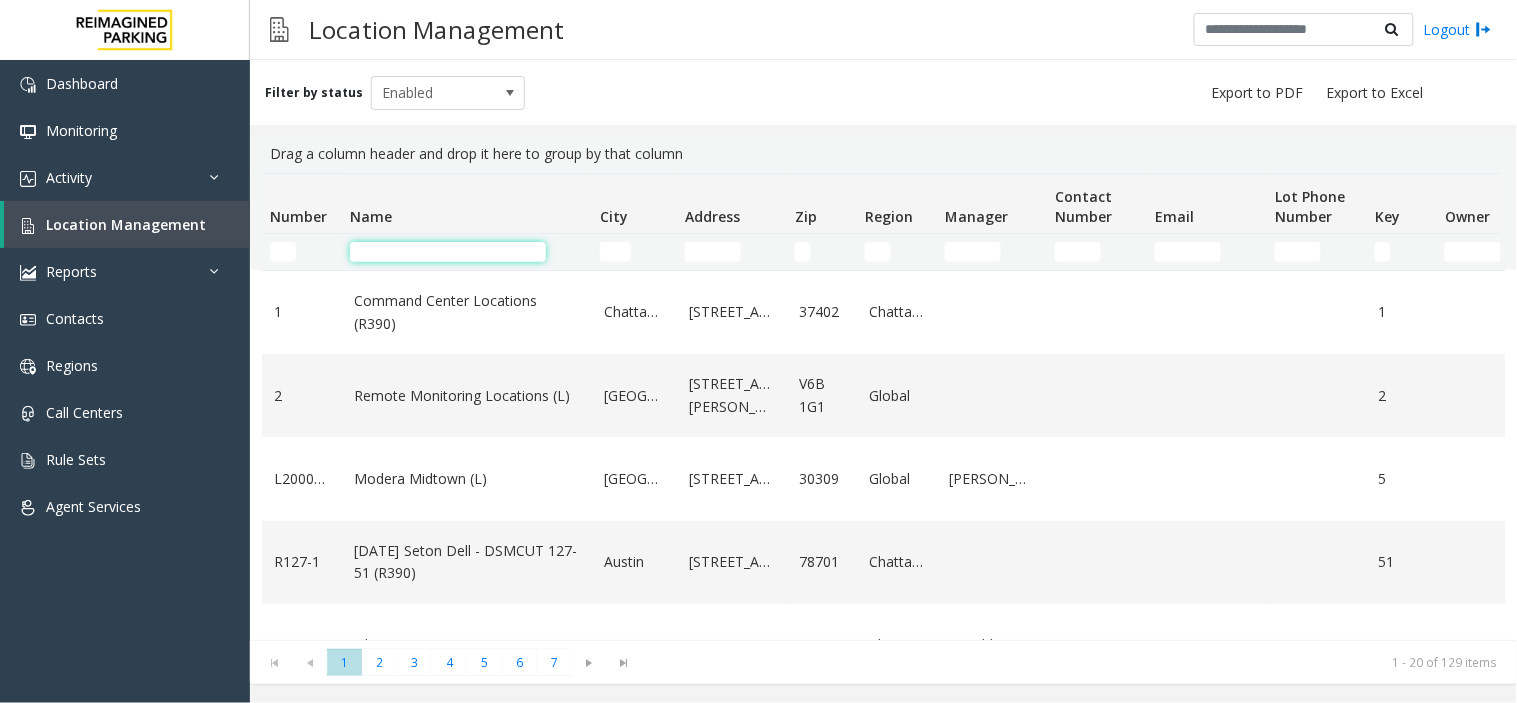 click 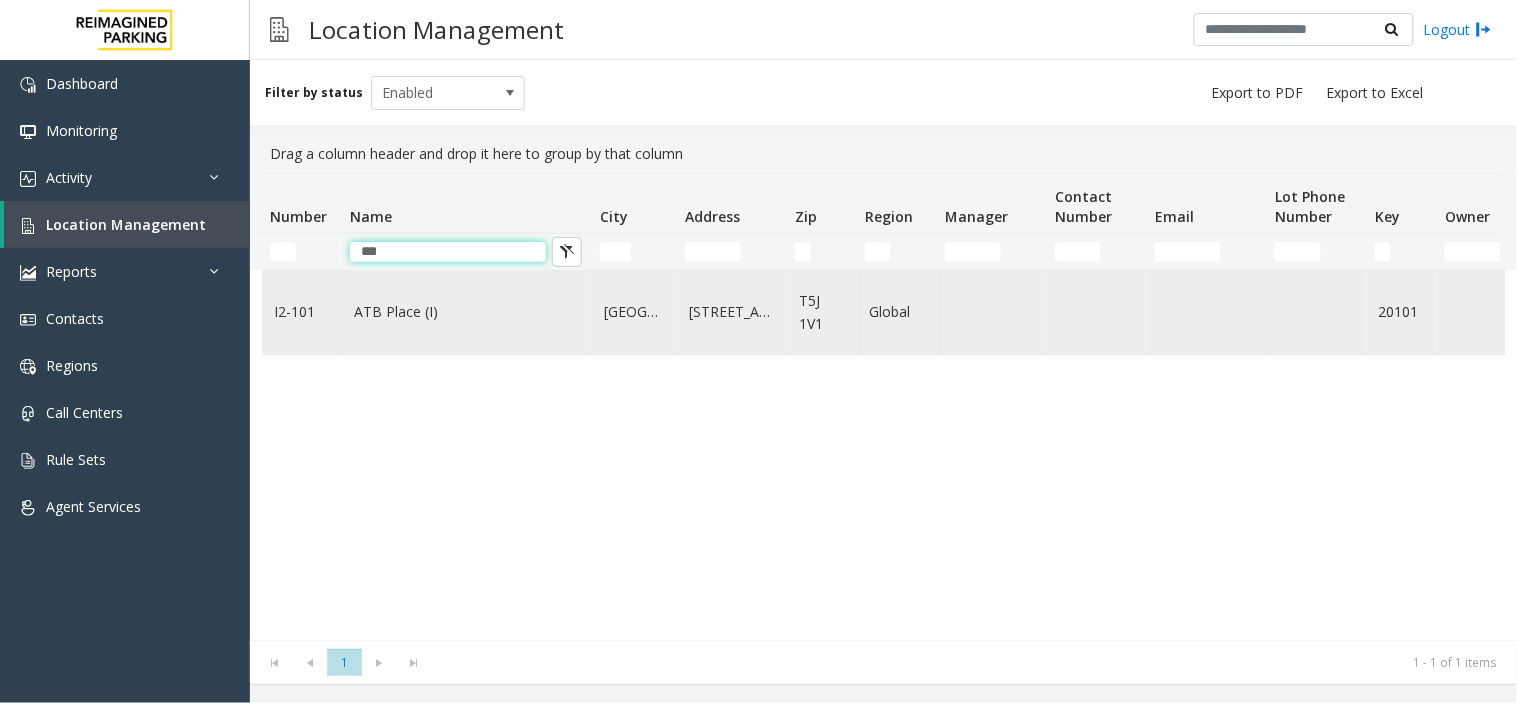 type on "***" 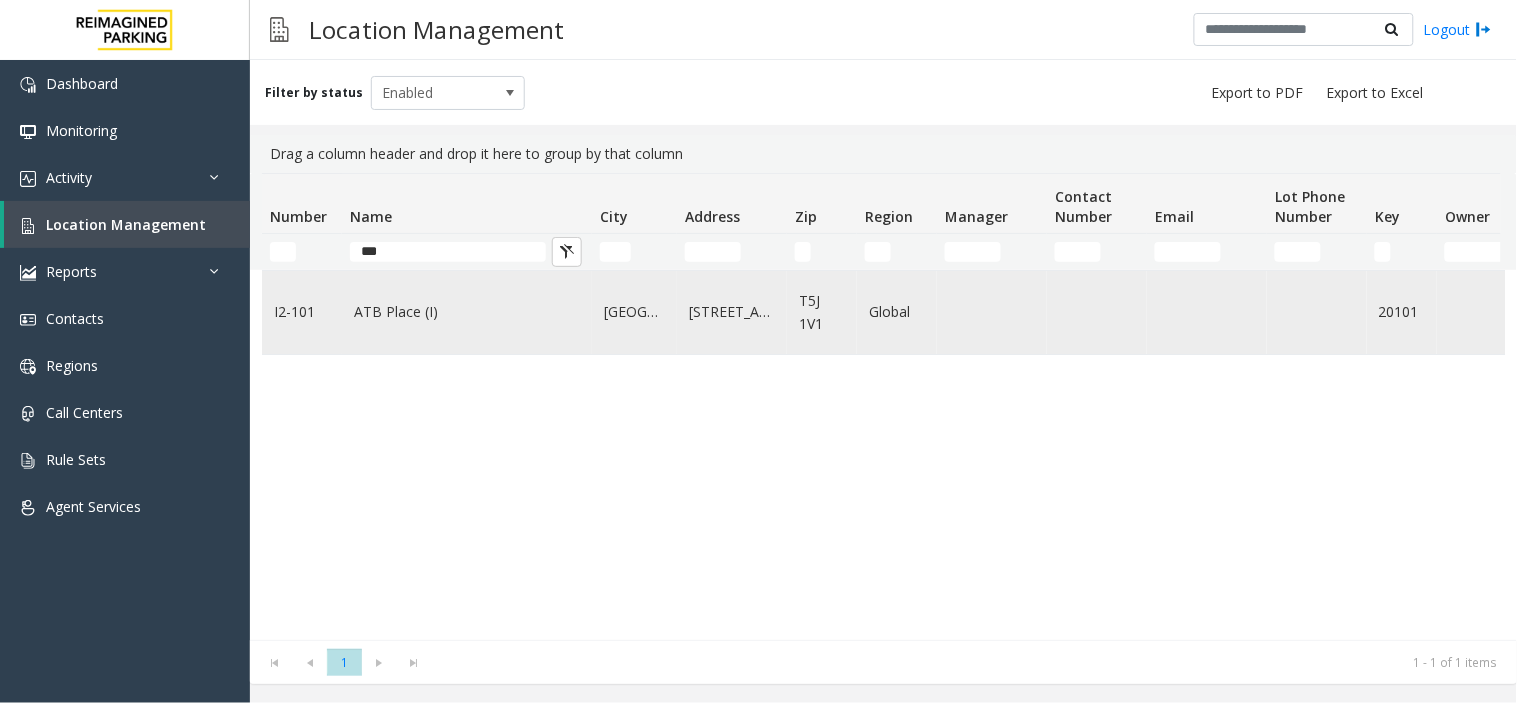 click on "ATB Place (I)" 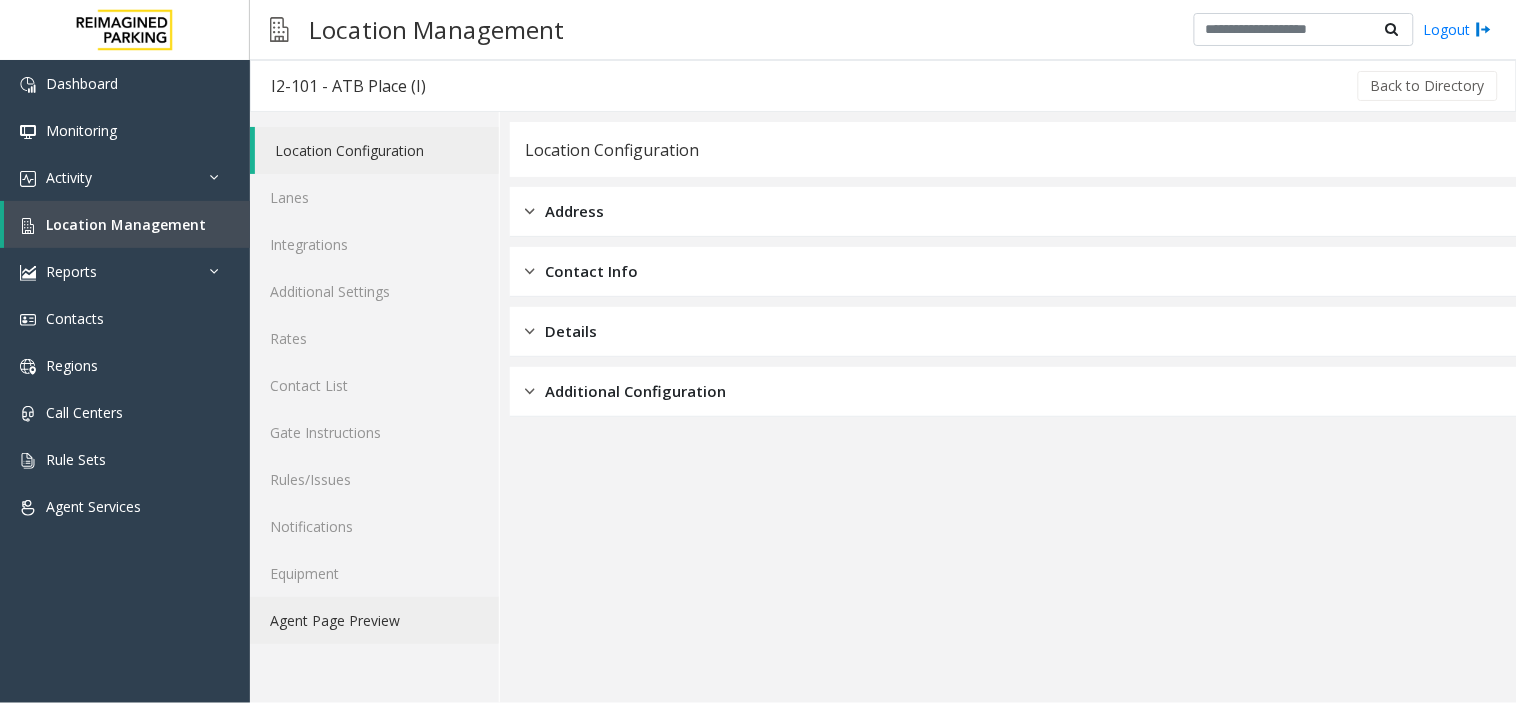 click on "Agent Page Preview" 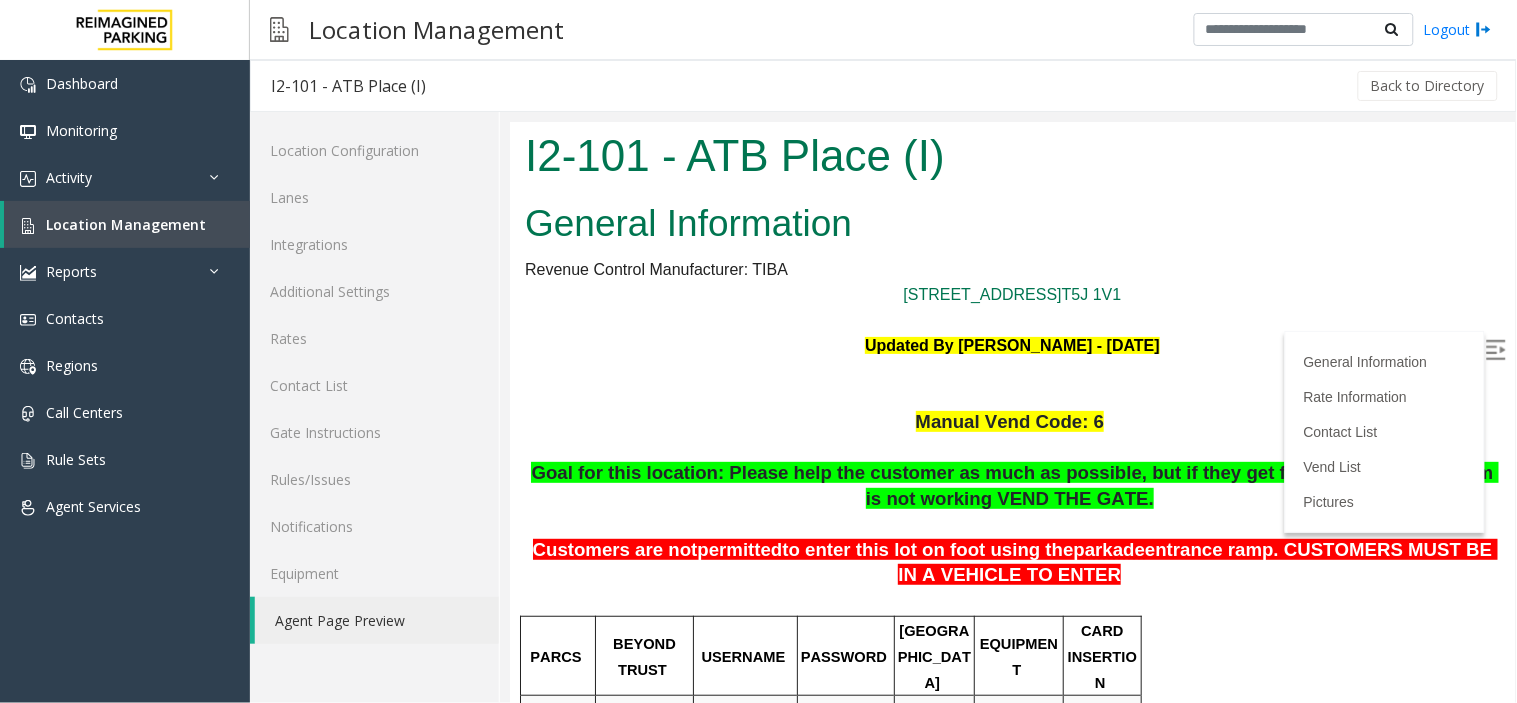 scroll, scrollTop: 0, scrollLeft: 0, axis: both 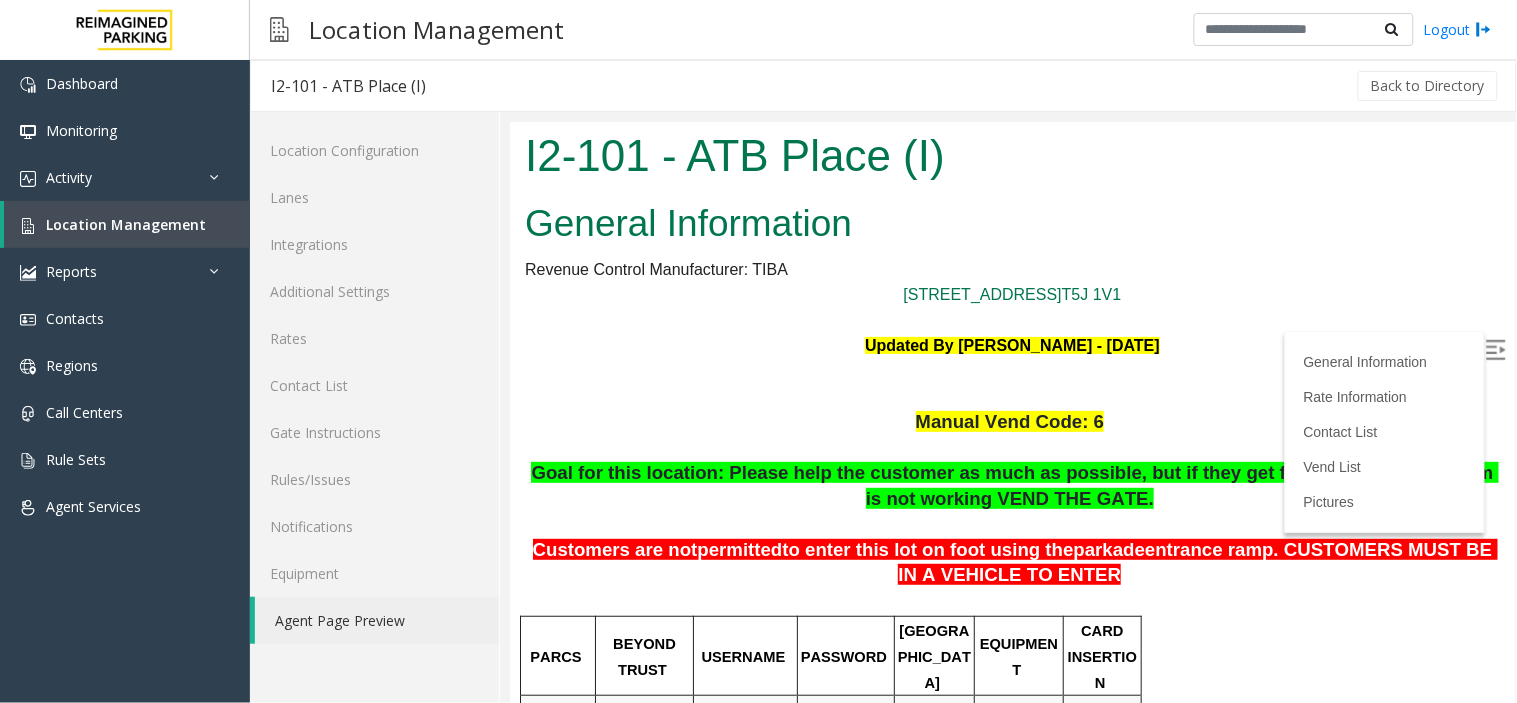click at bounding box center [1497, 351] 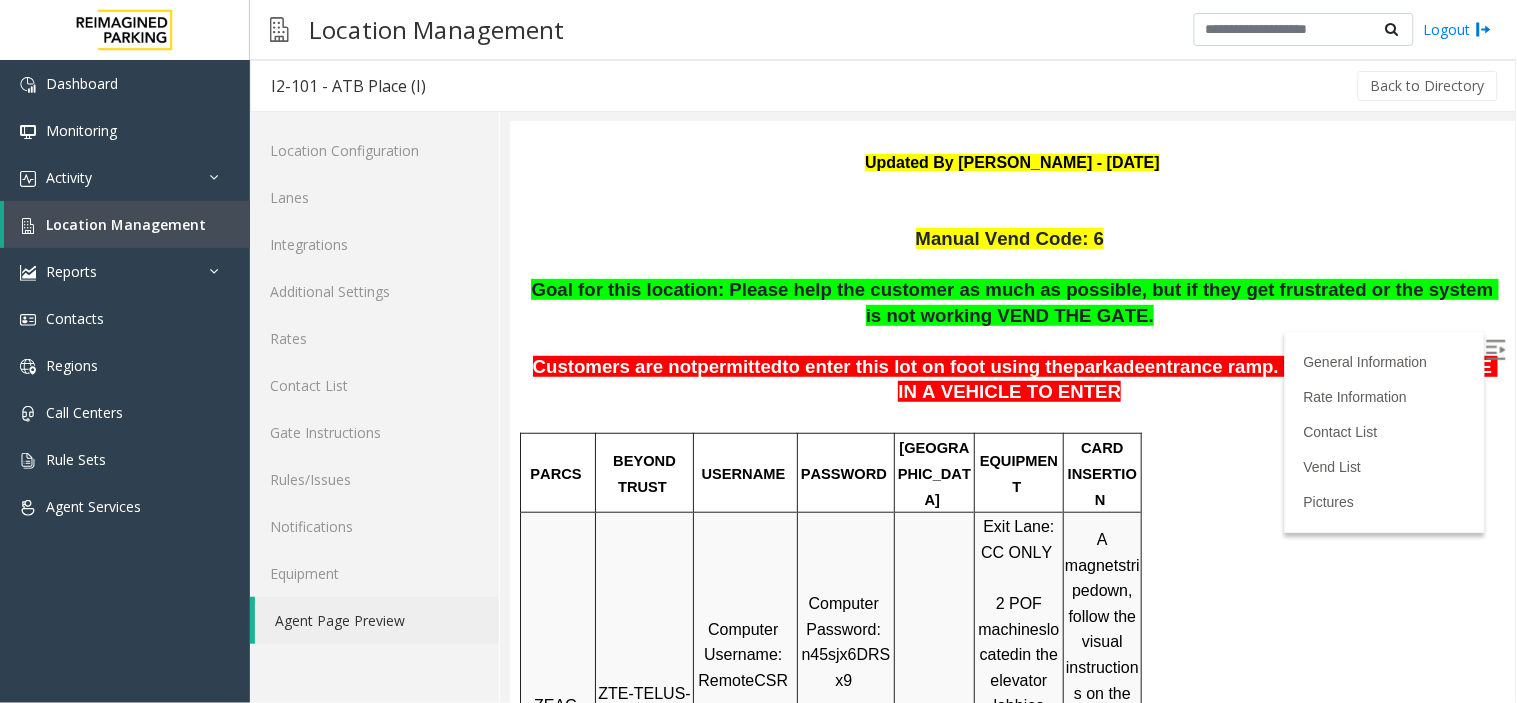 scroll, scrollTop: 222, scrollLeft: 0, axis: vertical 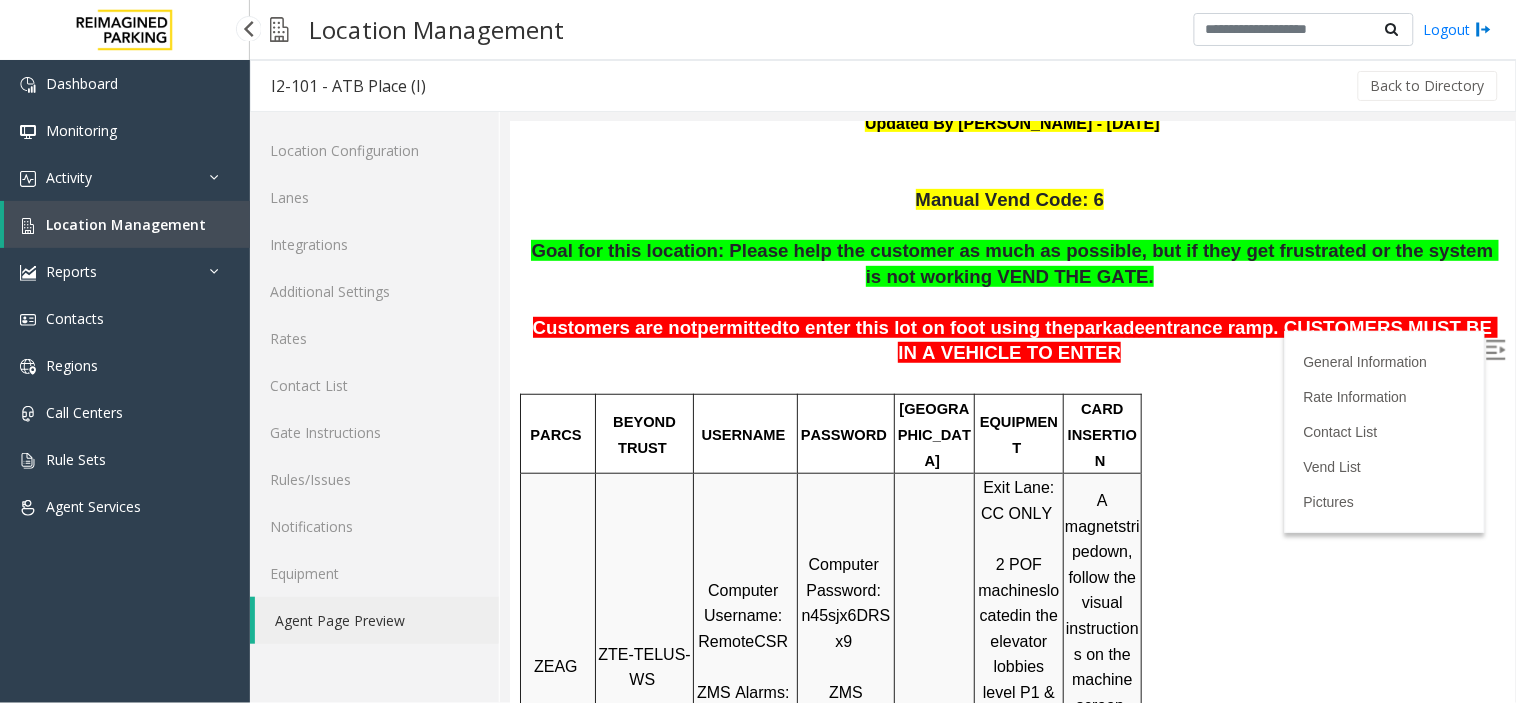 click on "Location Management" at bounding box center (126, 224) 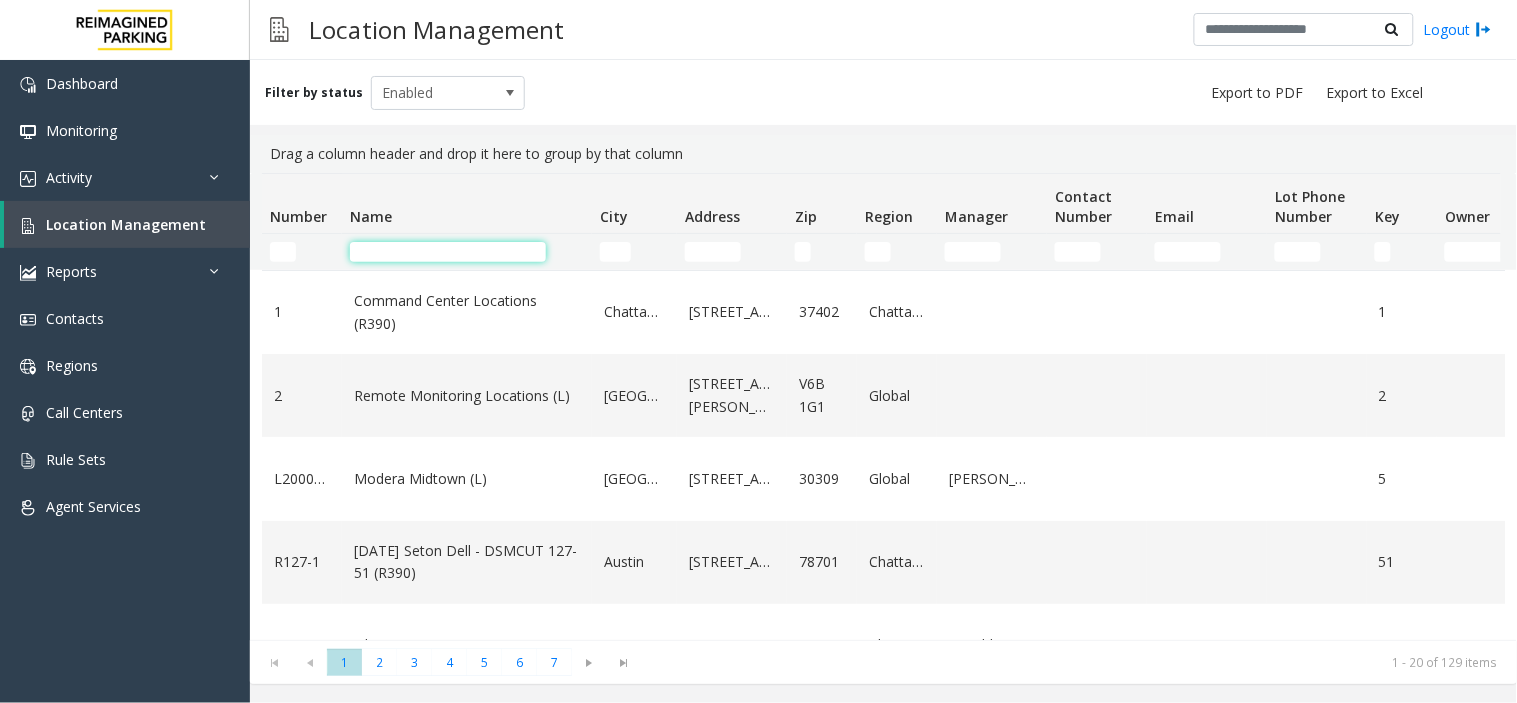 click 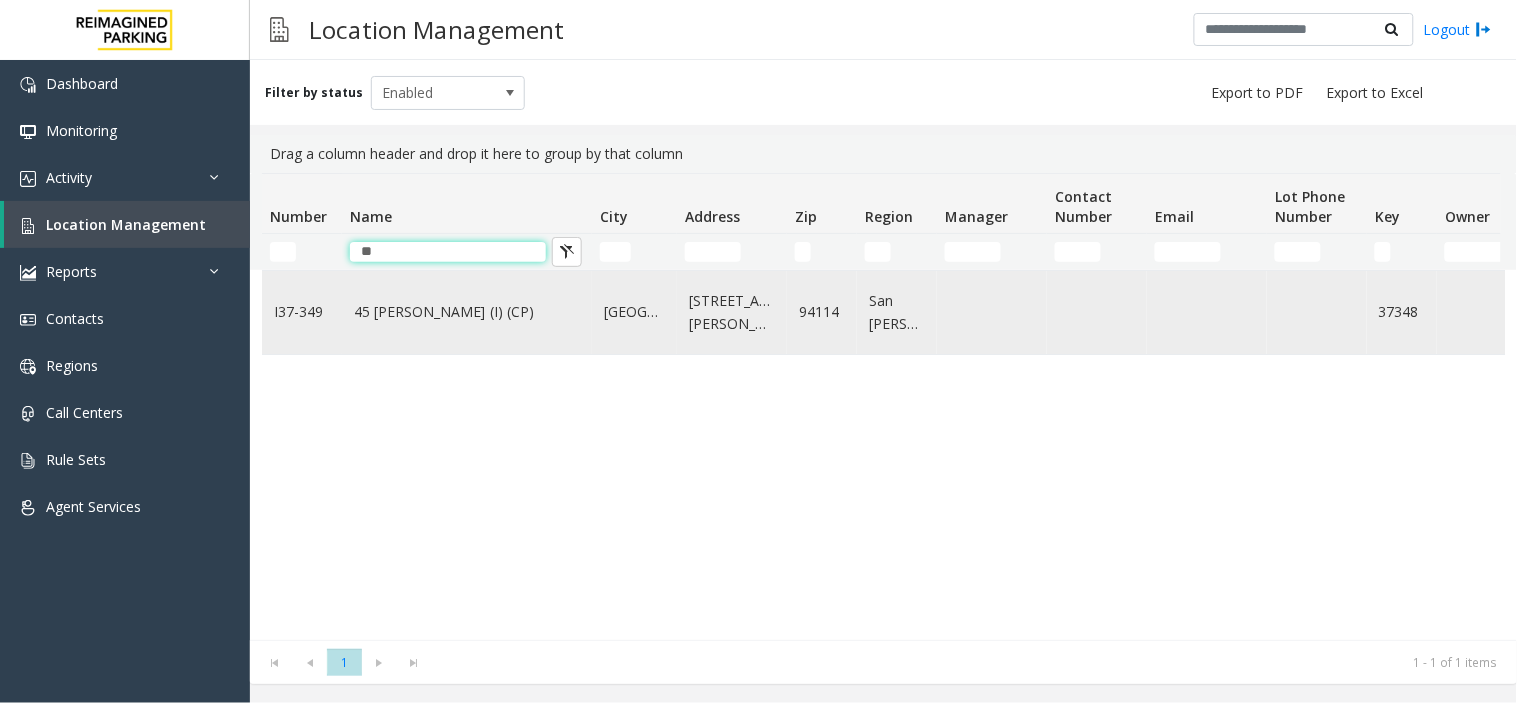 type on "**" 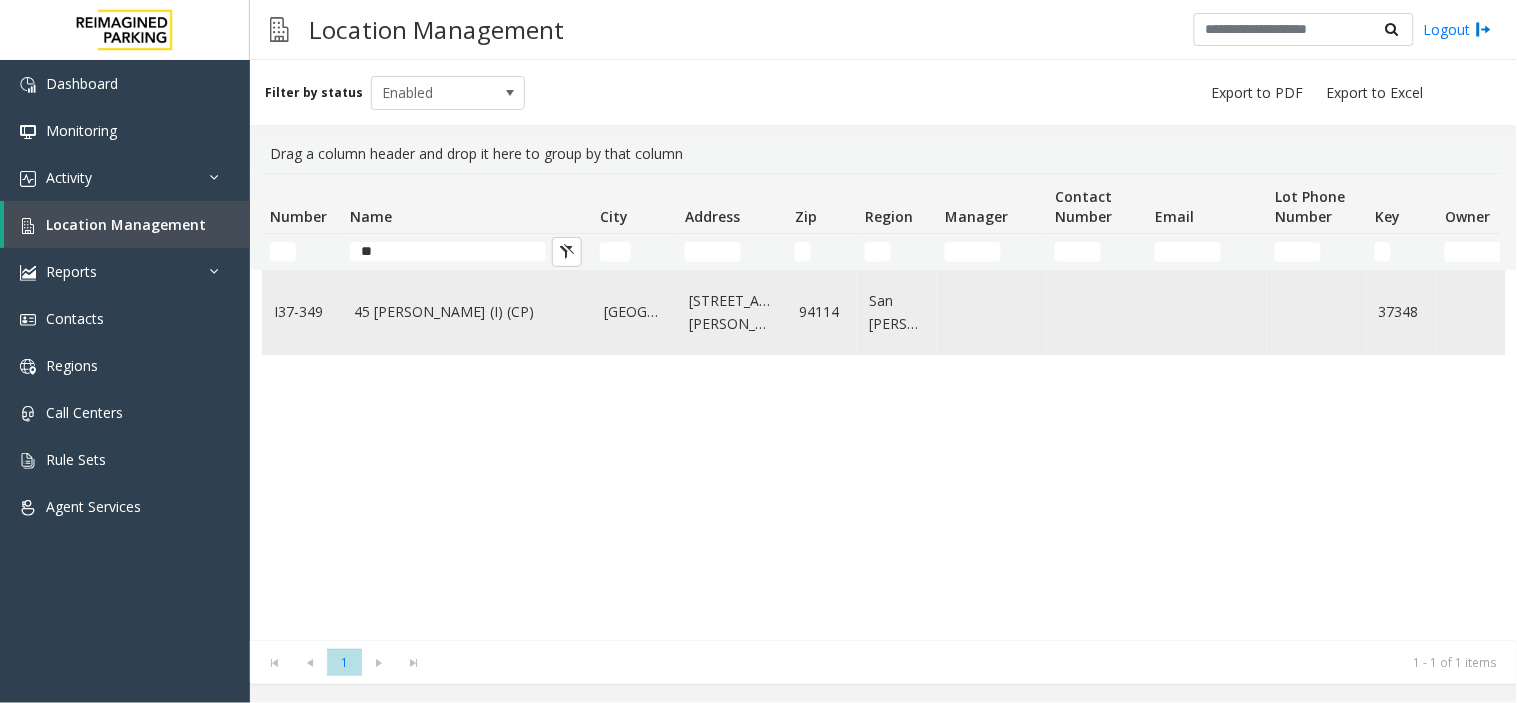 click on "45 [PERSON_NAME] (I) (CP)" 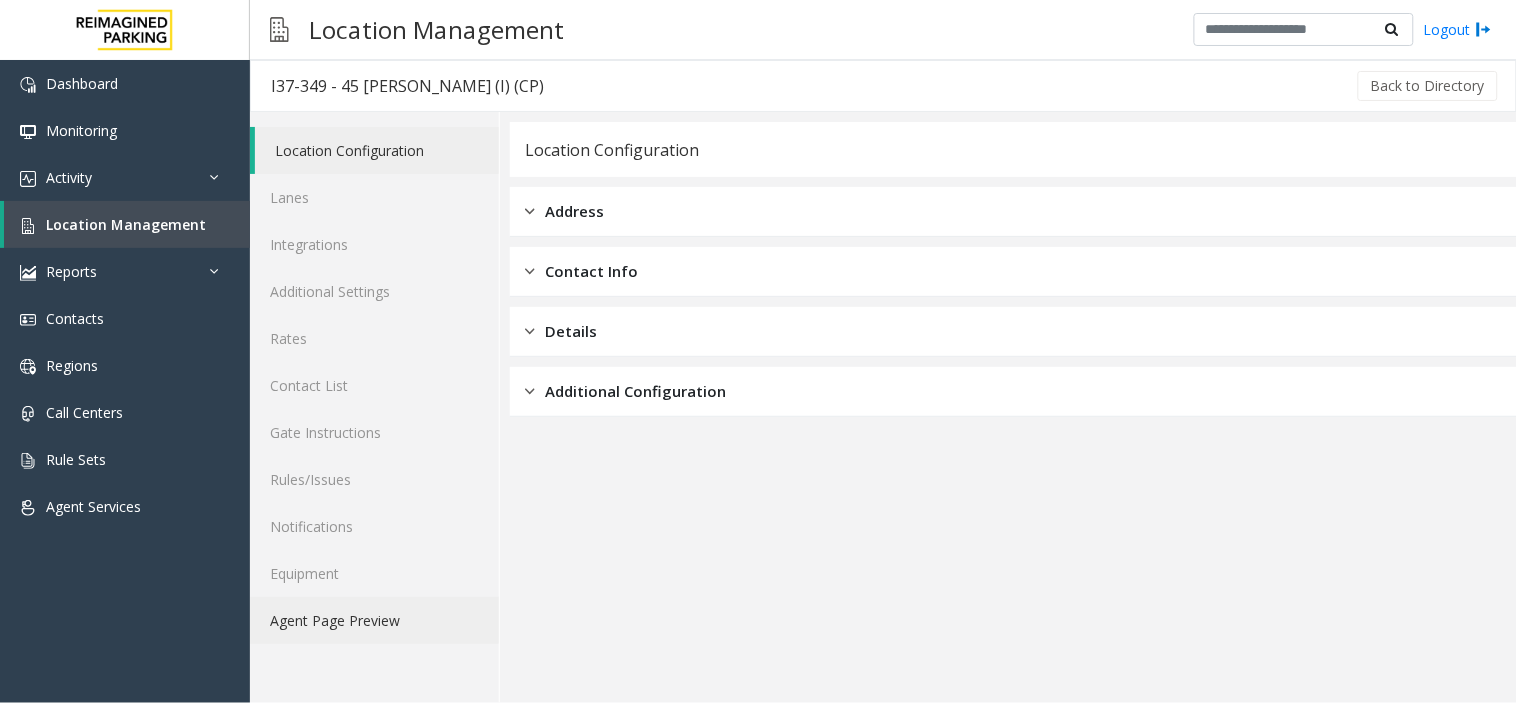 click on "Agent Page Preview" 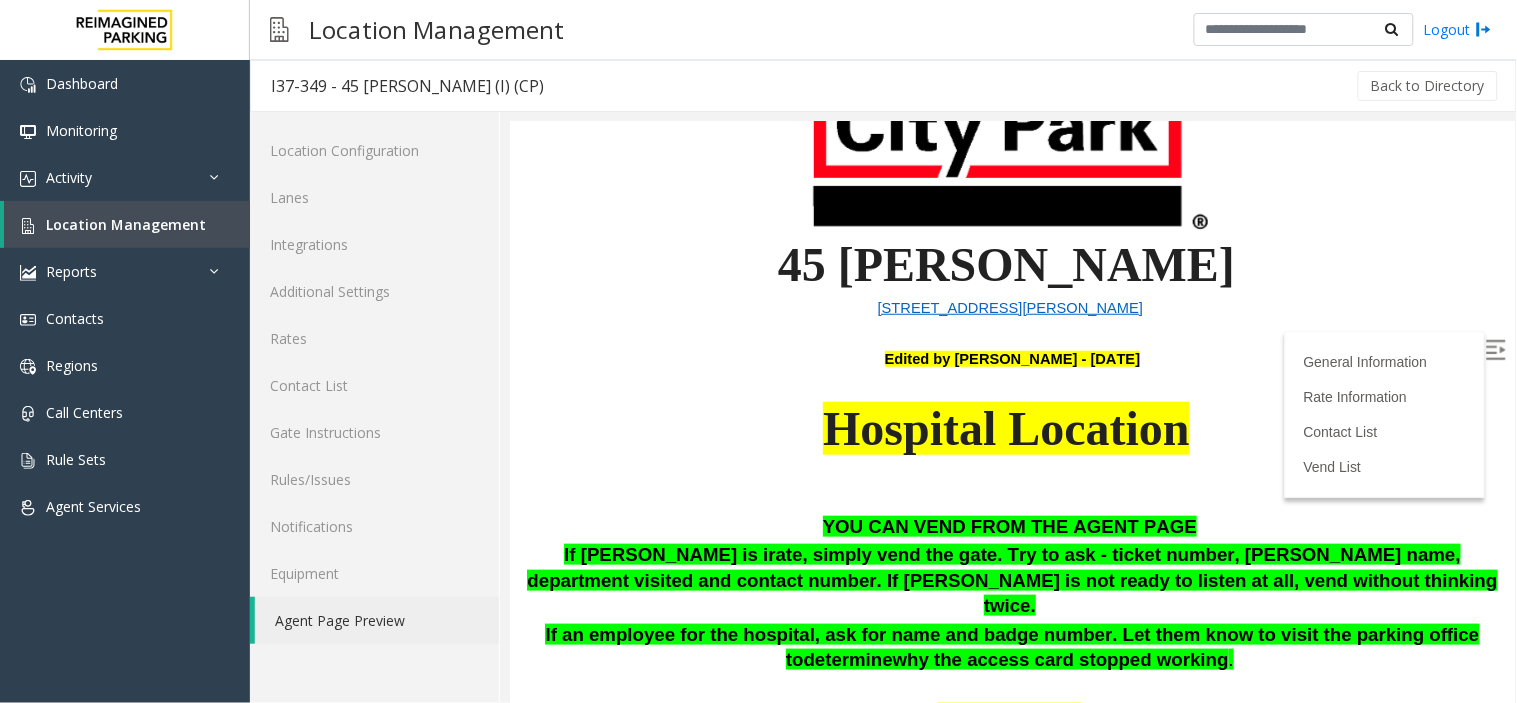 scroll, scrollTop: 333, scrollLeft: 0, axis: vertical 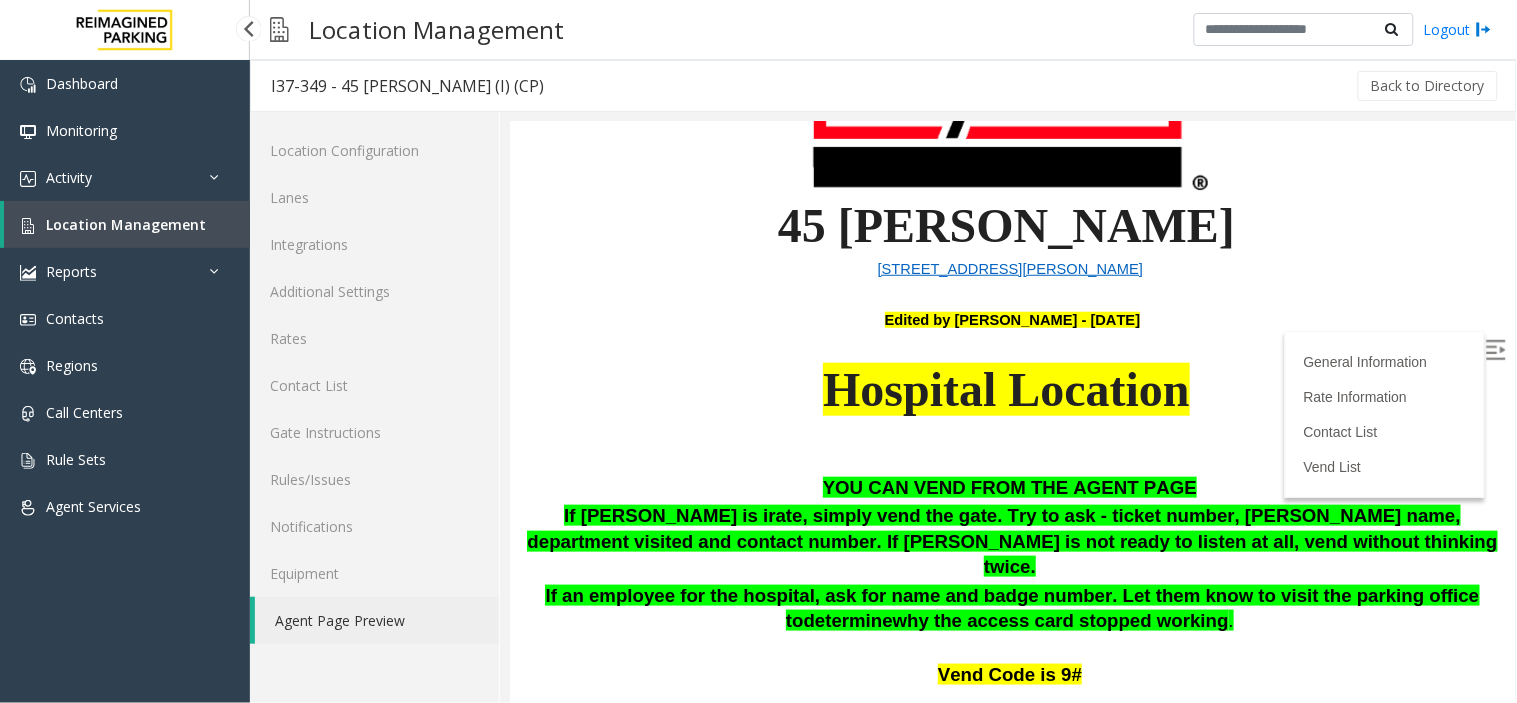 click on "Location Management" at bounding box center (126, 224) 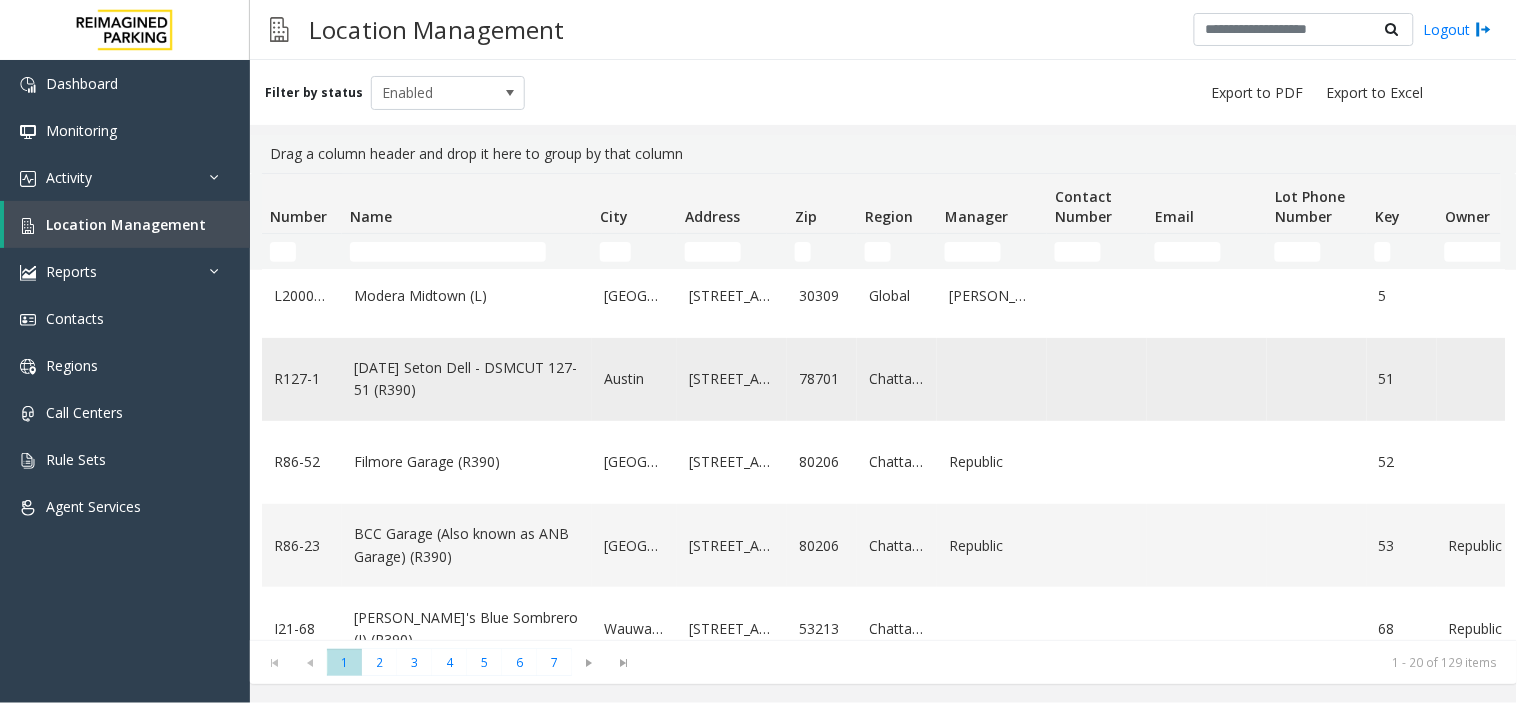 scroll, scrollTop: 222, scrollLeft: 0, axis: vertical 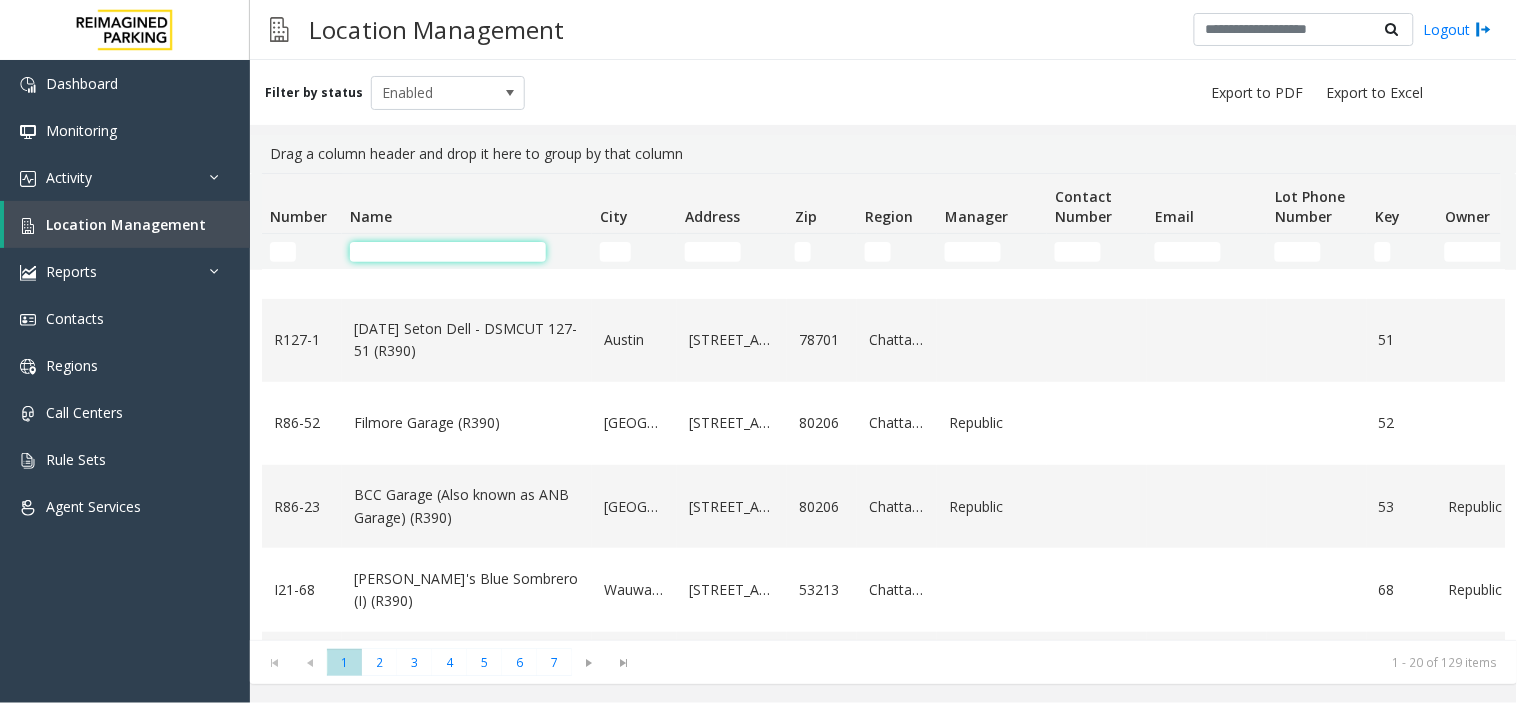 click 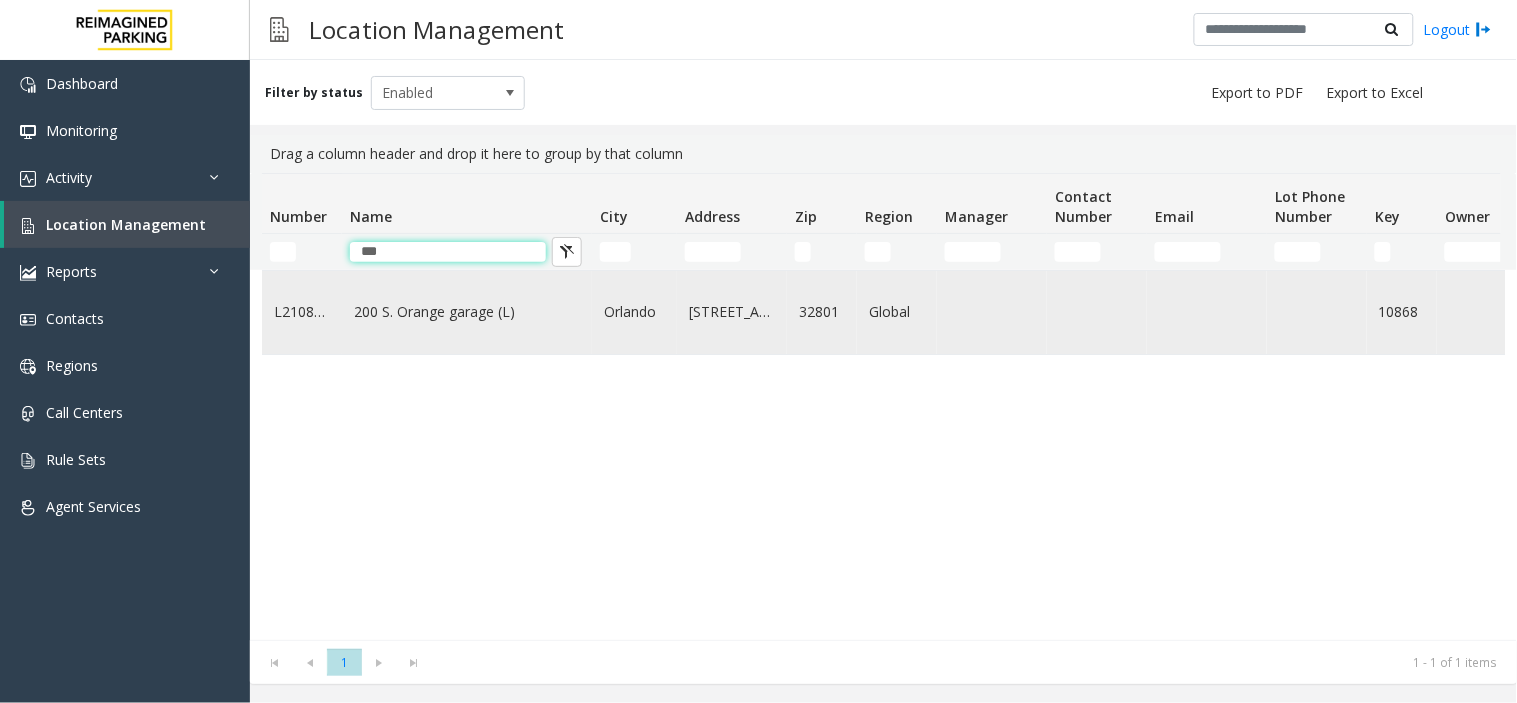scroll, scrollTop: 0, scrollLeft: 0, axis: both 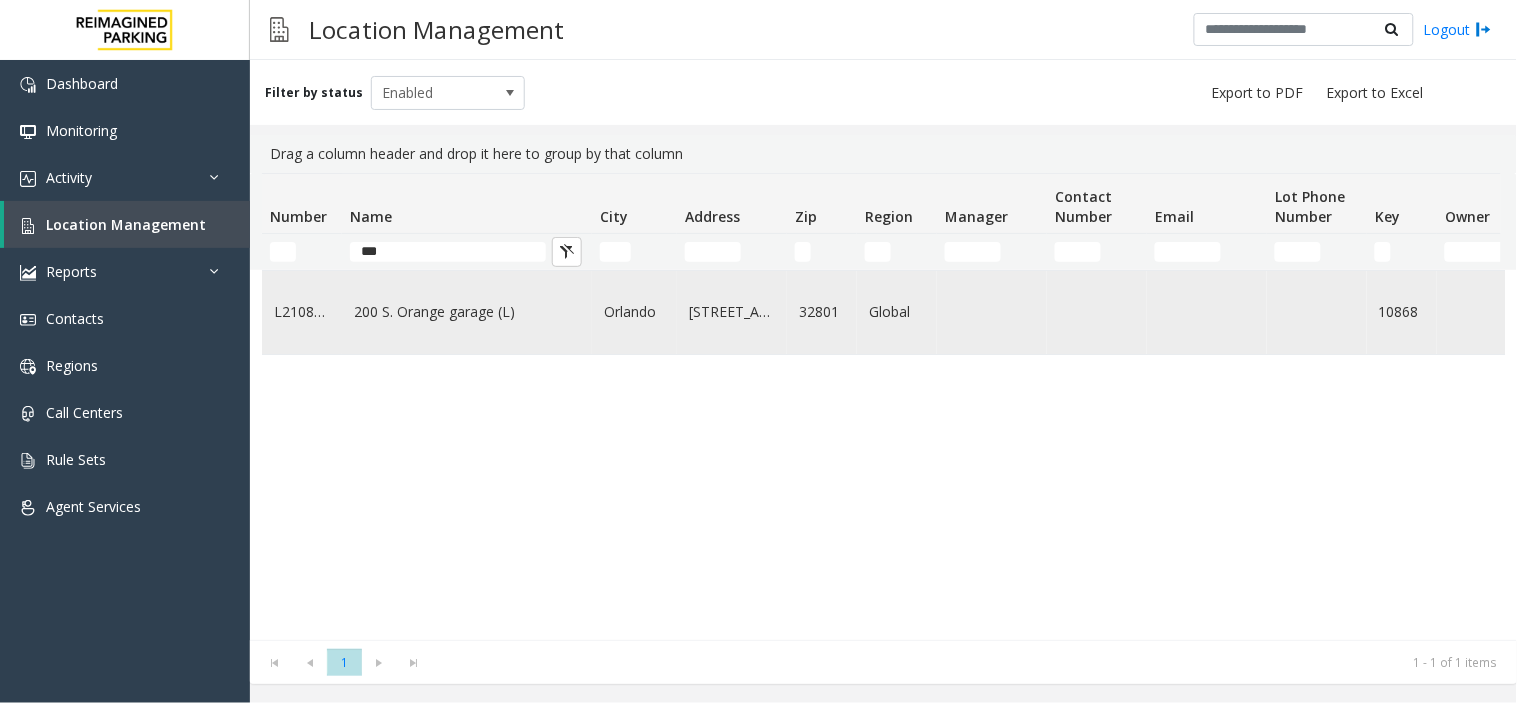 click on "200 S. Orange garage (L)" 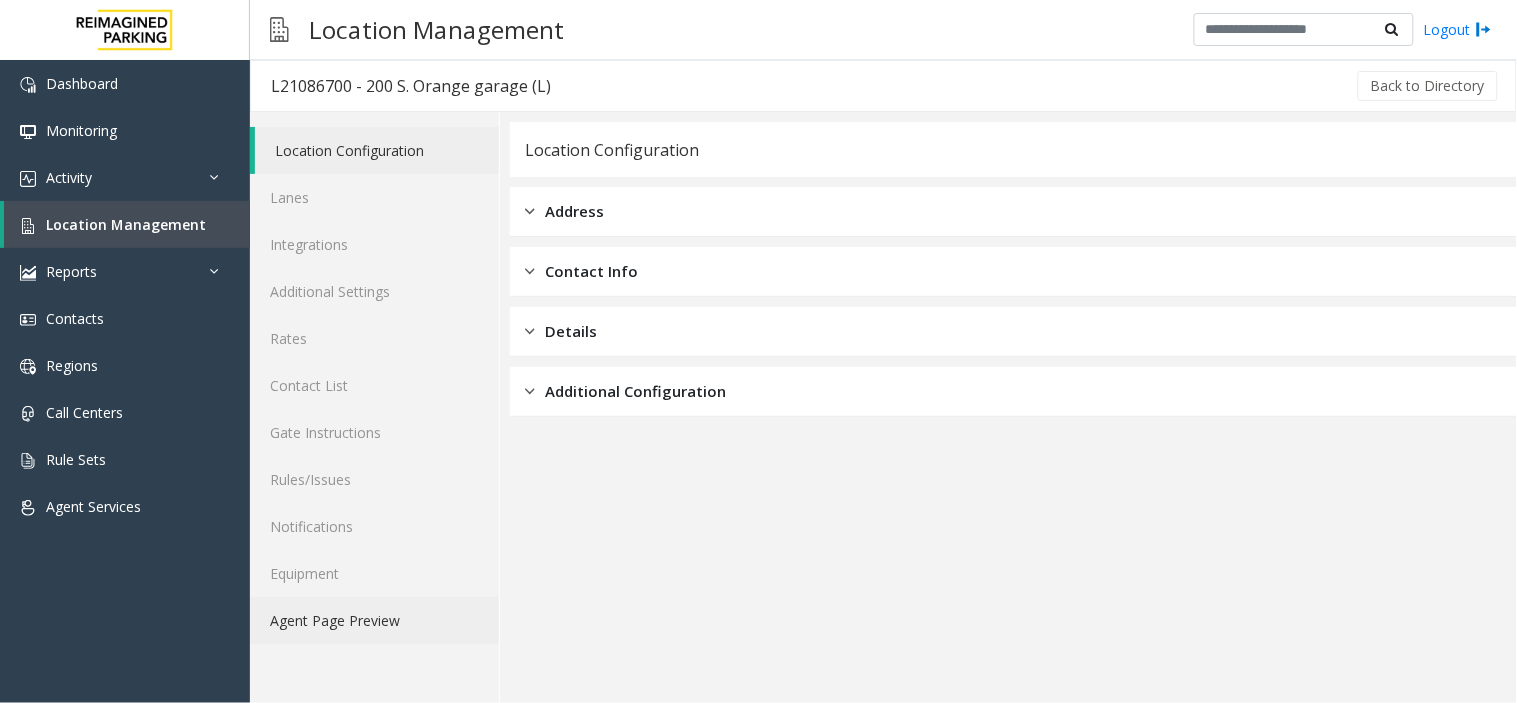 click on "Agent Page Preview" 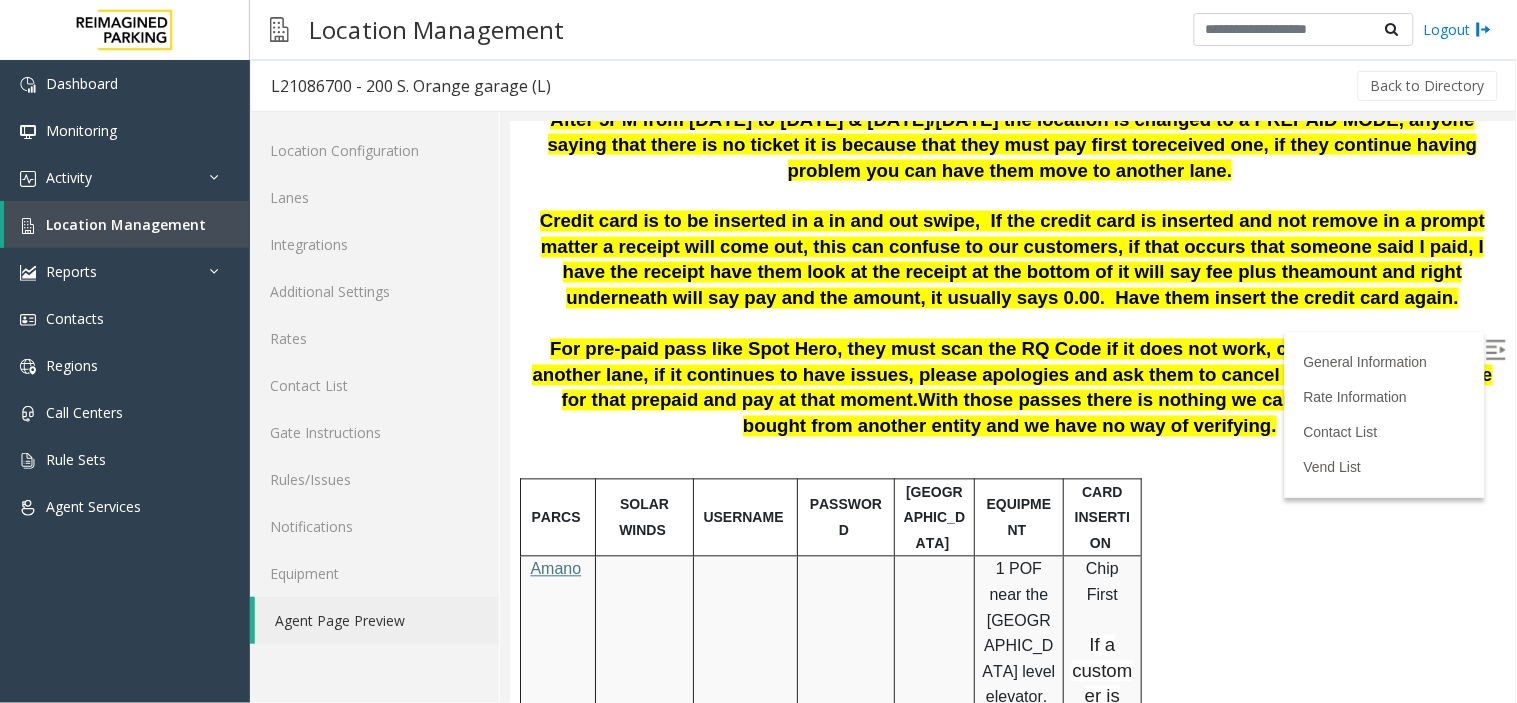 scroll, scrollTop: 888, scrollLeft: 0, axis: vertical 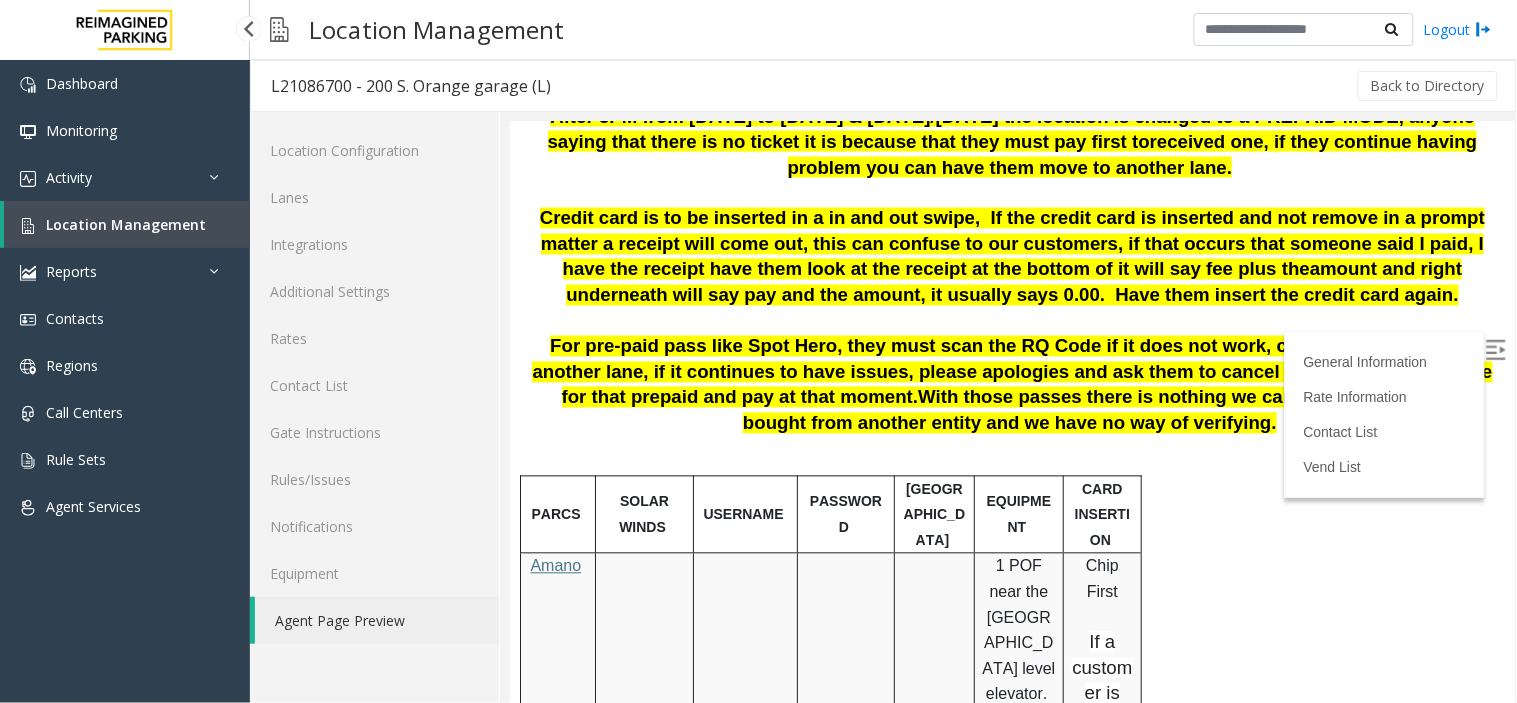 click on "Location Management" at bounding box center [127, 224] 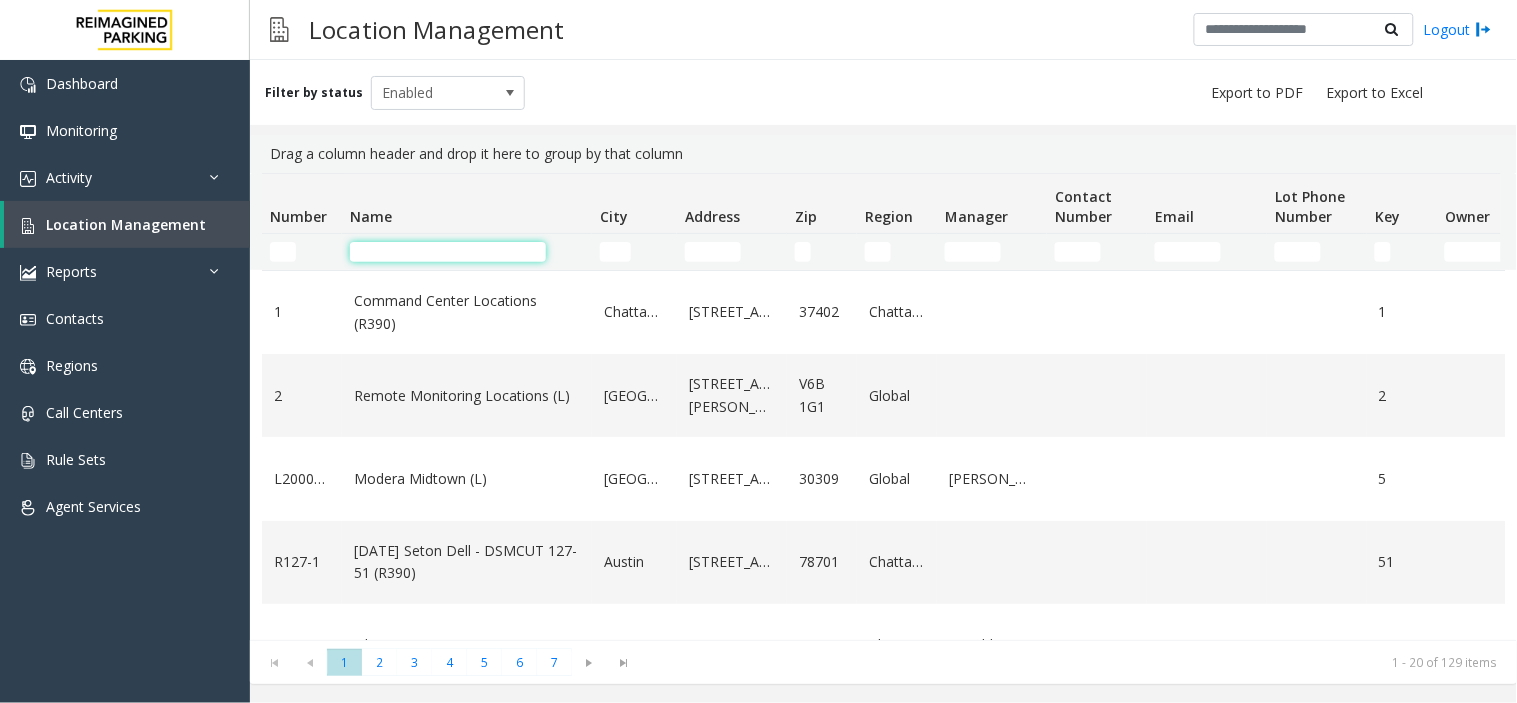 click 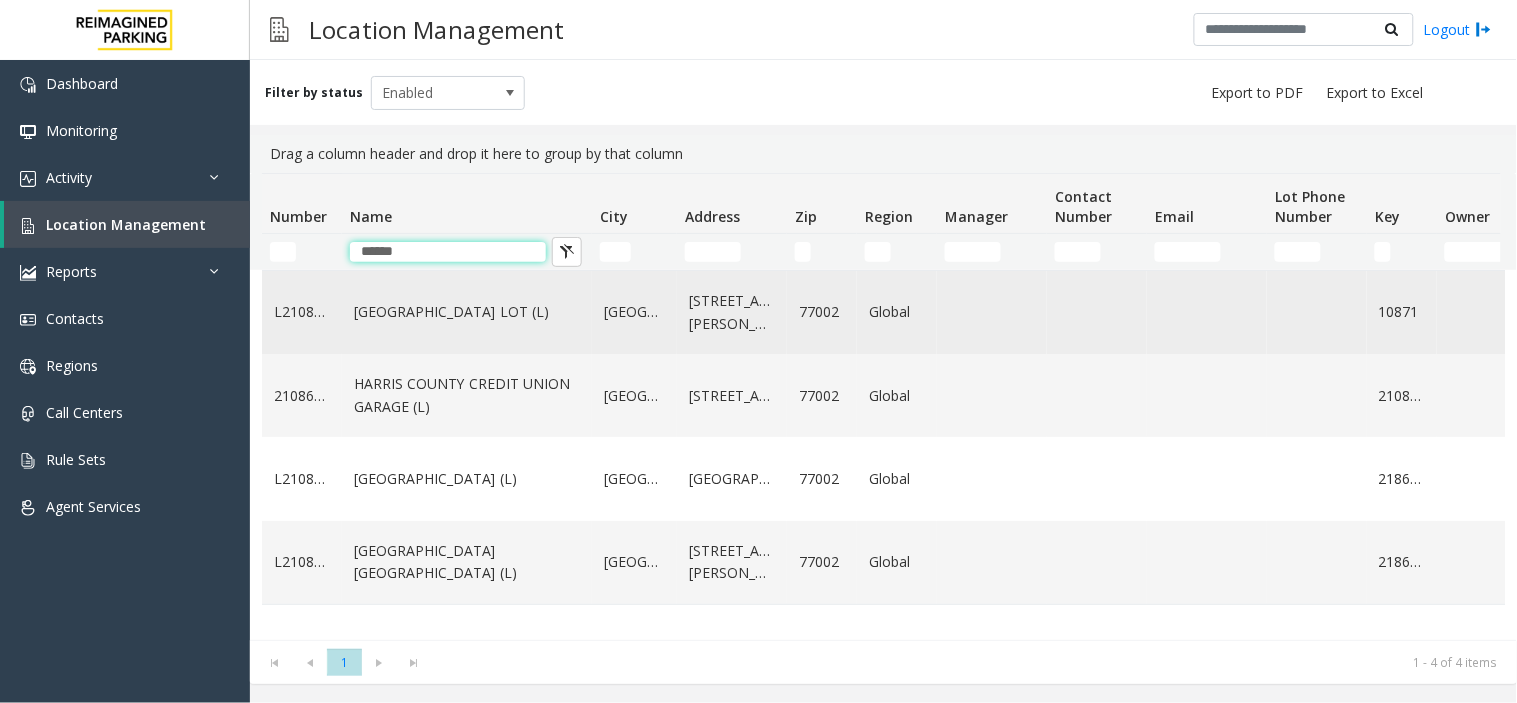 type on "******" 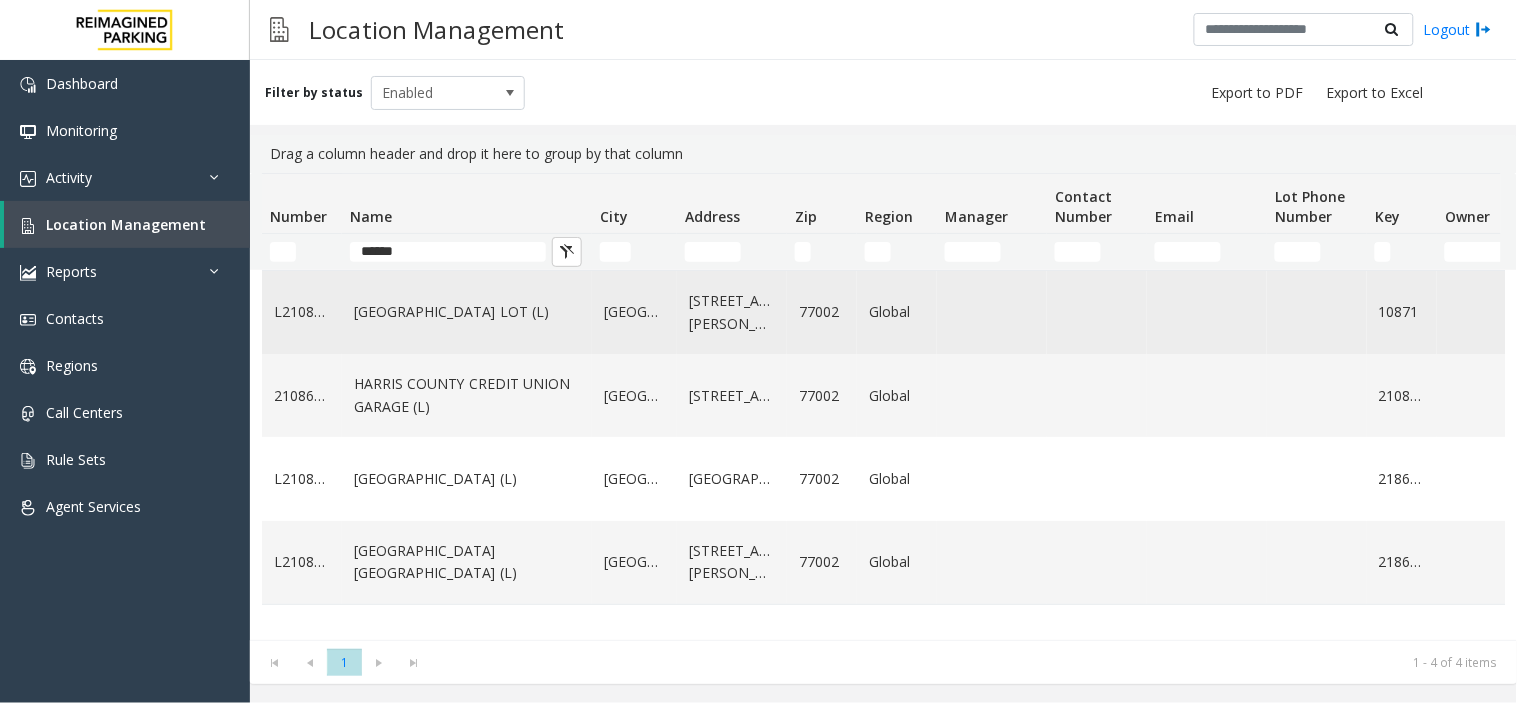 click on "[GEOGRAPHIC_DATA] LOT (L)" 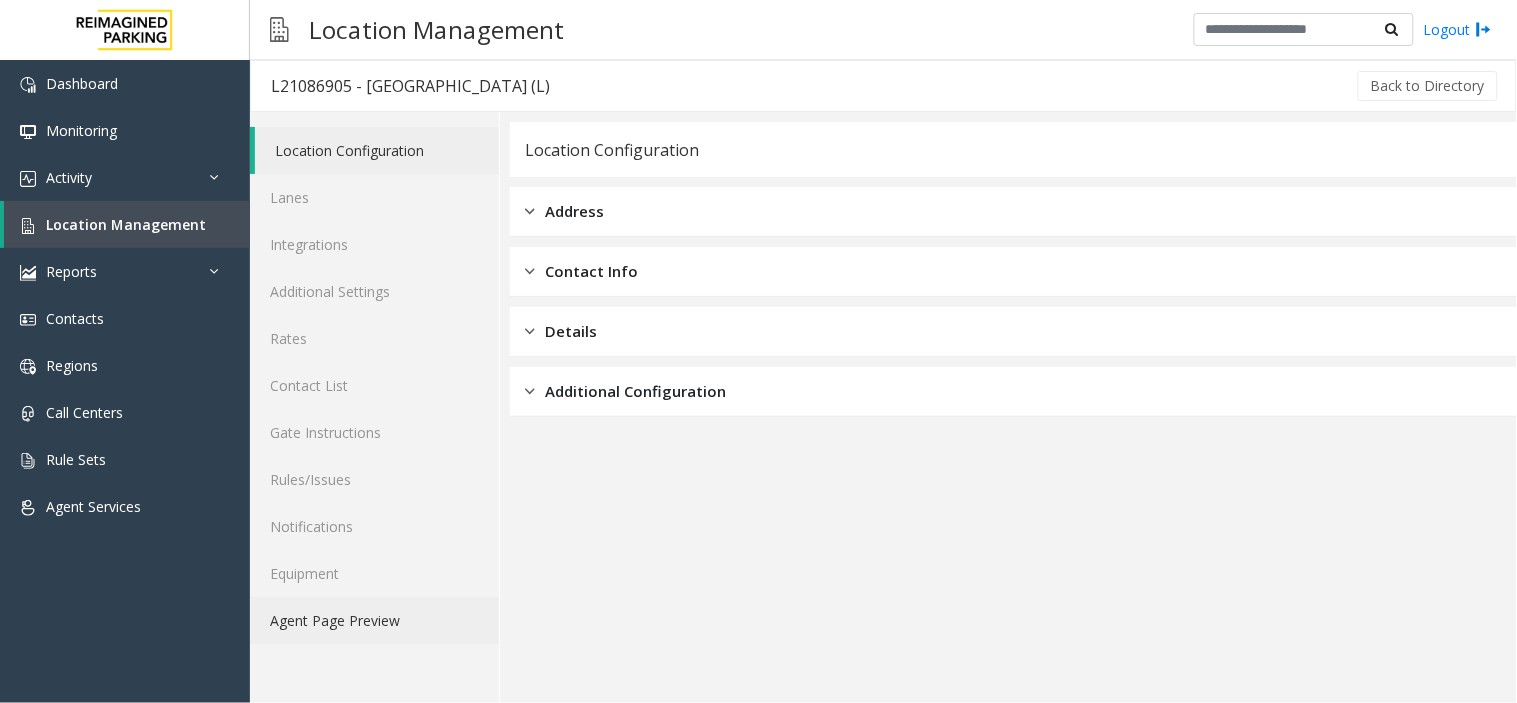 click on "Agent Page Preview" 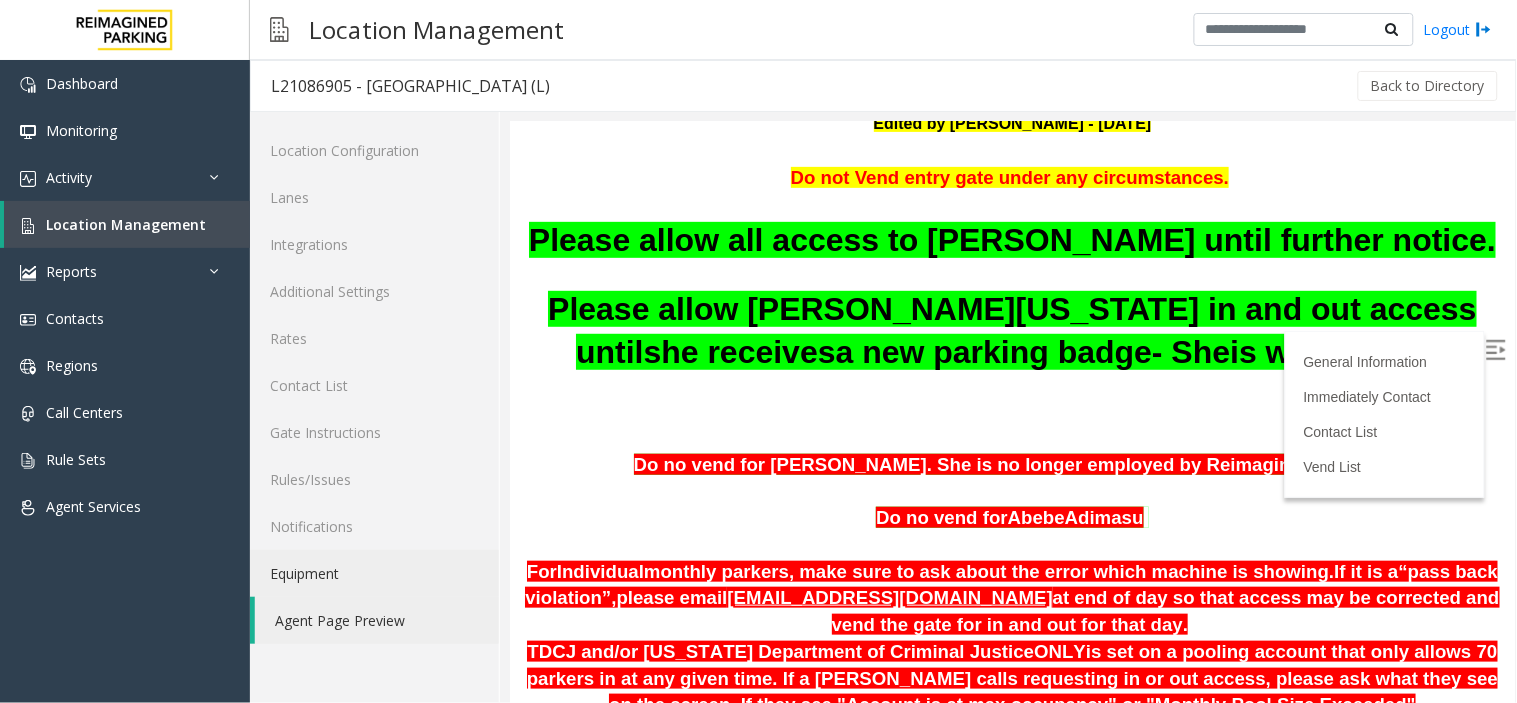 scroll, scrollTop: 333, scrollLeft: 0, axis: vertical 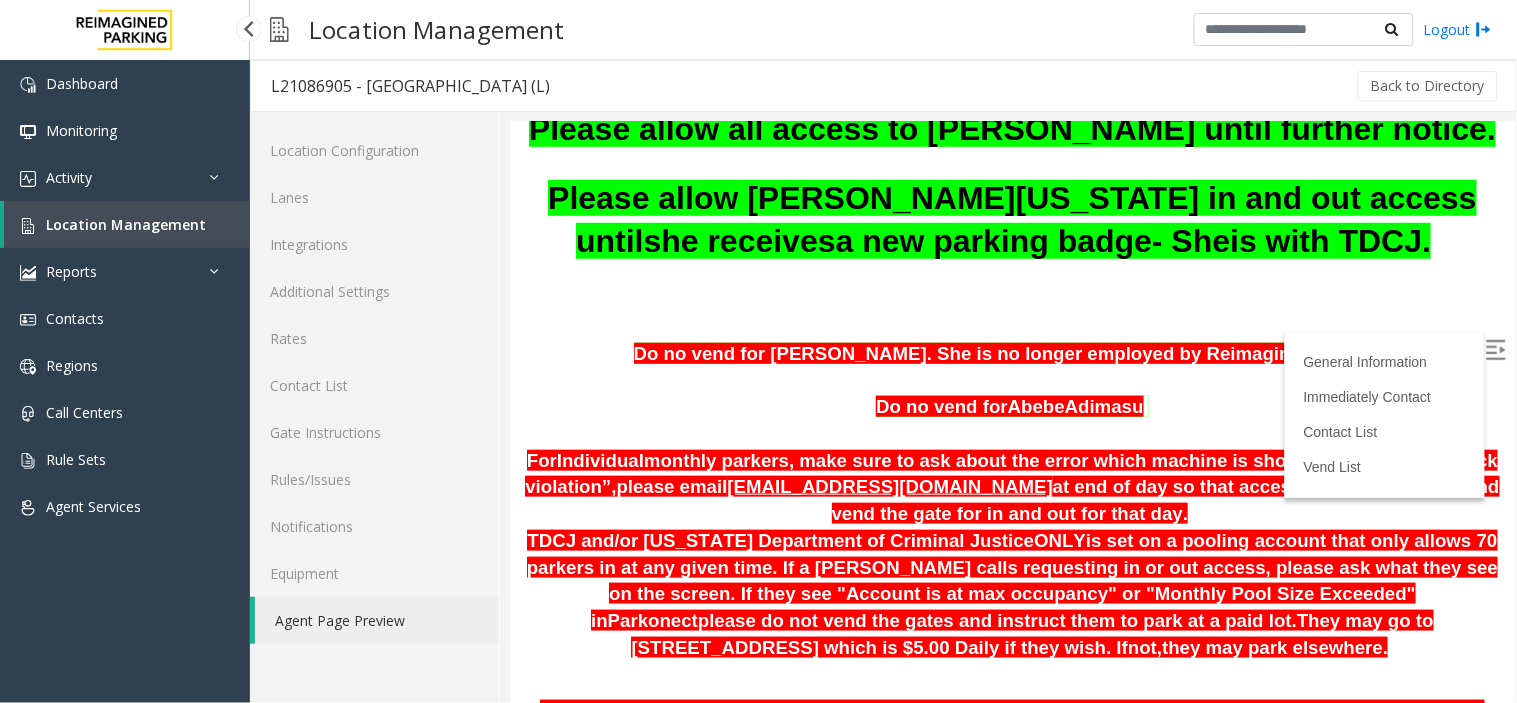 click on "Location Management" at bounding box center [126, 224] 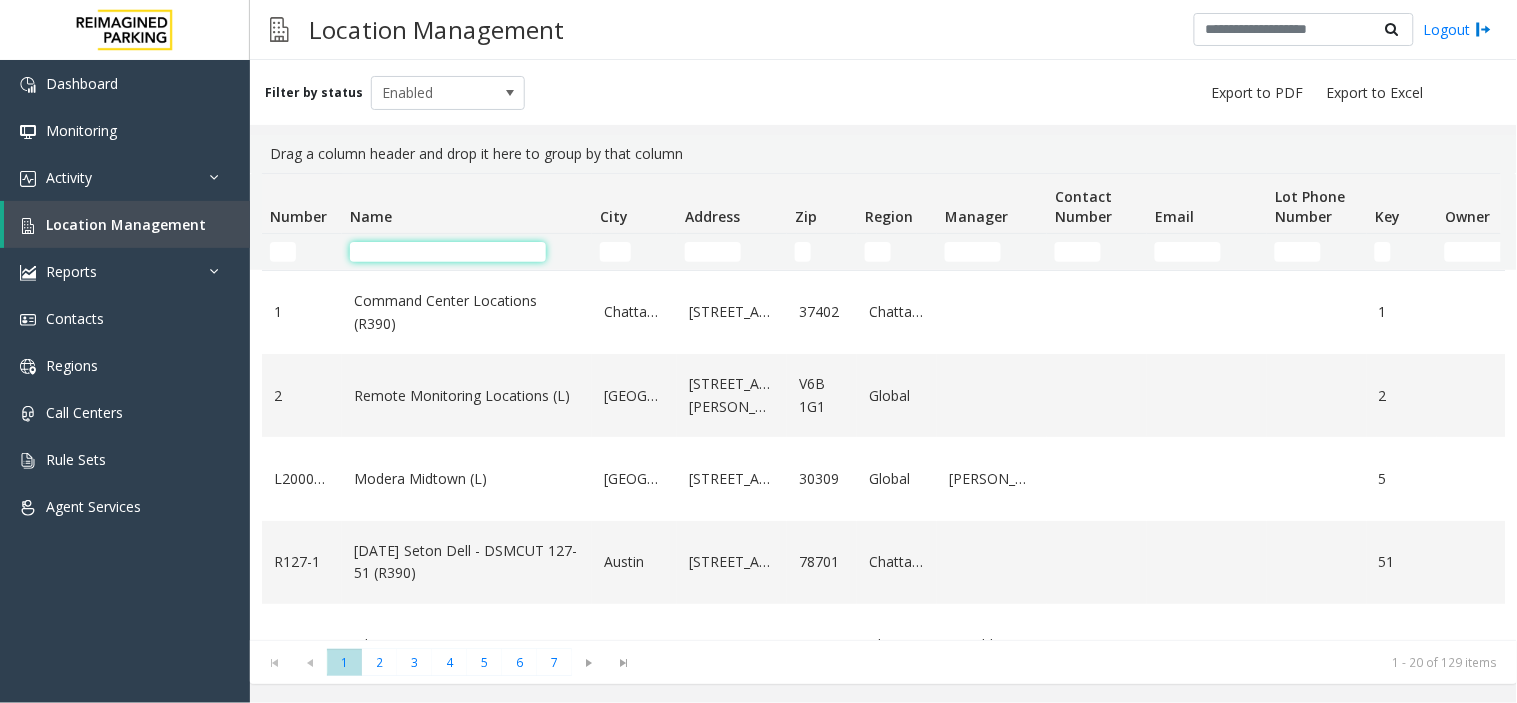 click 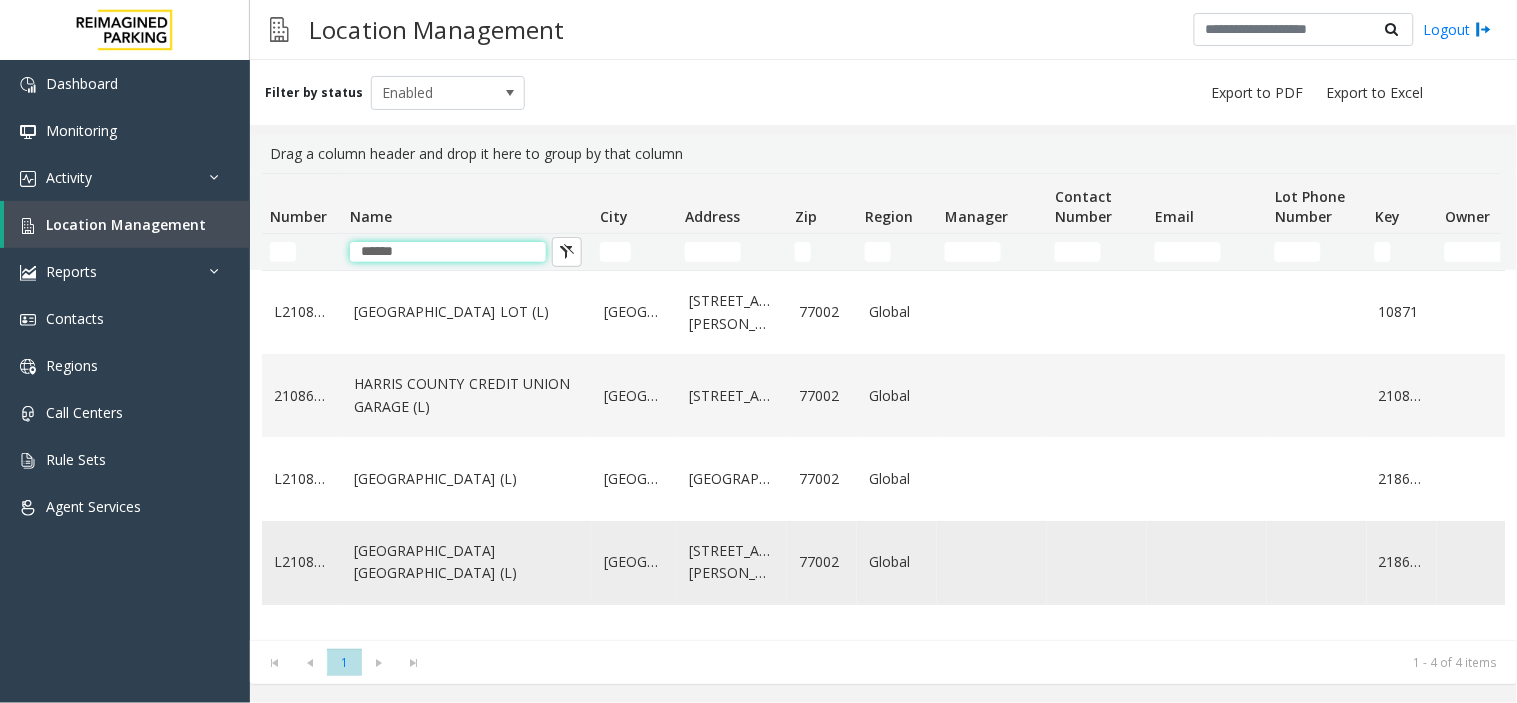 type on "******" 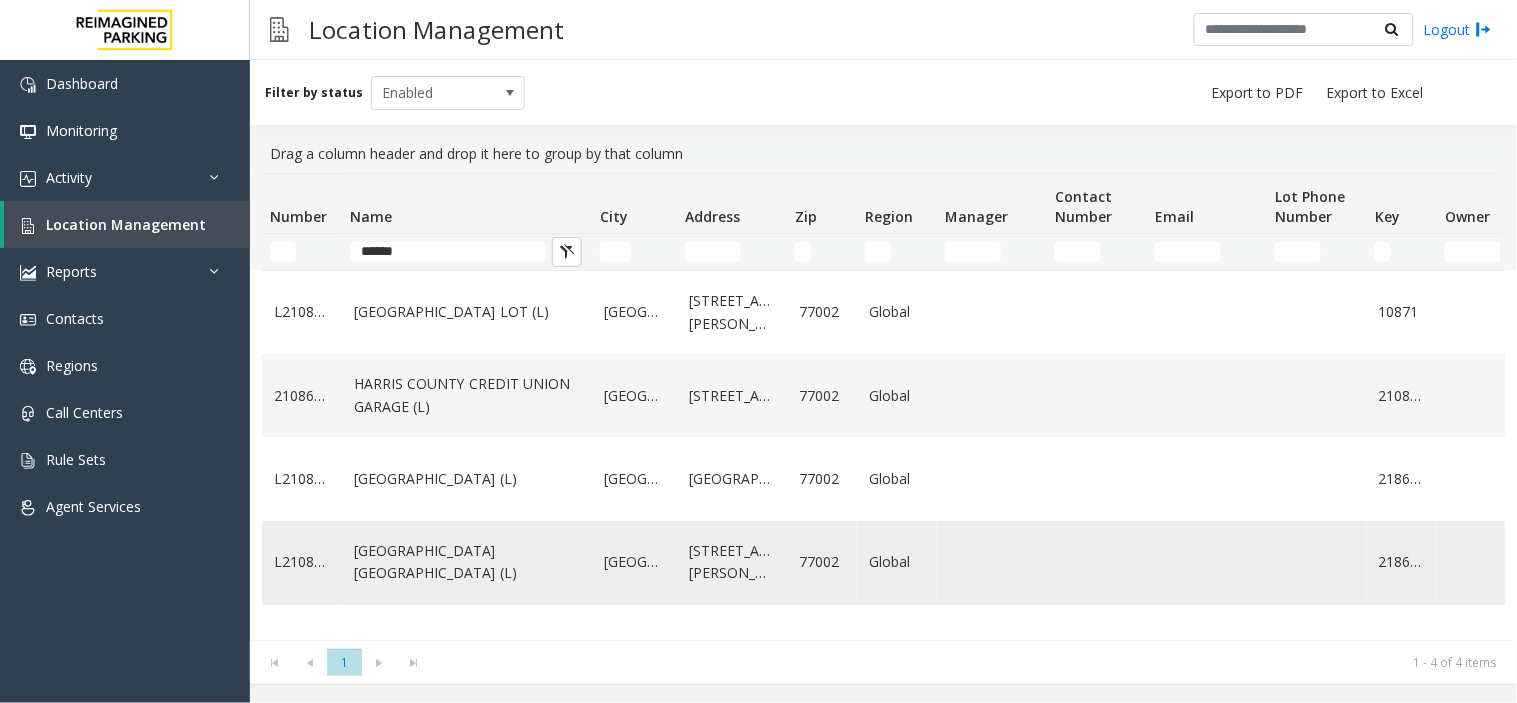 click on "[GEOGRAPHIC_DATA] [GEOGRAPHIC_DATA] (L)" 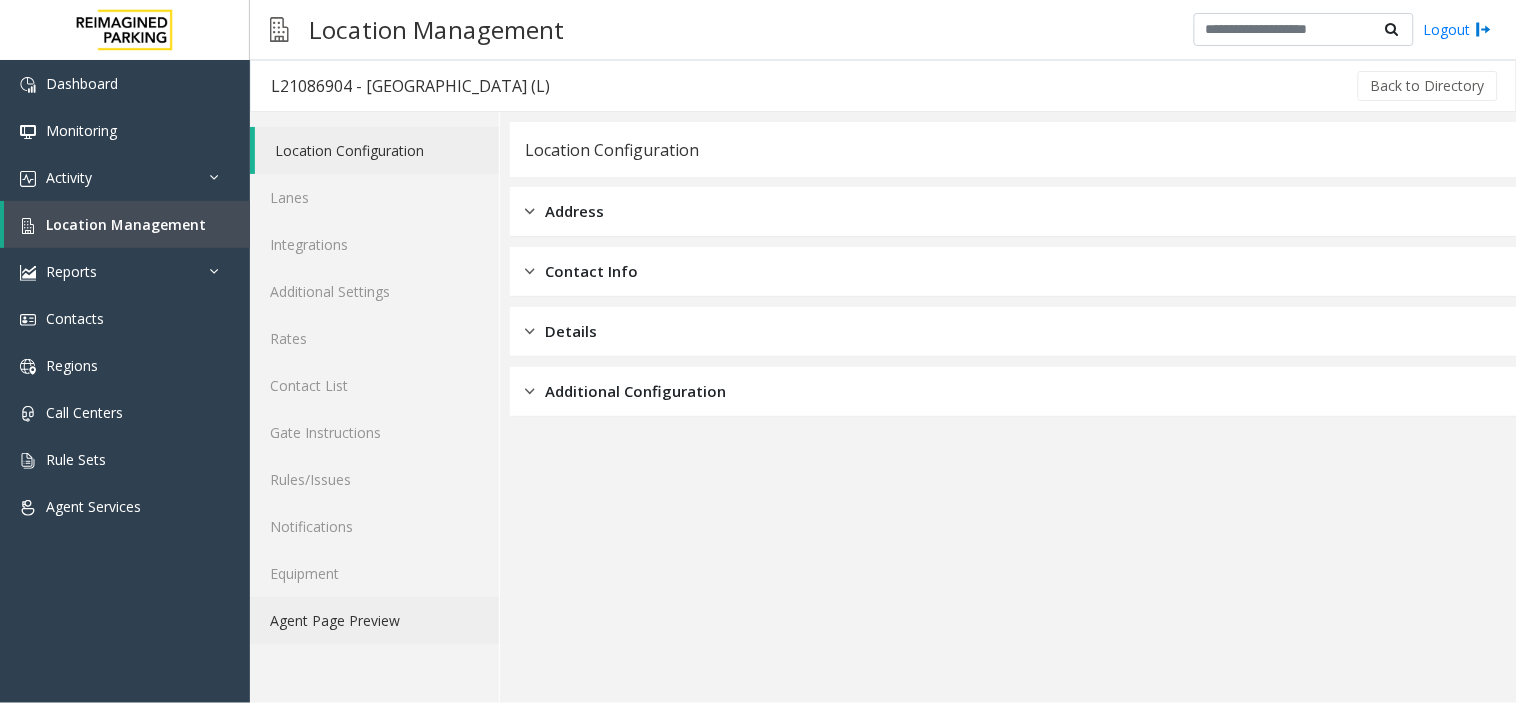 click on "Agent Page Preview" 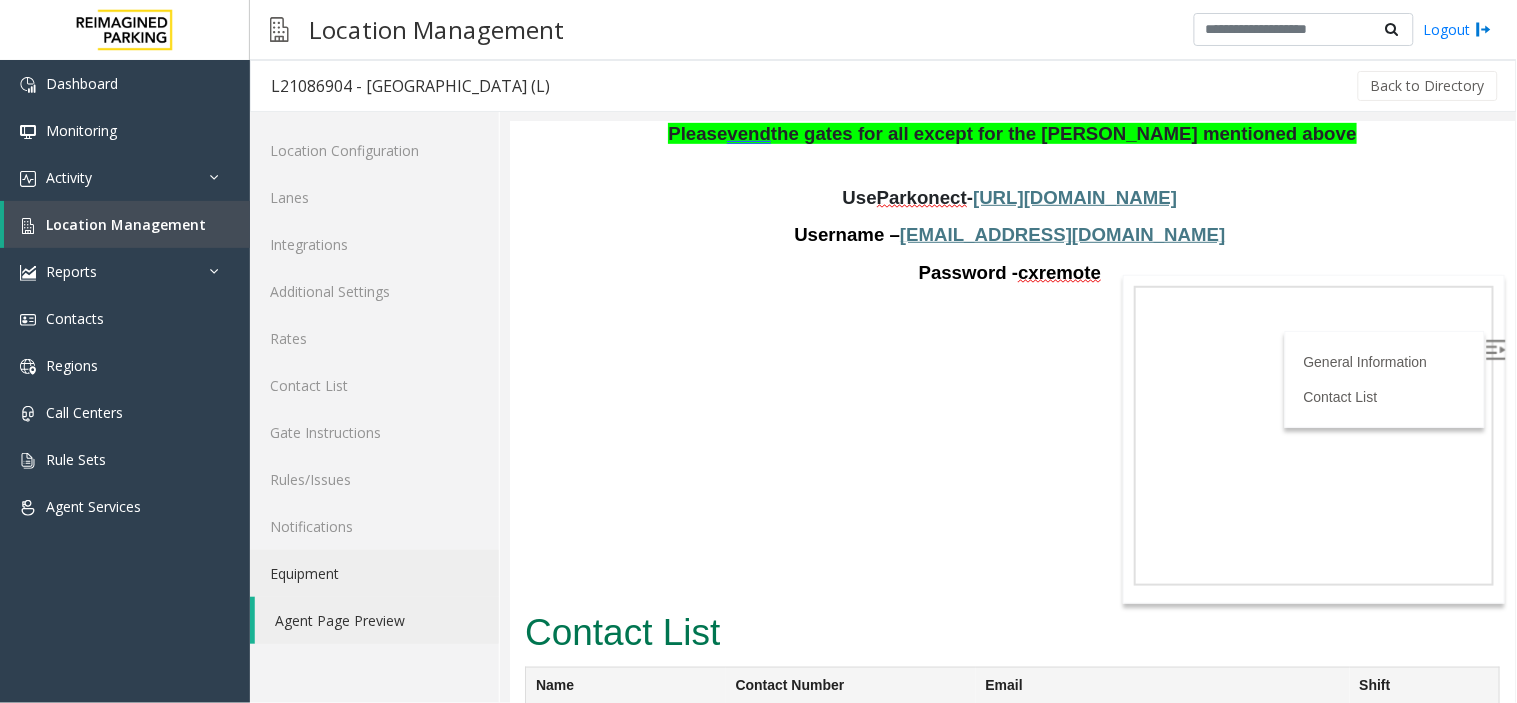 scroll, scrollTop: 333, scrollLeft: 0, axis: vertical 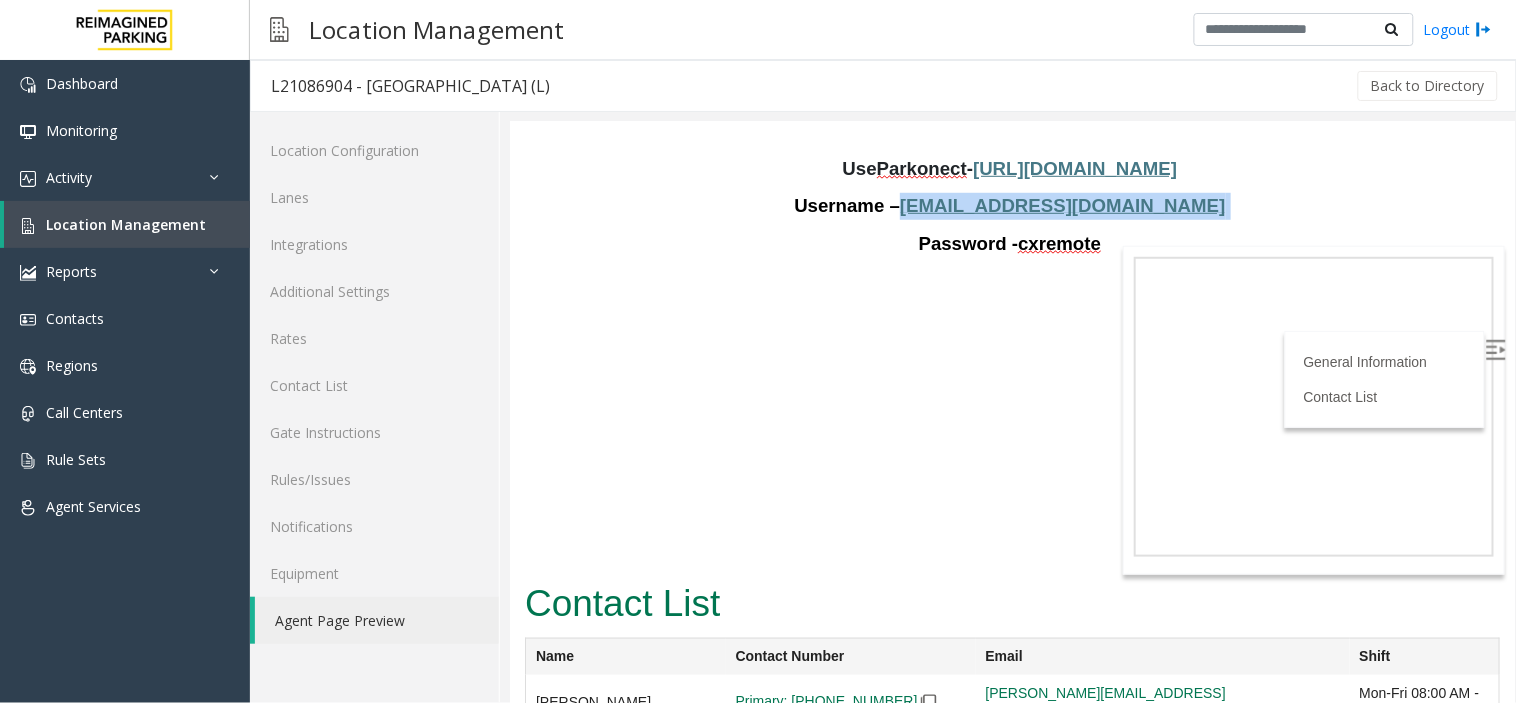 drag, startPoint x: 963, startPoint y: 261, endPoint x: 1132, endPoint y: 267, distance: 169.10648 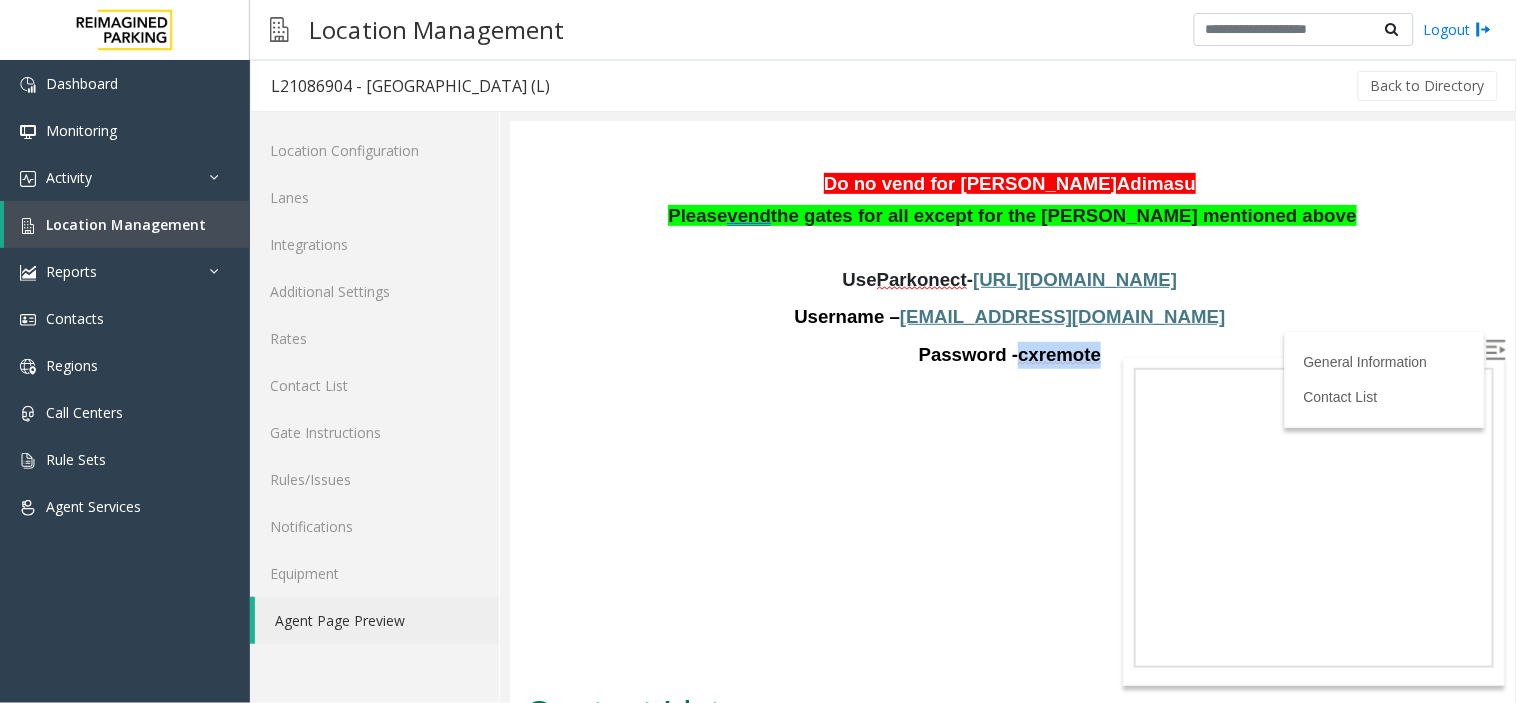 drag, startPoint x: 1010, startPoint y: 421, endPoint x: 1083, endPoint y: 421, distance: 73 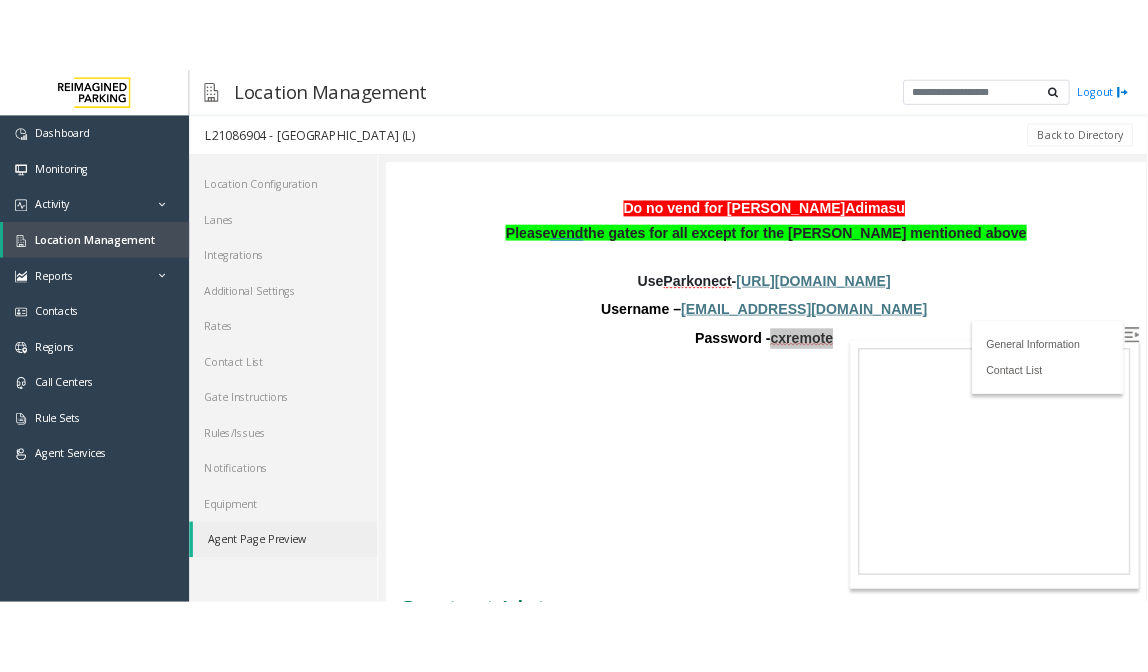 scroll, scrollTop: 333, scrollLeft: 0, axis: vertical 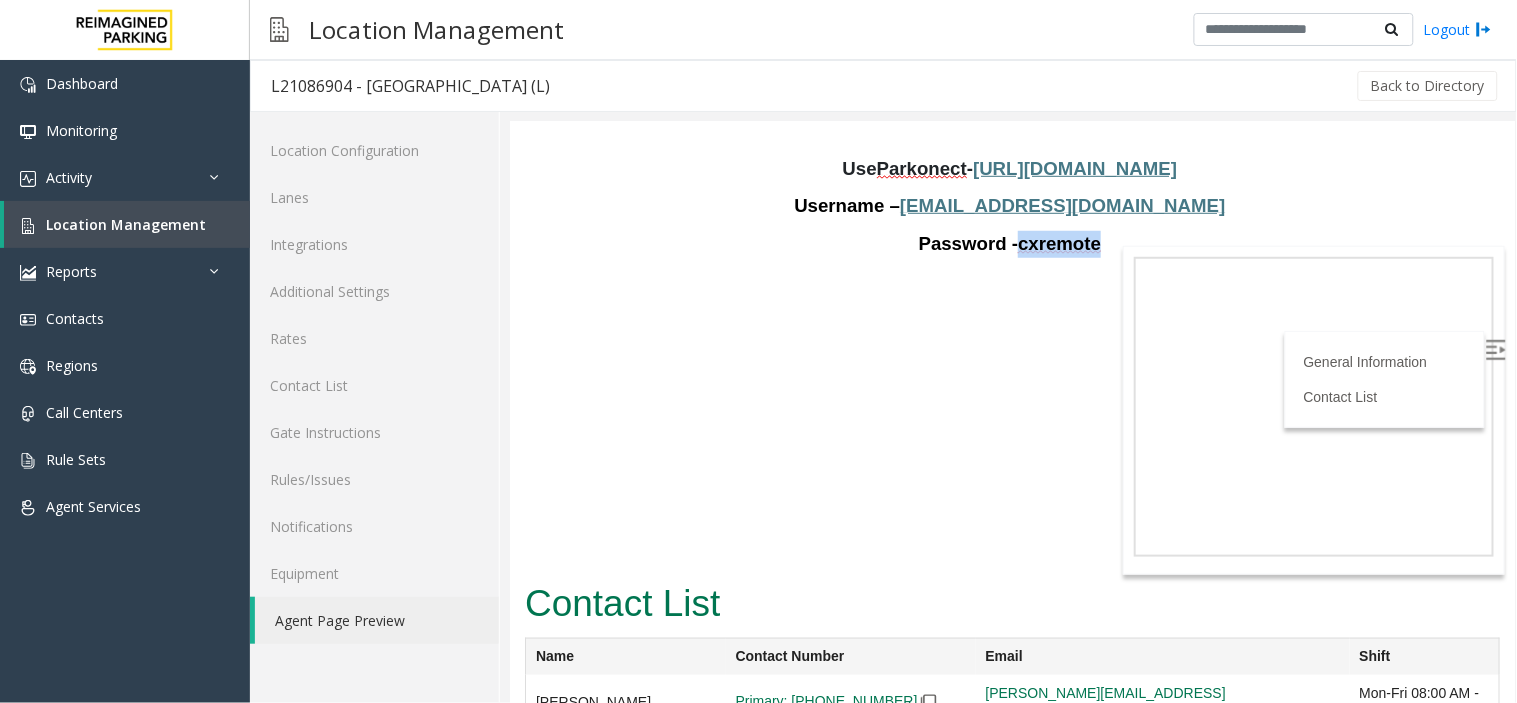 click at bounding box center [1495, 349] 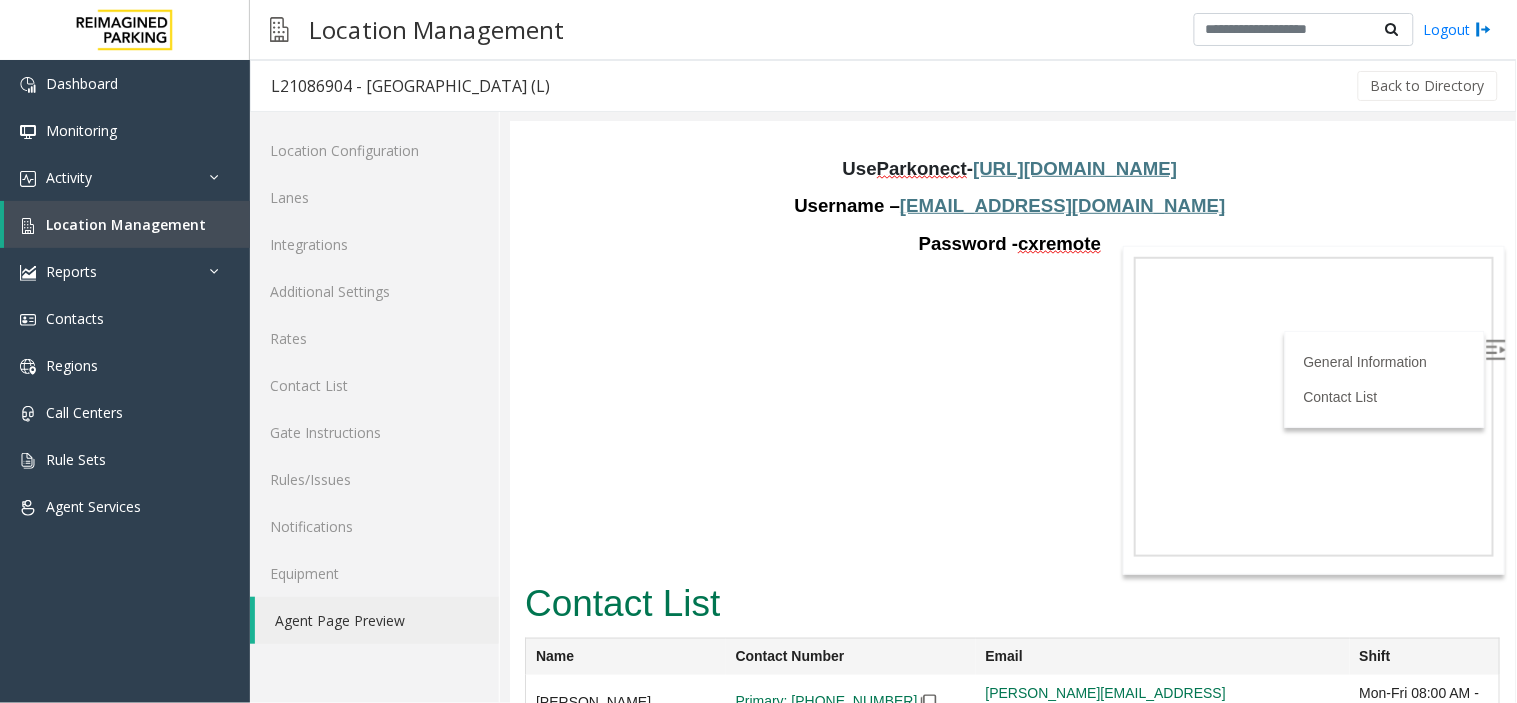 click on "Username –  [EMAIL_ADDRESS][DOMAIN_NAME]" at bounding box center (1011, 205) 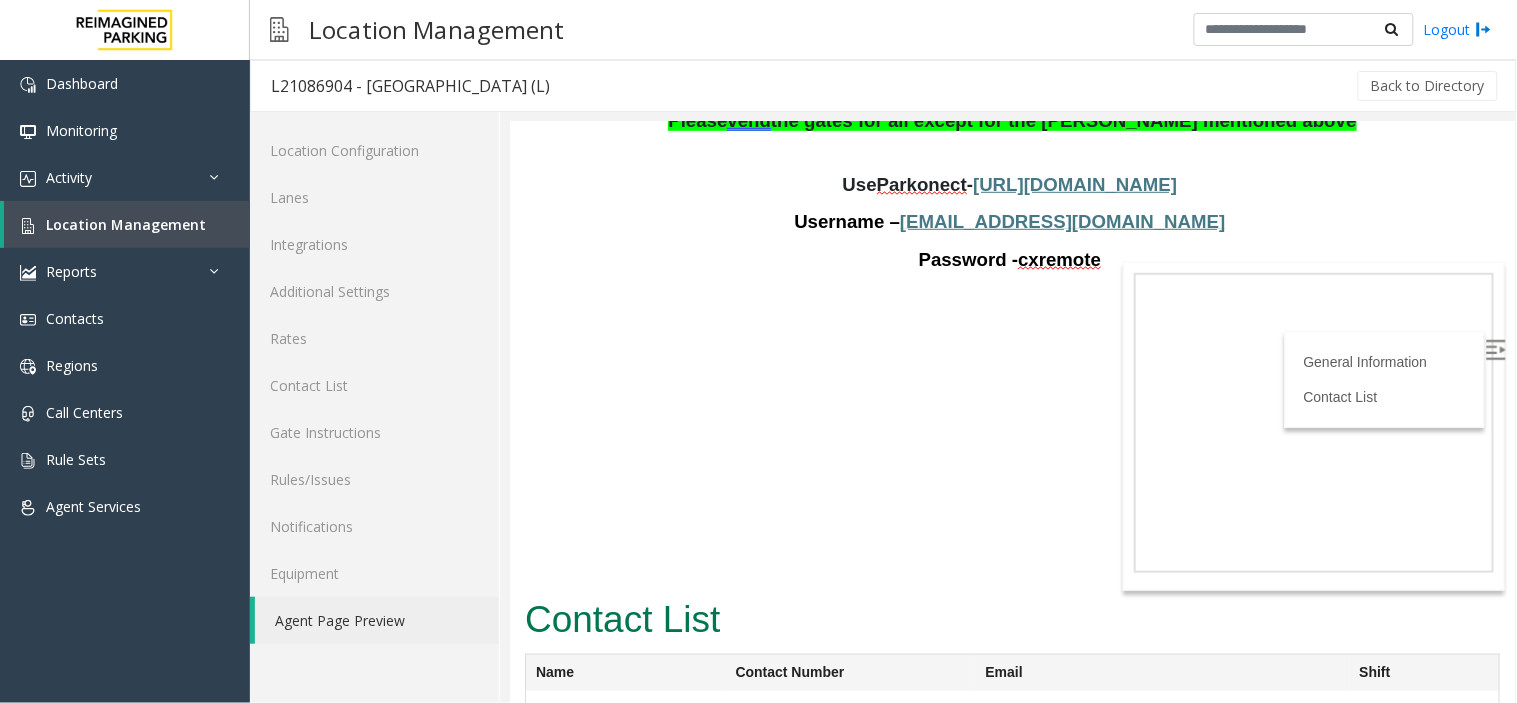scroll, scrollTop: 333, scrollLeft: 0, axis: vertical 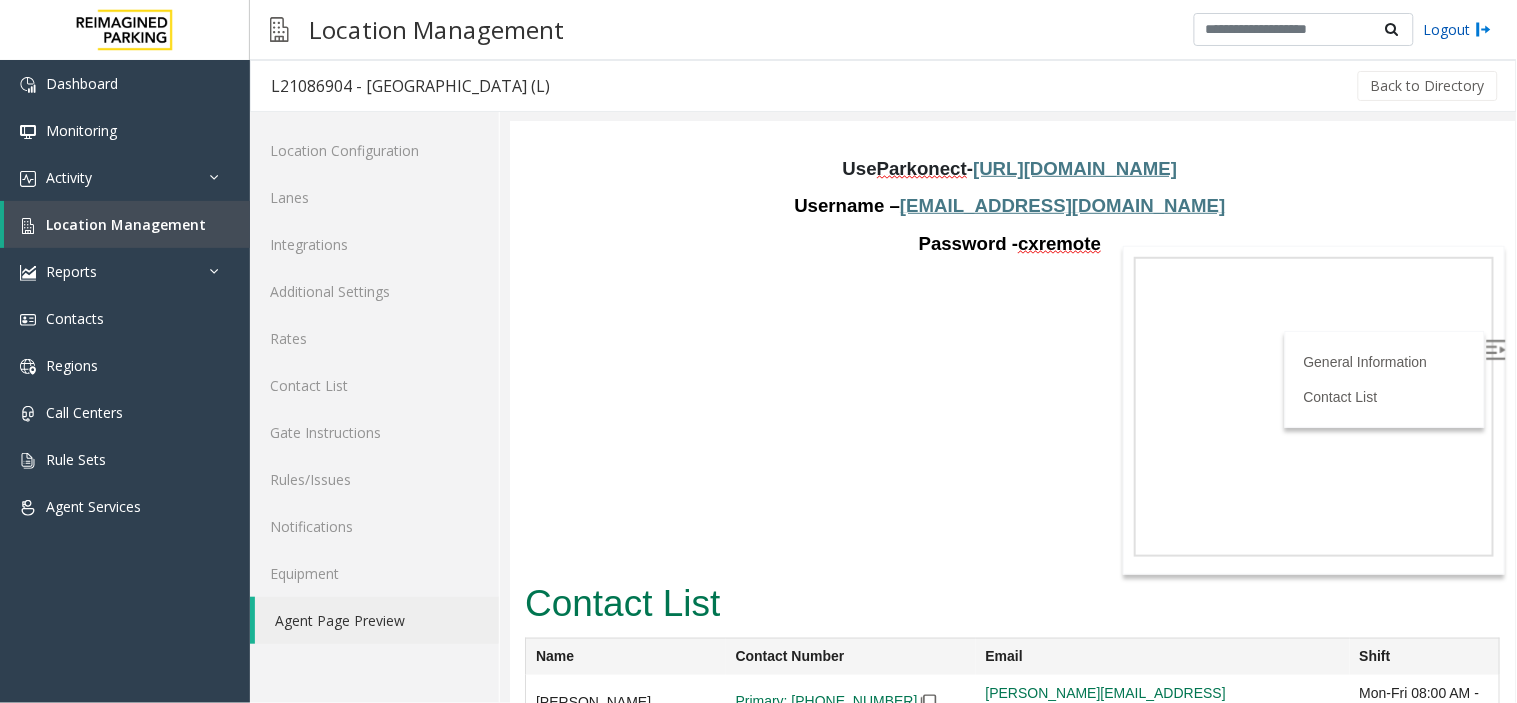 click on "Logout" at bounding box center (1458, 29) 